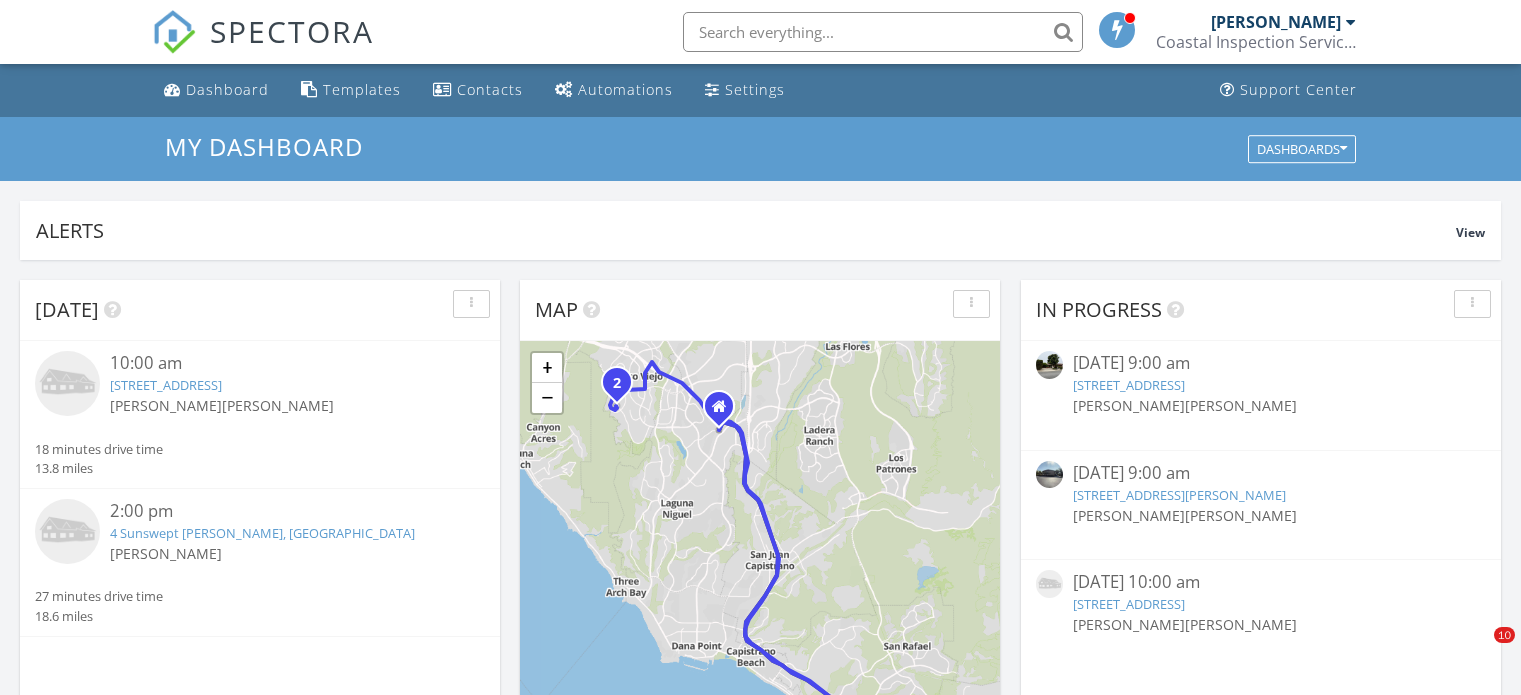 scroll, scrollTop: 1100, scrollLeft: 0, axis: vertical 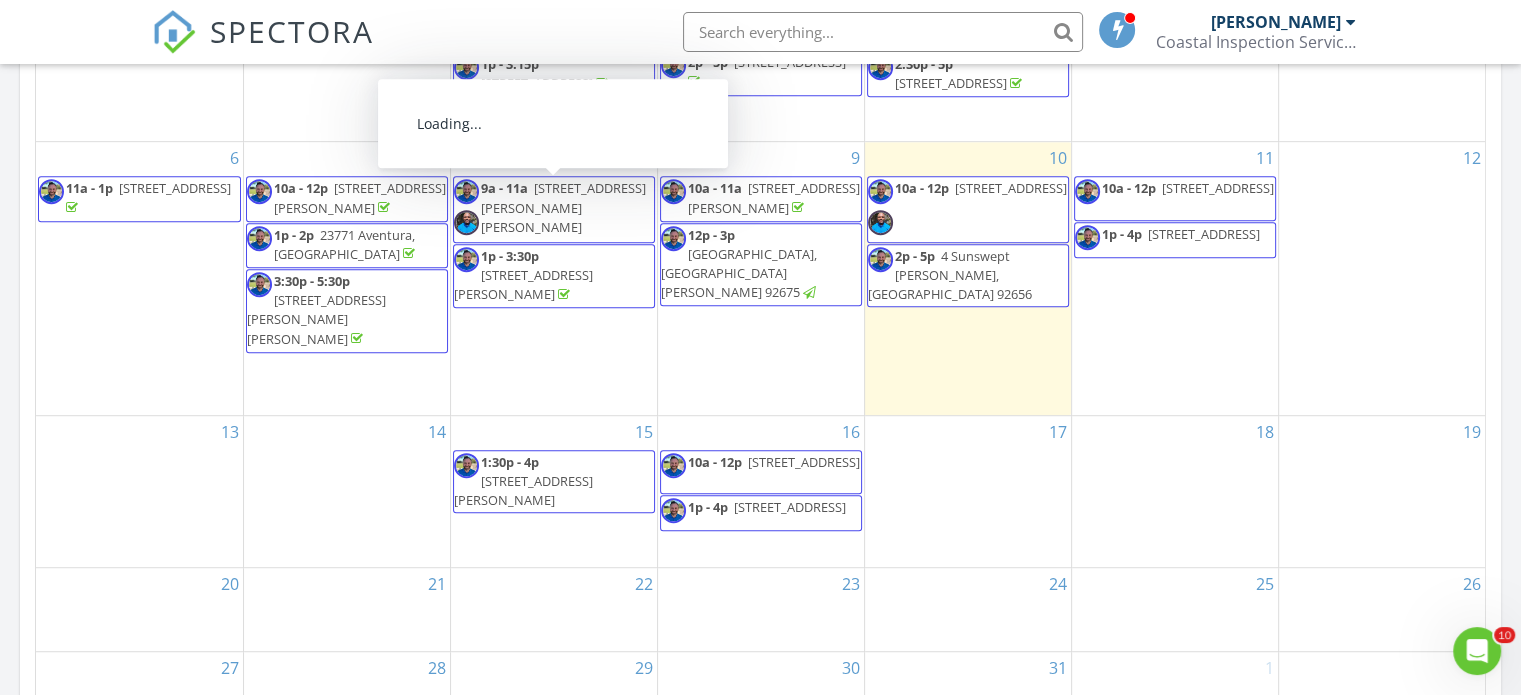 click on "27703 Ortega Hwy Spc. 134, San Juan Capistrano 92675" at bounding box center (563, 207) 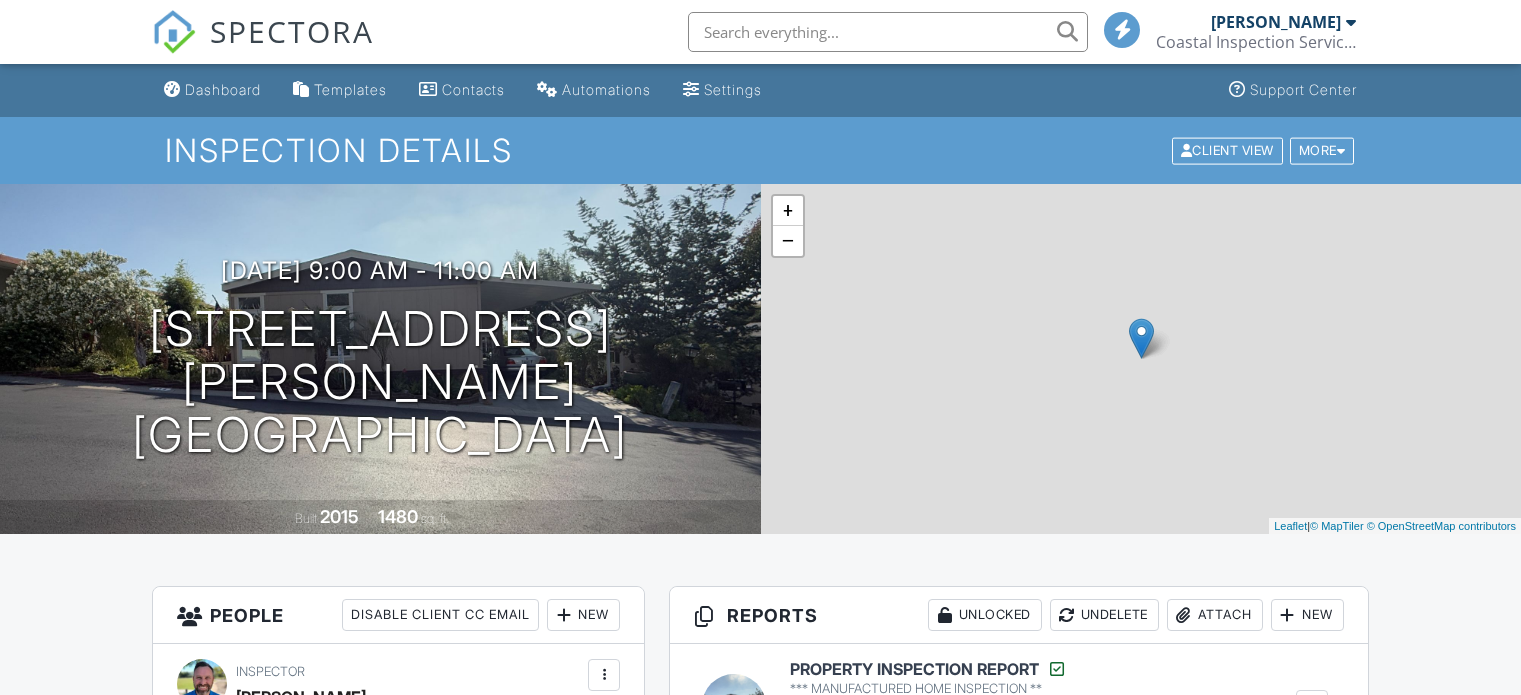 scroll, scrollTop: 0, scrollLeft: 0, axis: both 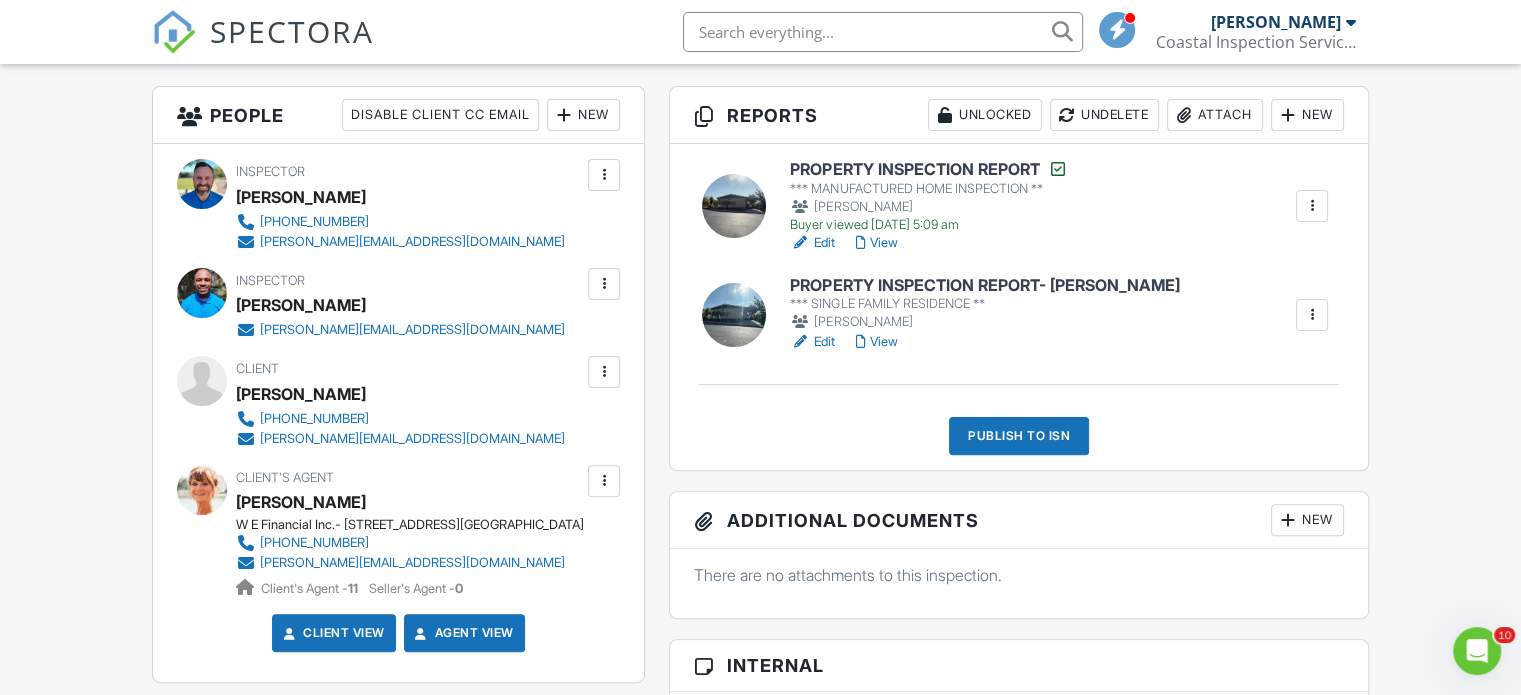 click on "PROPERTY INSPECTION REPORT- Desmond" at bounding box center (984, 286) 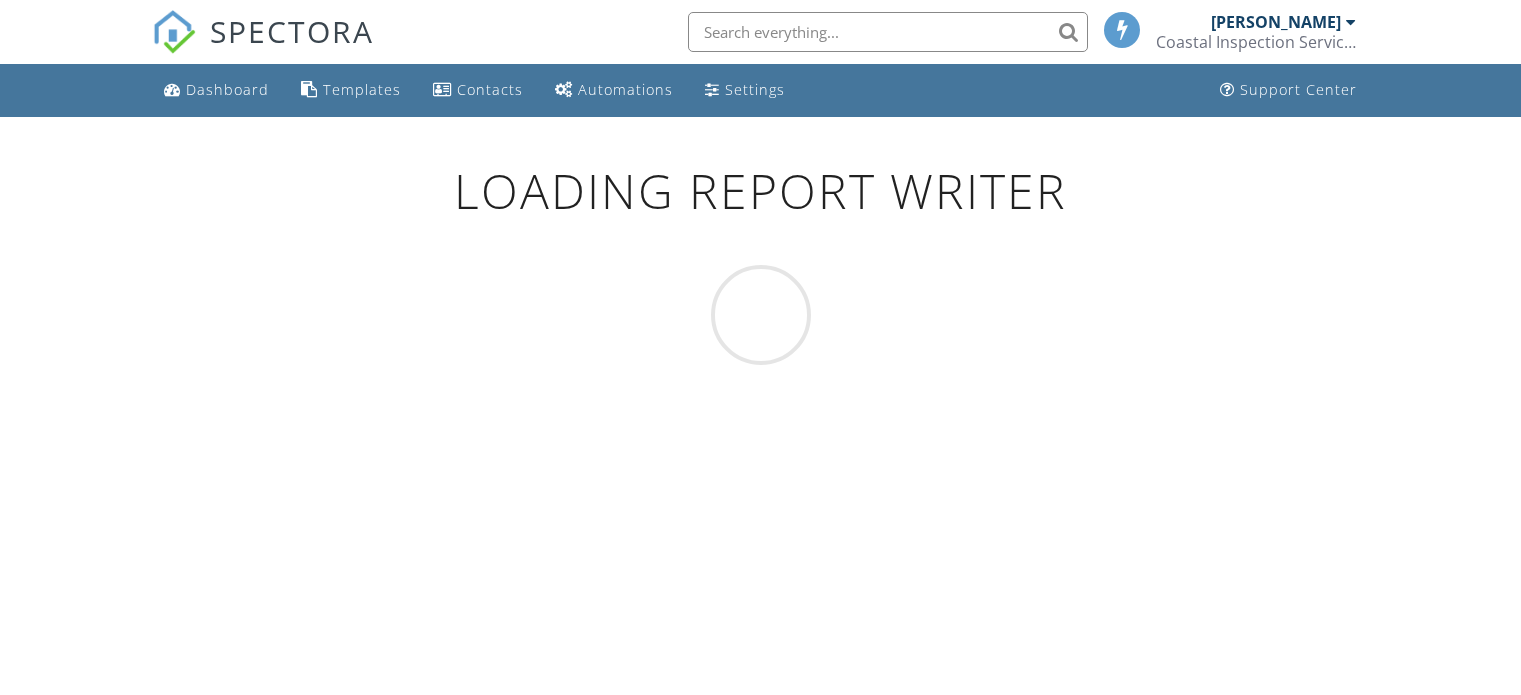scroll, scrollTop: 0, scrollLeft: 0, axis: both 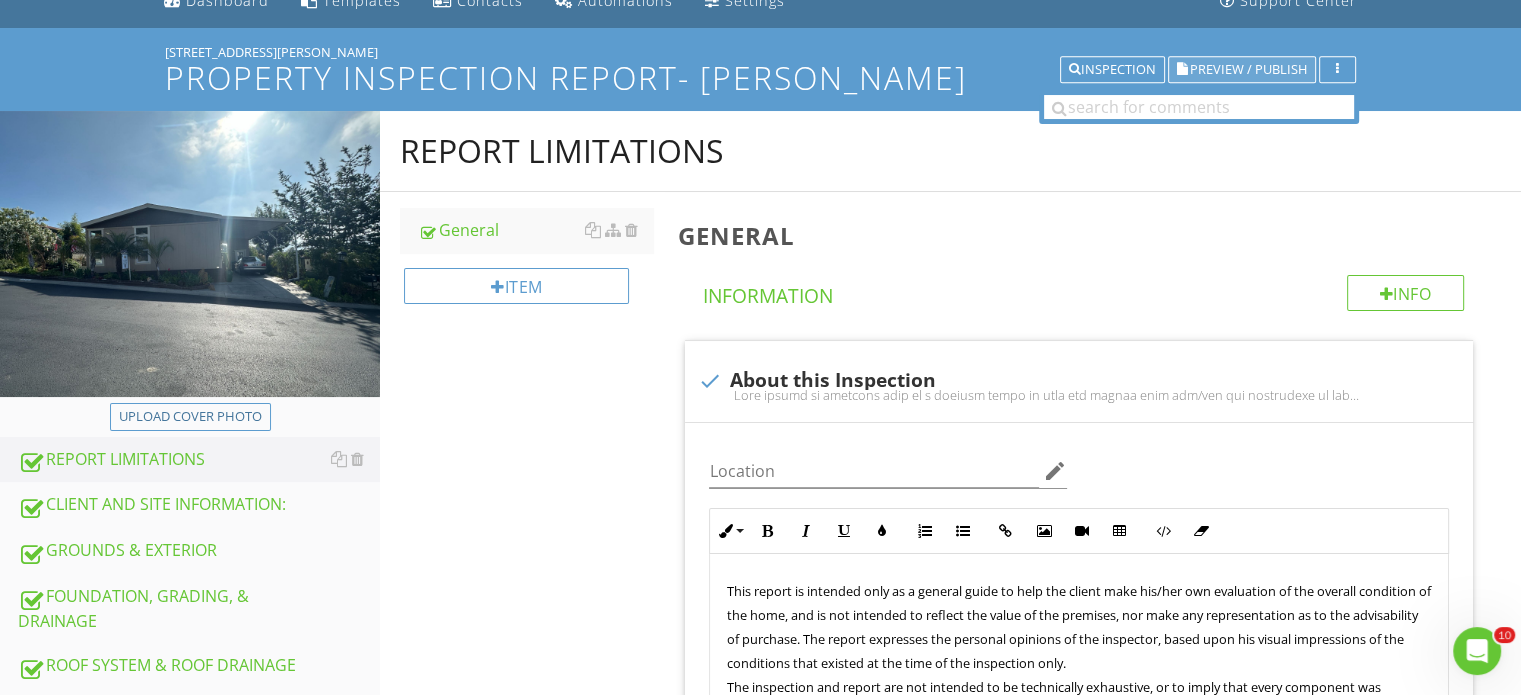 click on "Preview / Publish" at bounding box center (1242, 70) 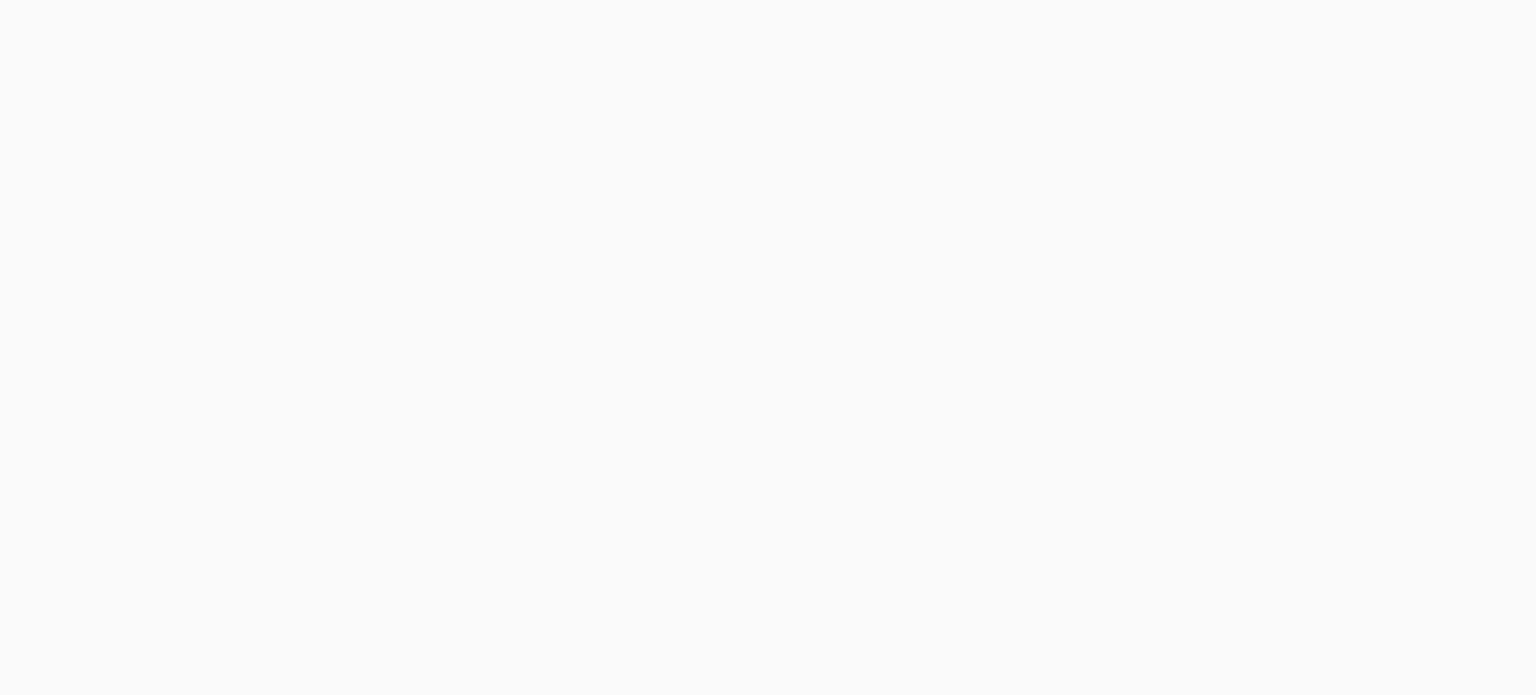 scroll, scrollTop: 0, scrollLeft: 0, axis: both 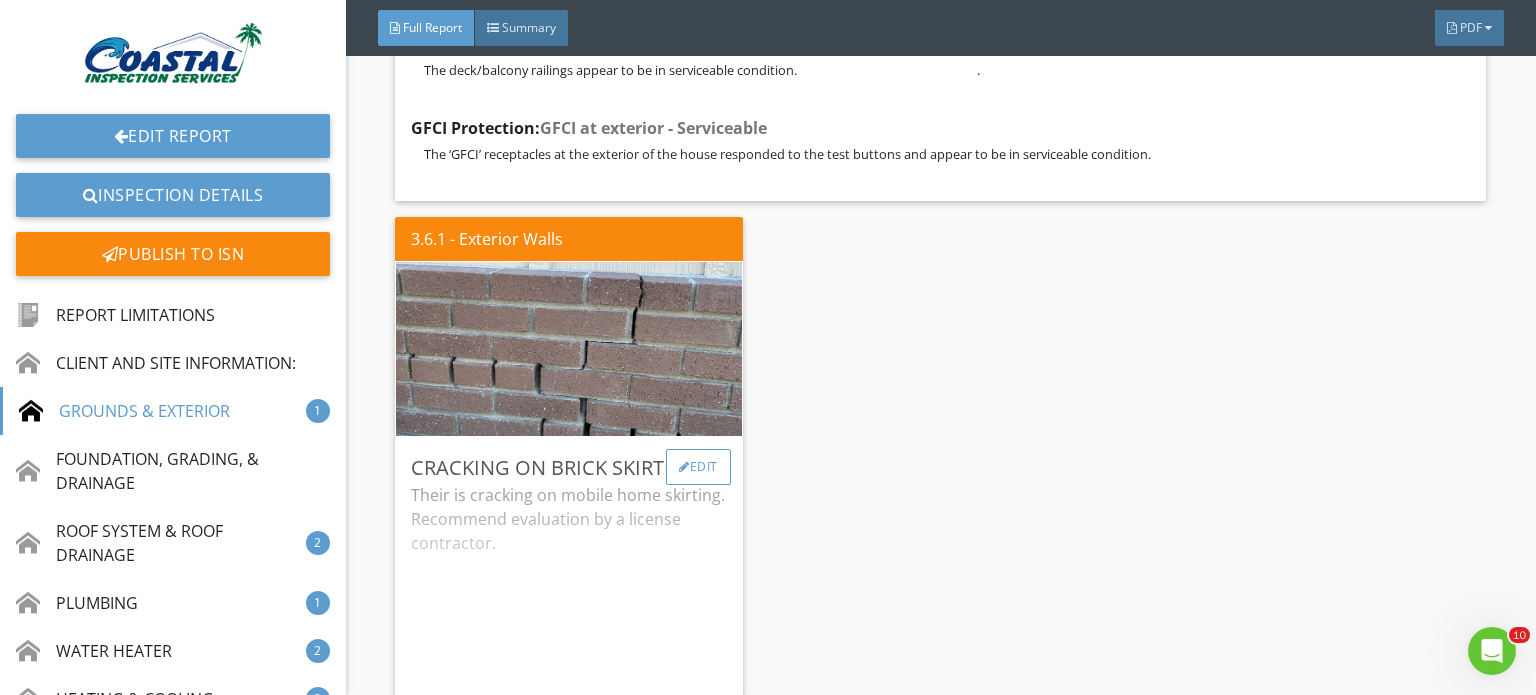 click on "Edit" at bounding box center [698, 467] 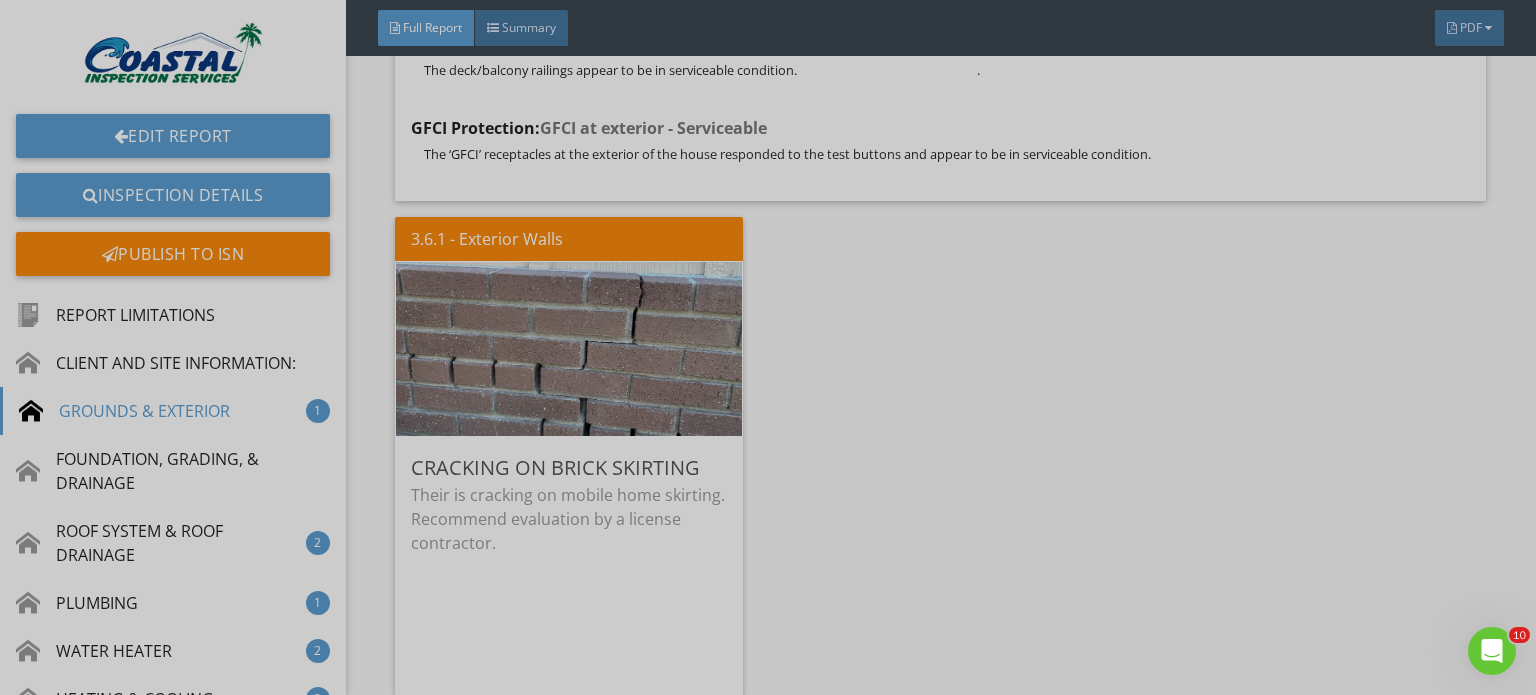 click at bounding box center (768, 347) 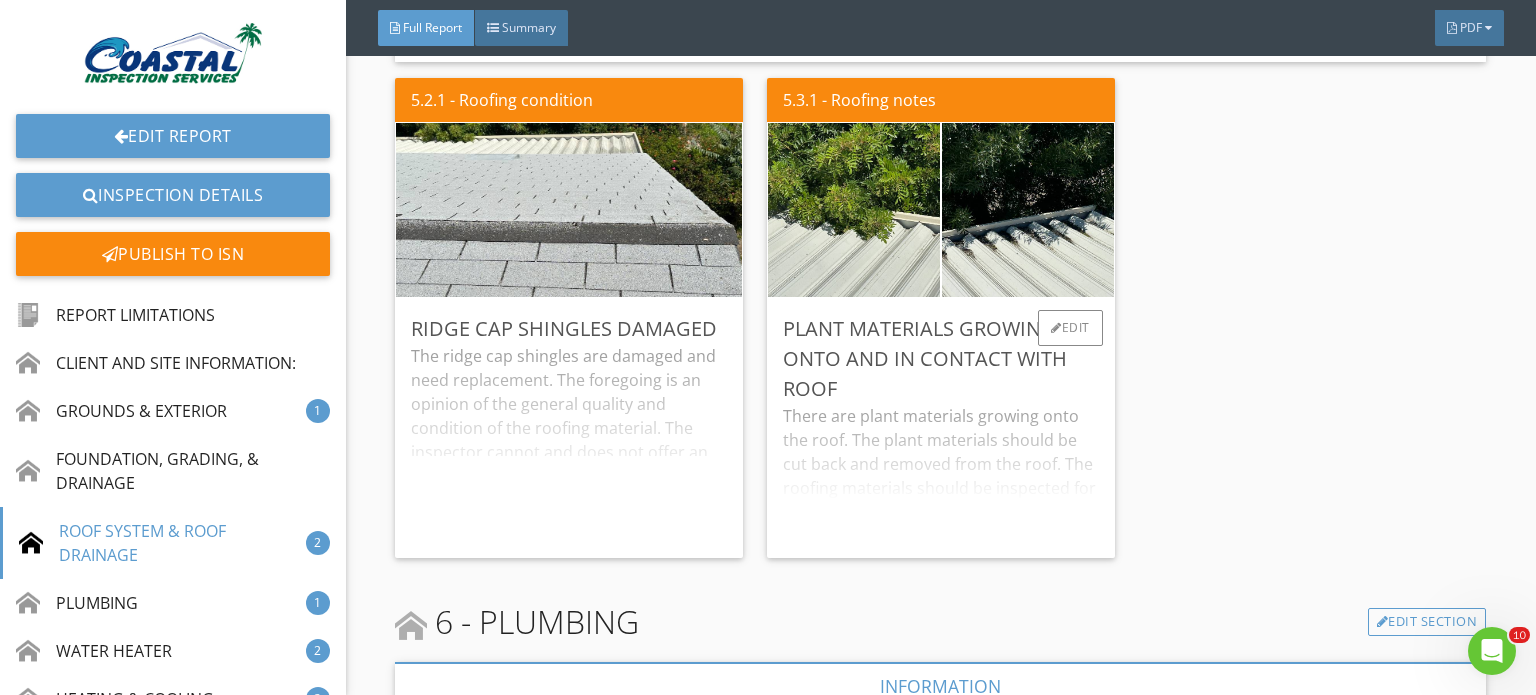 scroll, scrollTop: 7800, scrollLeft: 0, axis: vertical 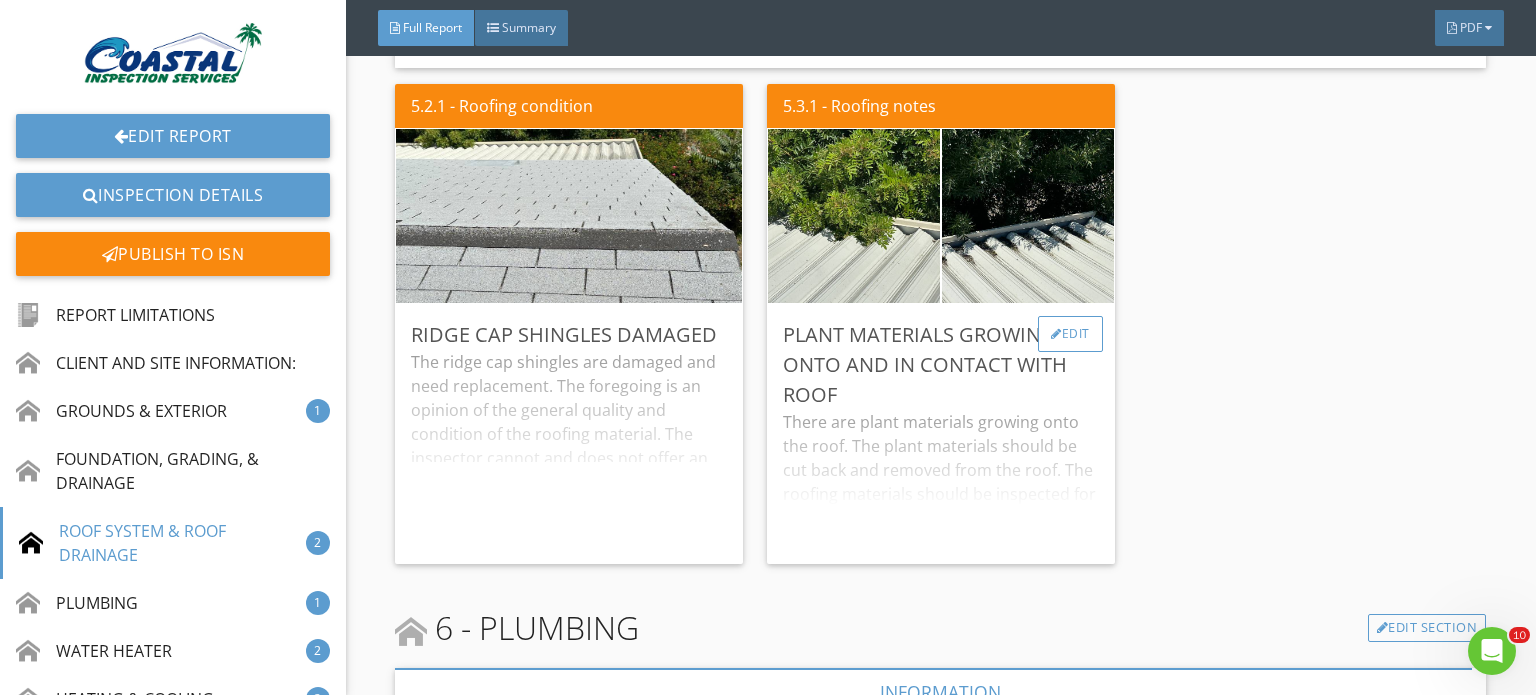 click on "Edit" at bounding box center [1070, 334] 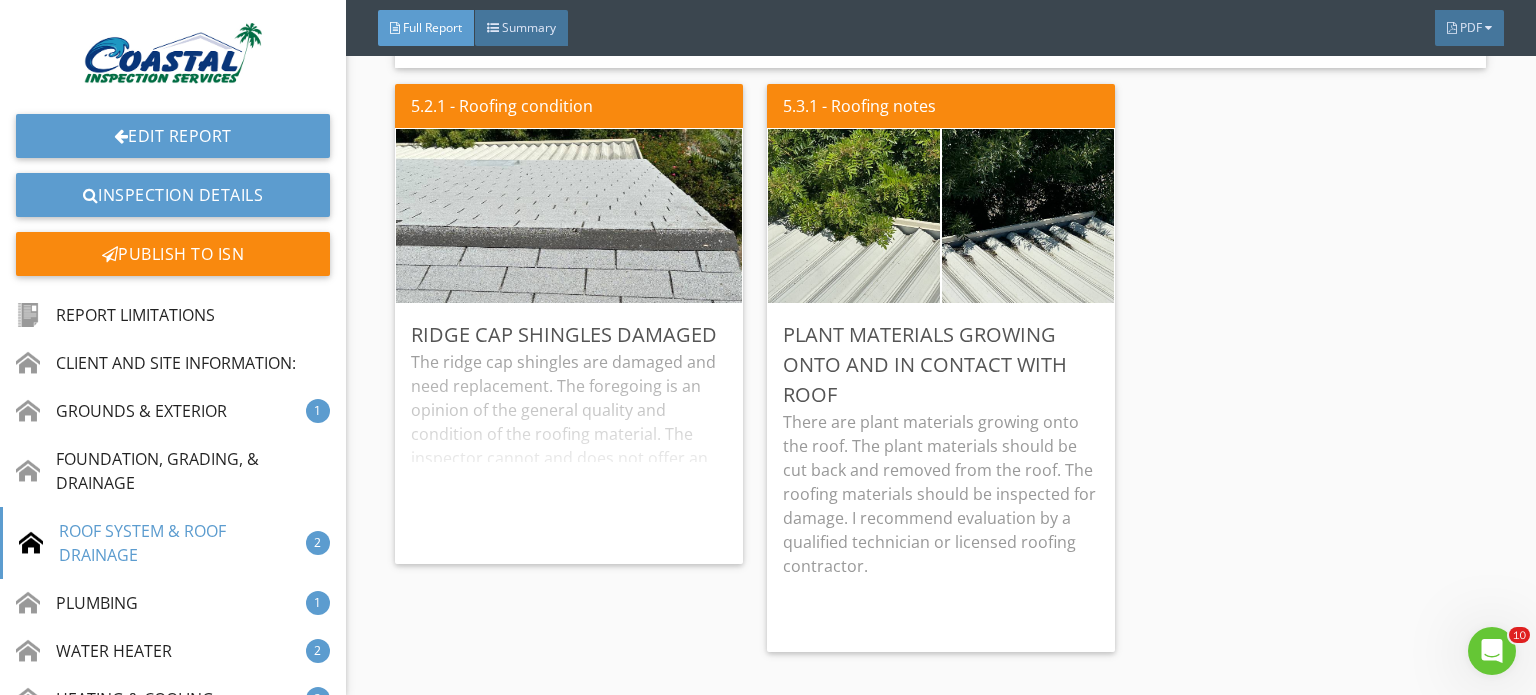click at bounding box center (768, 347) 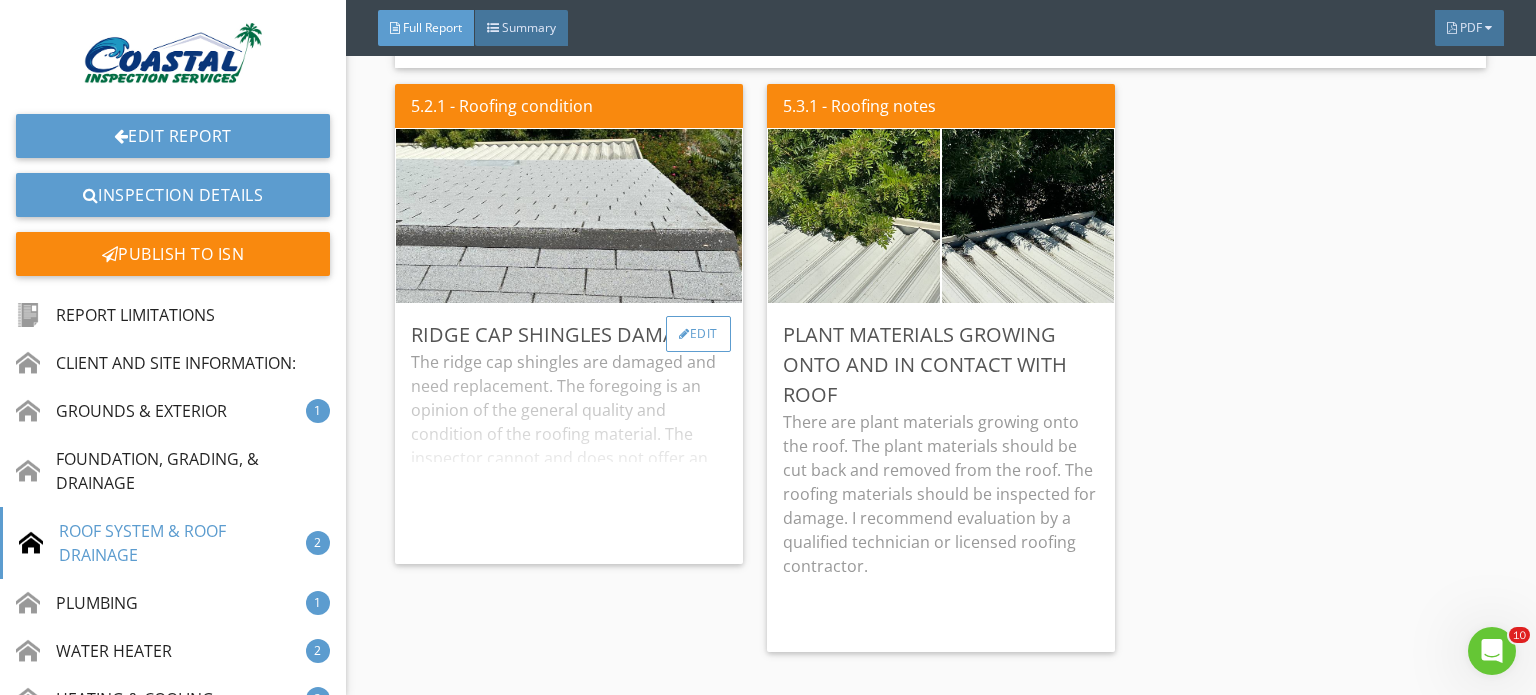 click on "Edit" at bounding box center [698, 334] 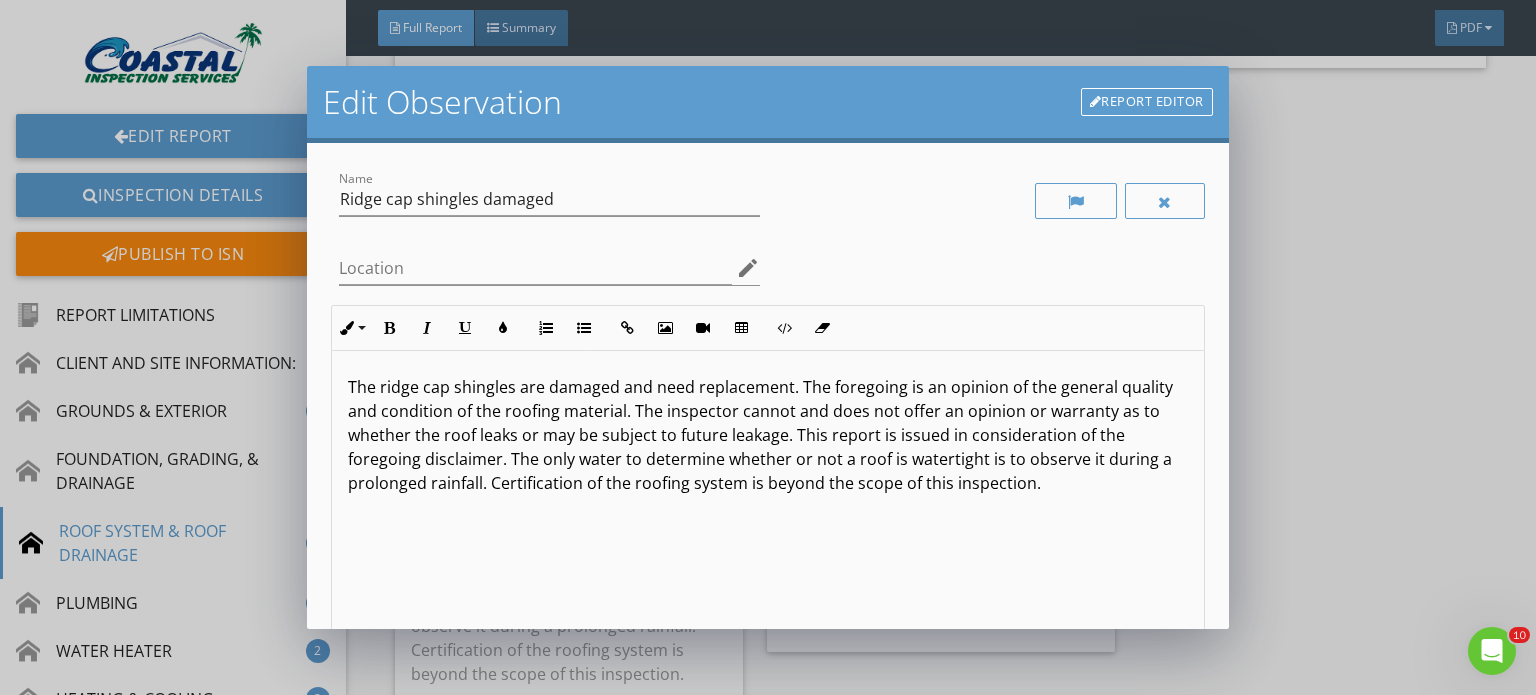 click on "Edit Observation
Report Editor
Name Ridge cap shingles damaged                 Location edit   Inline Style XLarge Large Normal Small Light Small/Light Bold Italic Underline Colors Ordered List Unordered List Insert Link Insert Image Insert Video Insert Table Code View Clear Formatting The ridge cap shingles are damaged and need replacement. The foregoing is an opinion of the general quality and condition of the roofing material. The inspector cannot and does not offer an opinion or warranty as to whether the roof leaks or may be subject to future leakage. This report is issued in consideration of the foregoing disclaimer. The only water to determine whether or not a roof is watertight is to observe it during a prolonged rainfall. Certification of the roofing system is beyond the scope of this inspection. Enter text here       check_box_outline_blank Save as default name/text for this comment   Cancel
Save Changes" at bounding box center (768, 347) 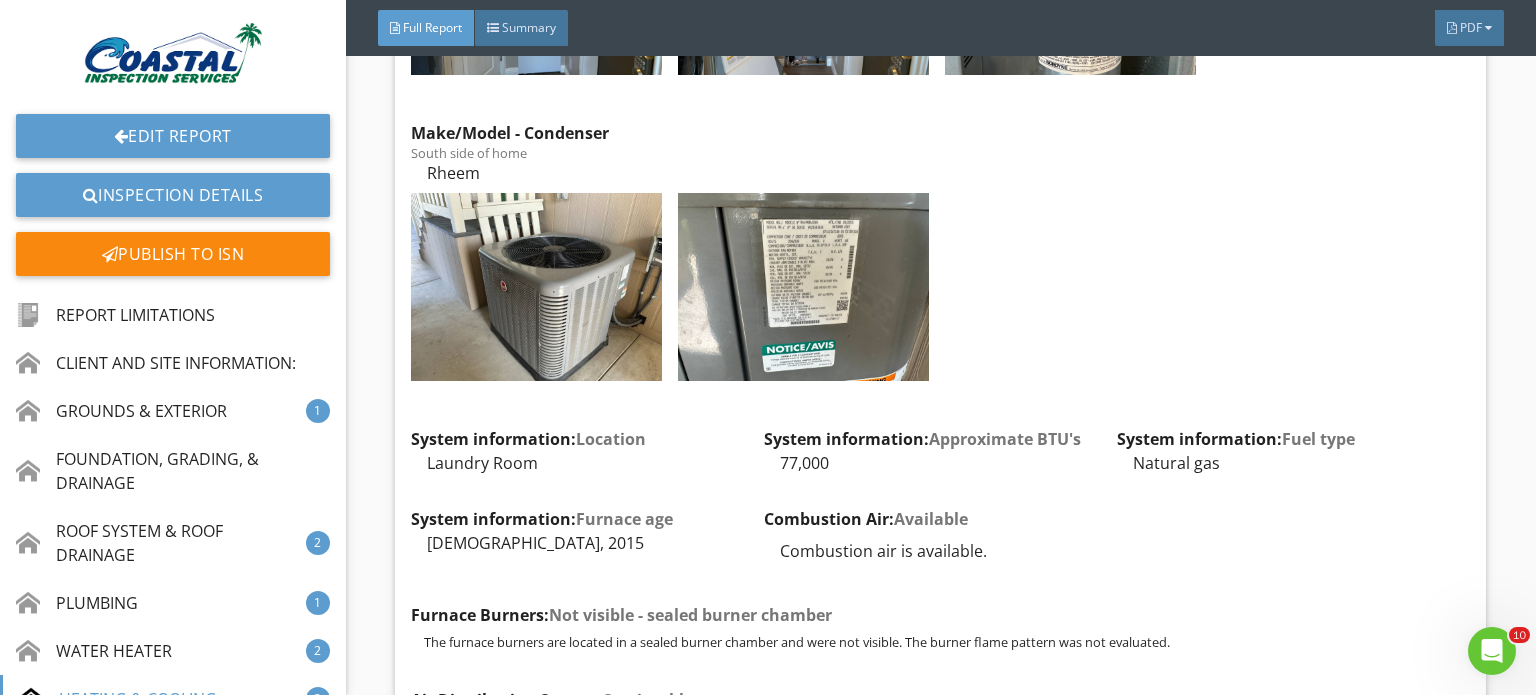 scroll, scrollTop: 13900, scrollLeft: 0, axis: vertical 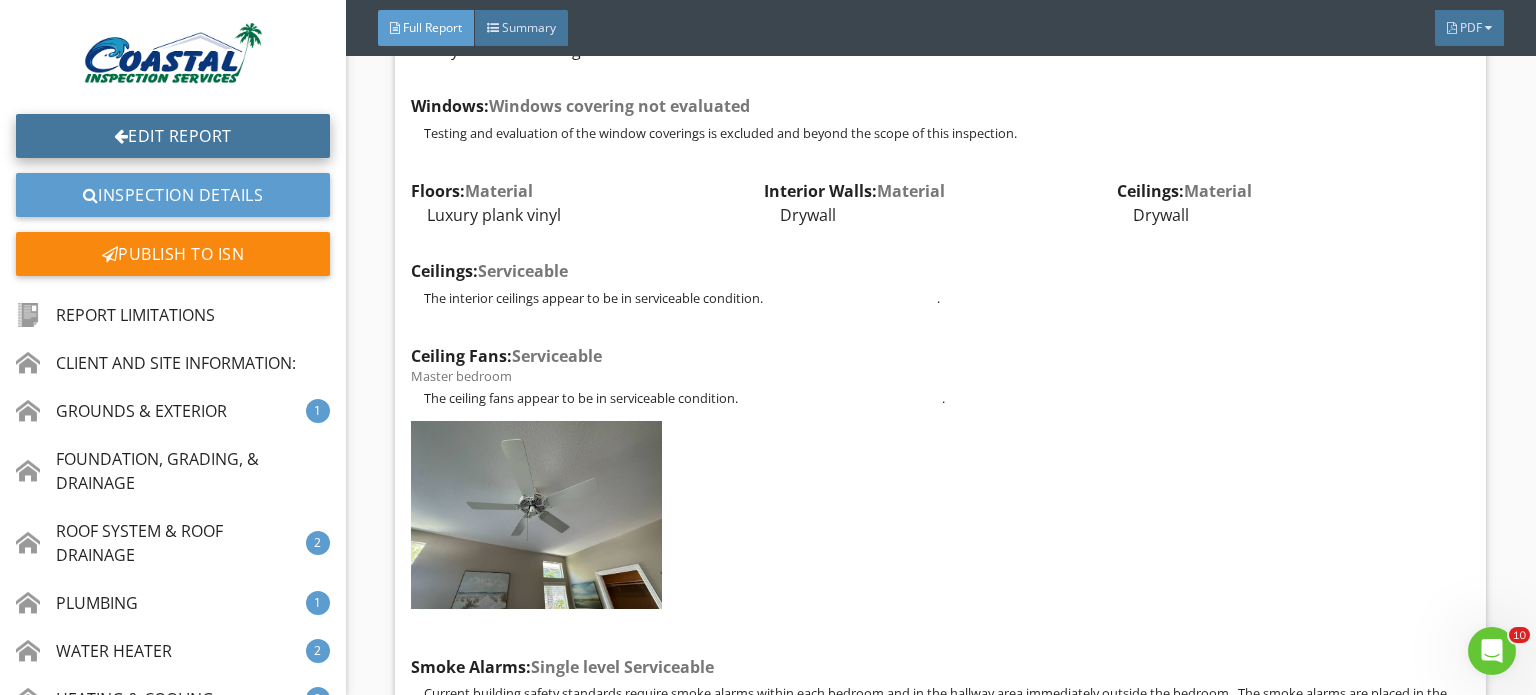 click on "Edit Report" at bounding box center [173, 136] 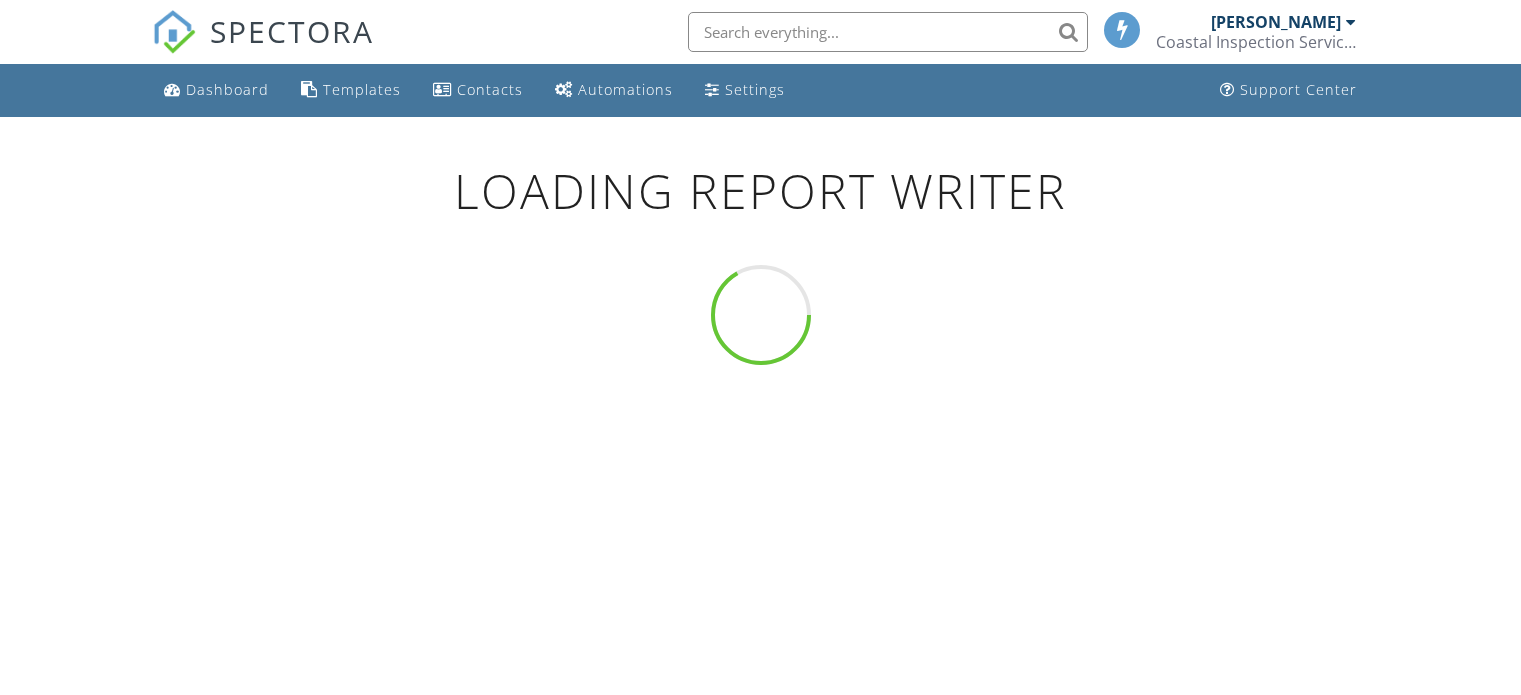 scroll, scrollTop: 0, scrollLeft: 0, axis: both 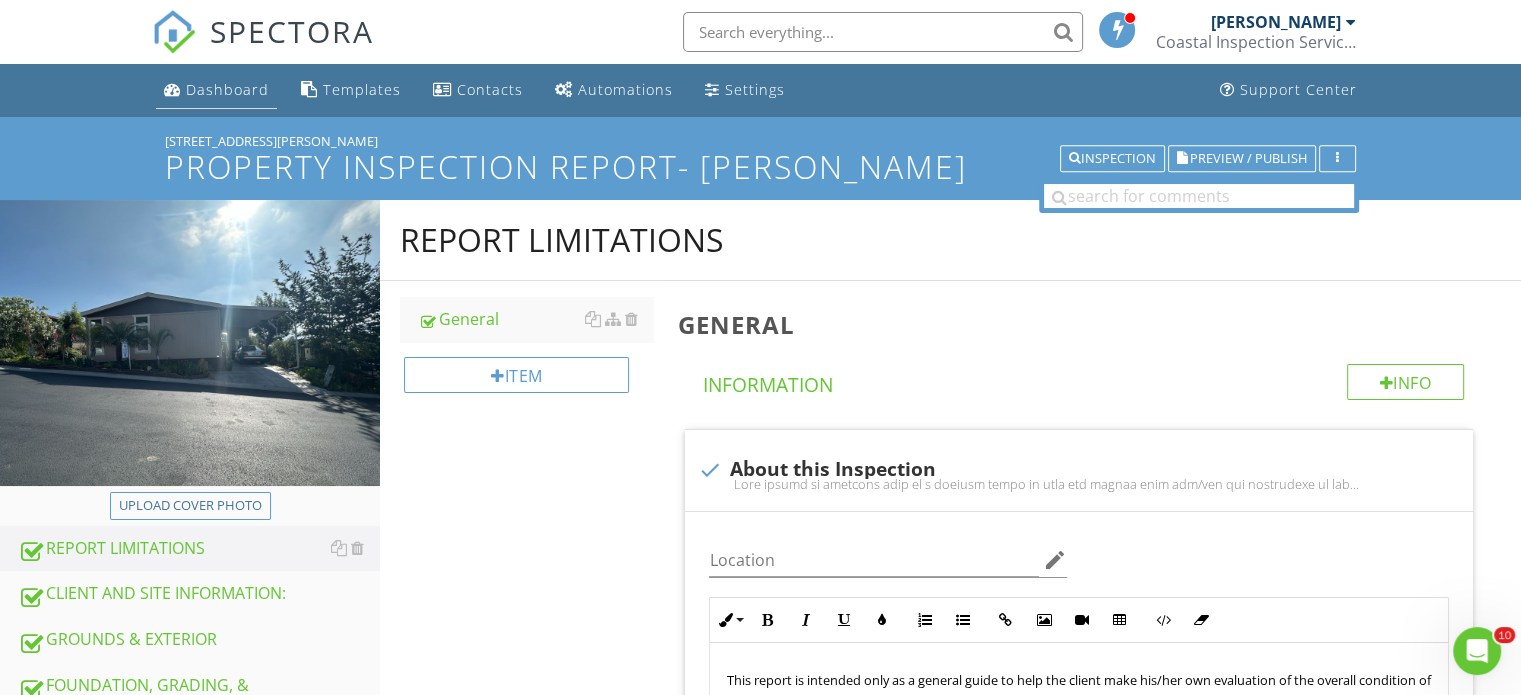 click on "Dashboard" at bounding box center (227, 89) 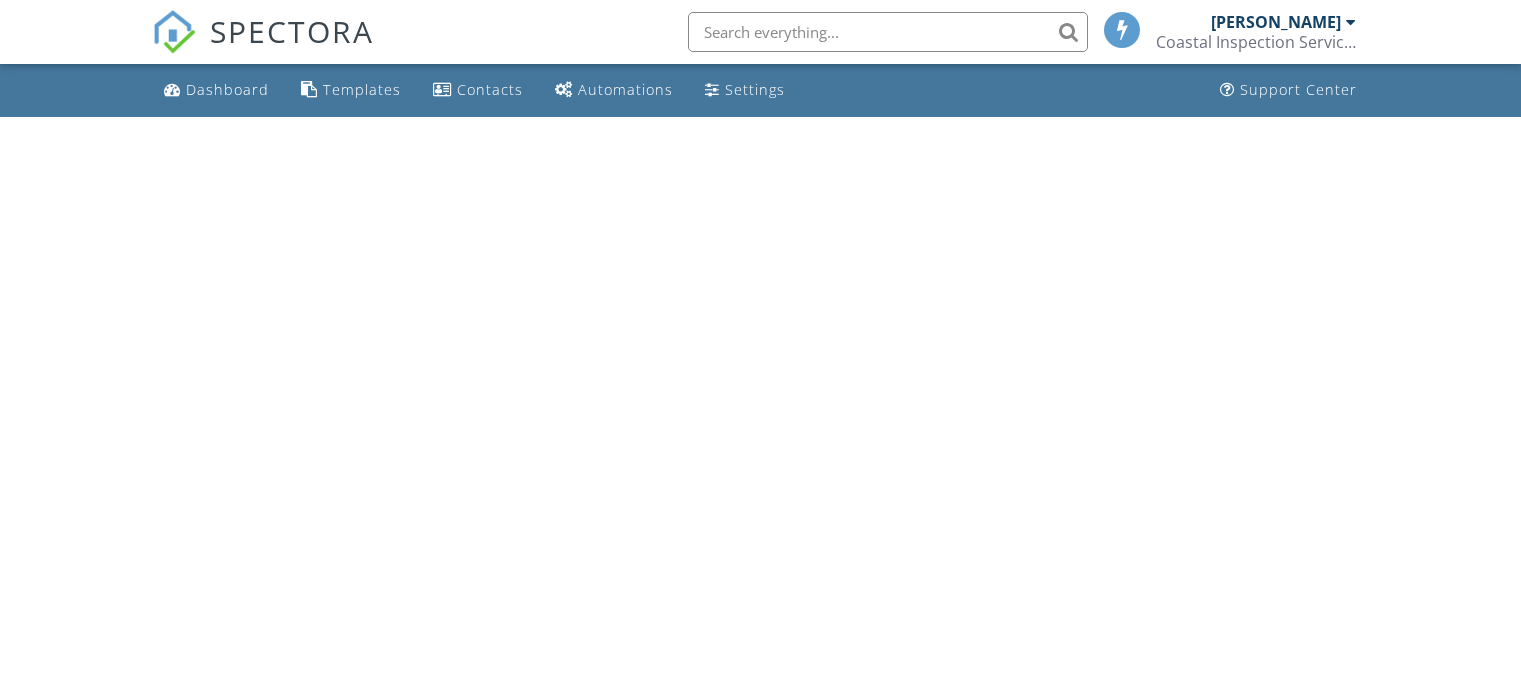 scroll, scrollTop: 0, scrollLeft: 0, axis: both 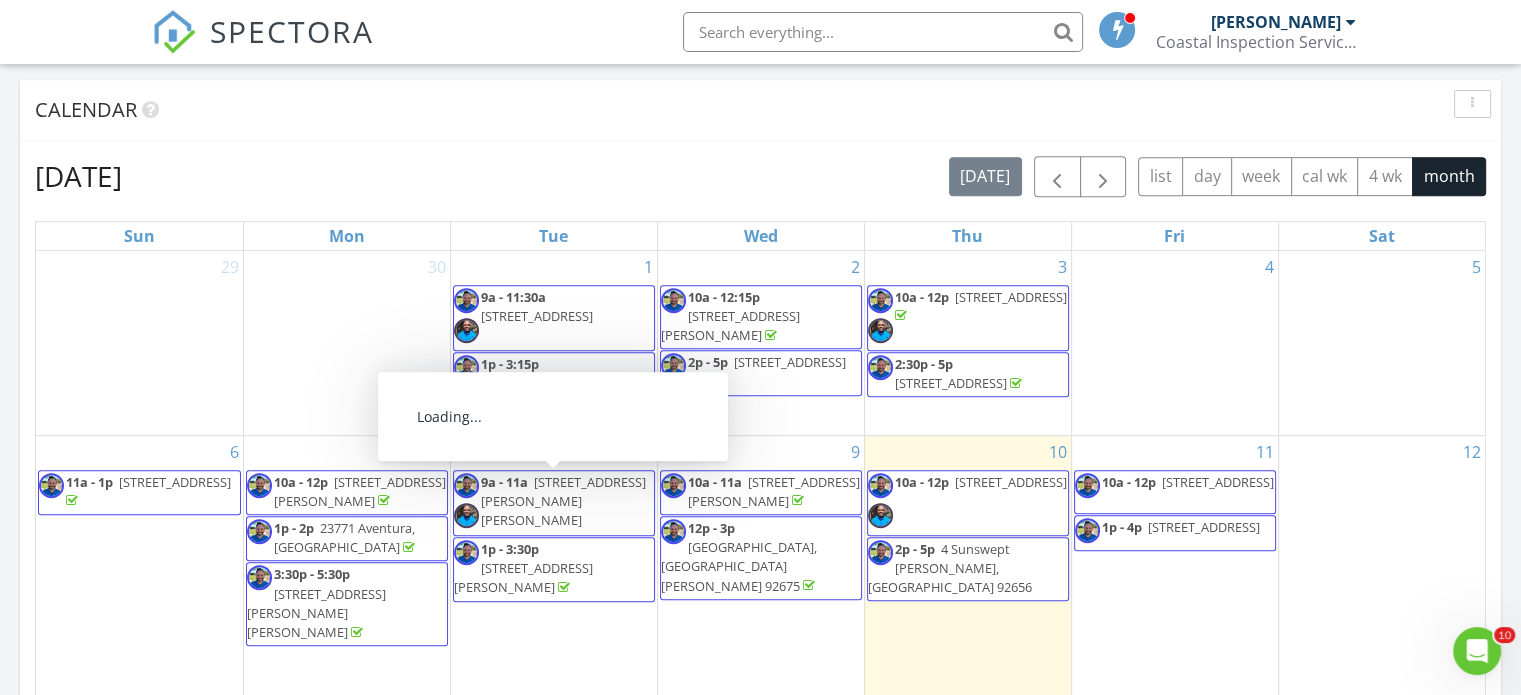 click on "27703 Ortega Hwy Spc. 134, San Juan Capistrano 92675" at bounding box center (563, 501) 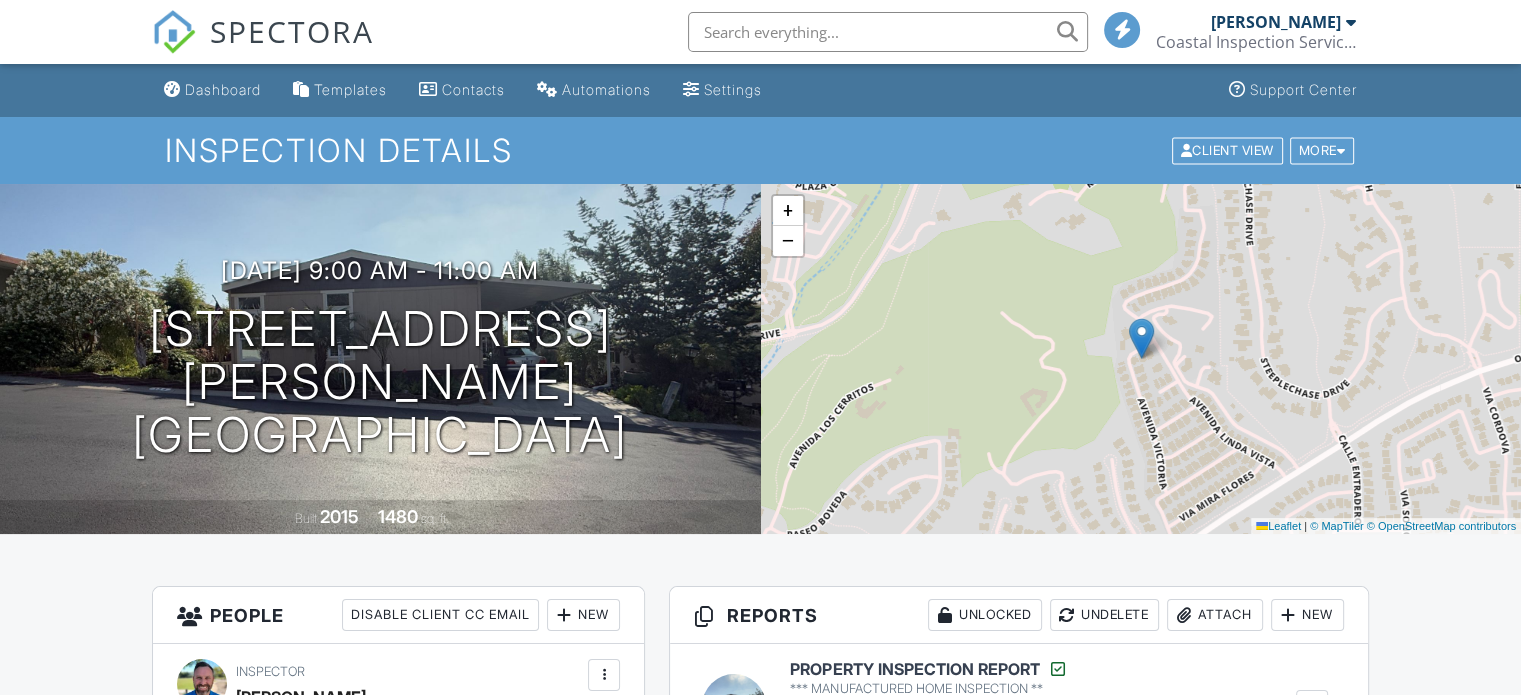 scroll, scrollTop: 322, scrollLeft: 0, axis: vertical 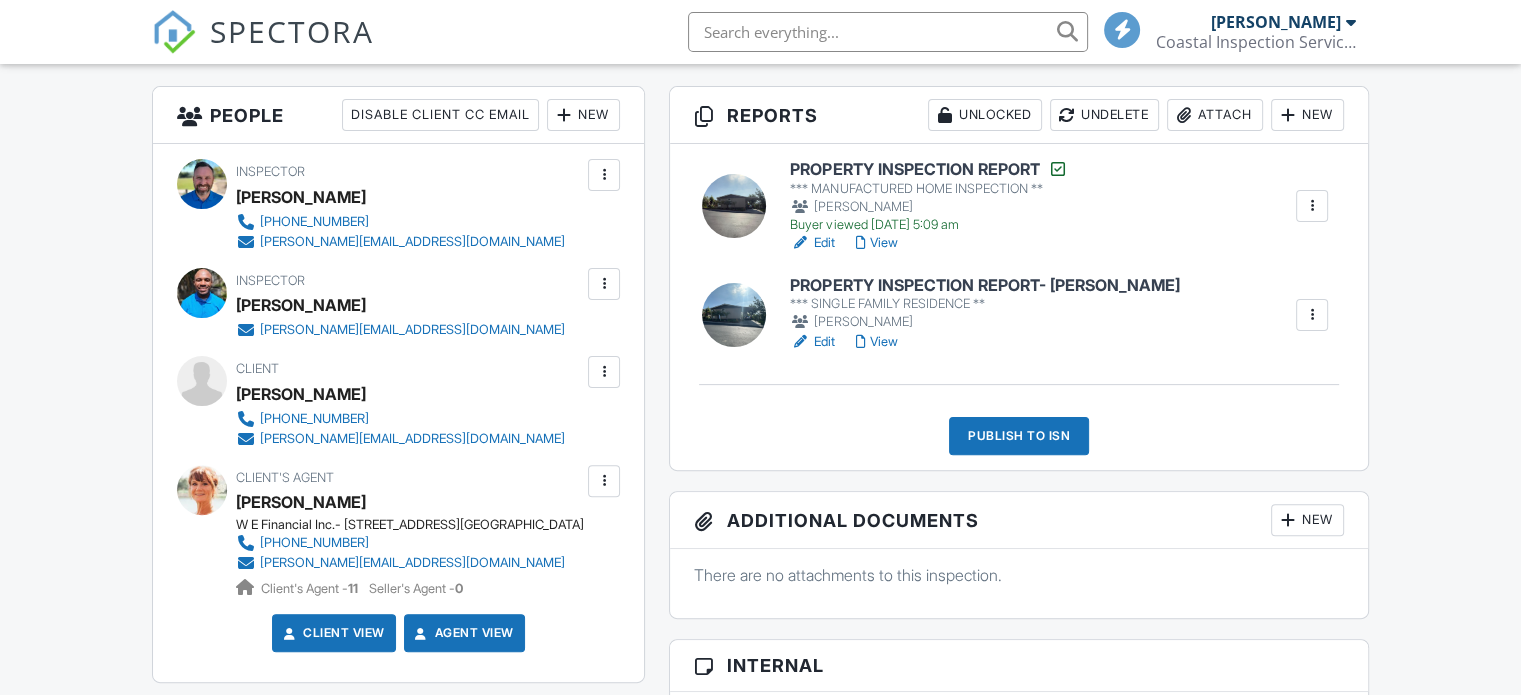 click on "PROPERTY INSPECTION REPORT" at bounding box center (928, 169) 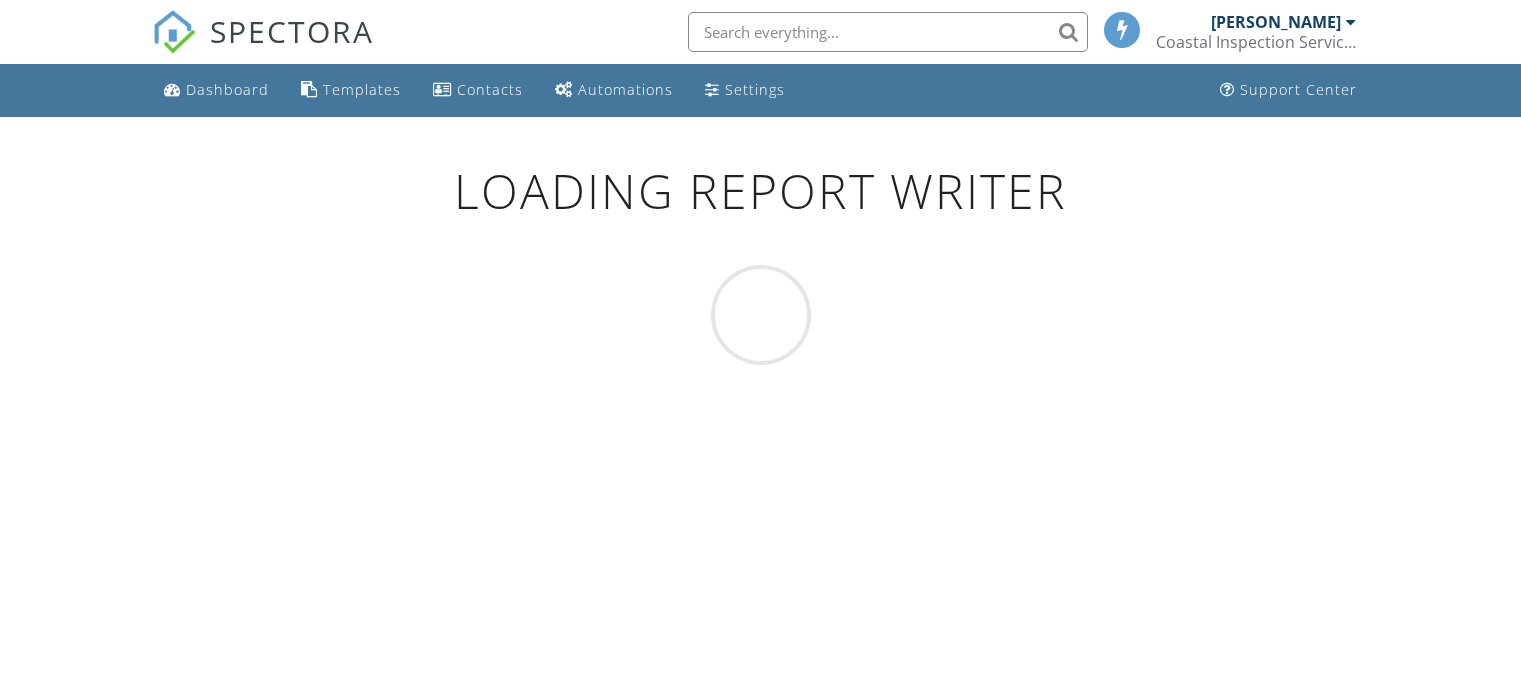 scroll, scrollTop: 0, scrollLeft: 0, axis: both 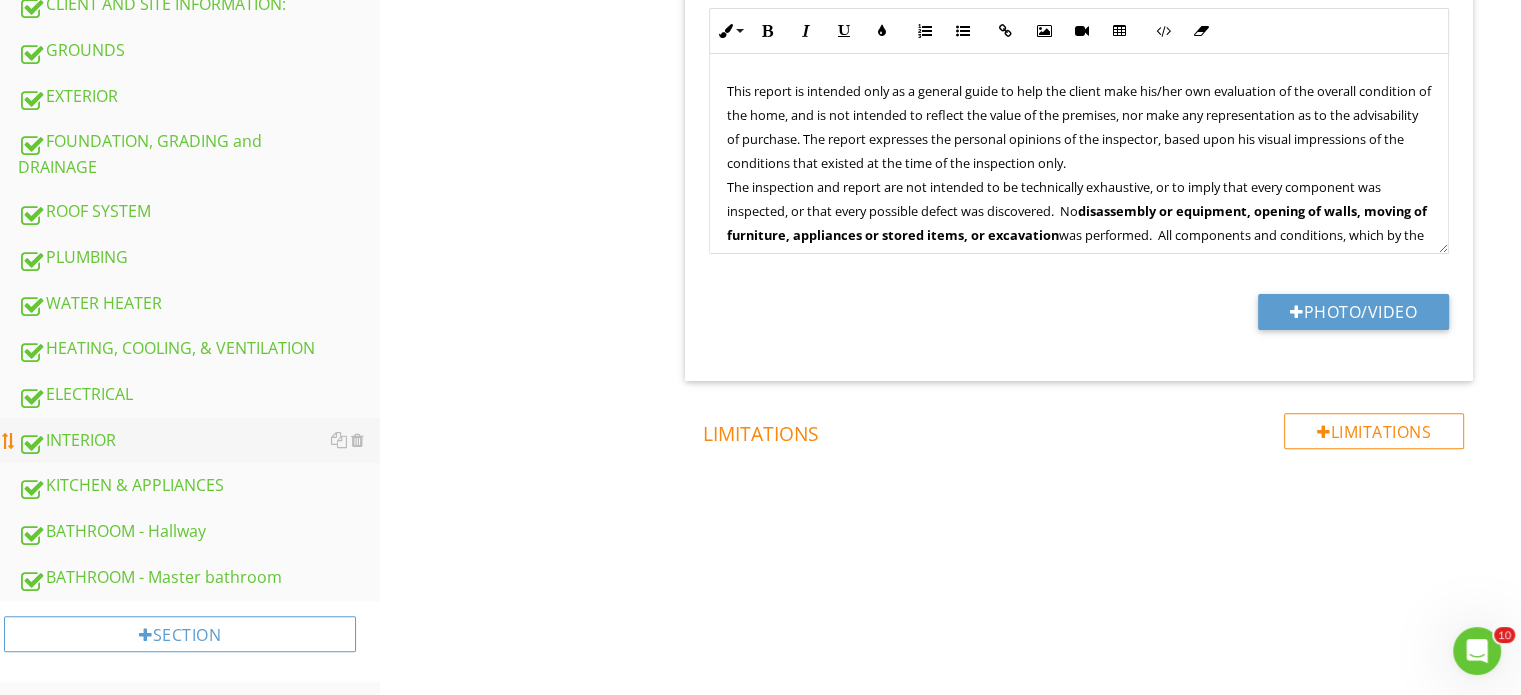click on "INTERIOR" at bounding box center [199, 441] 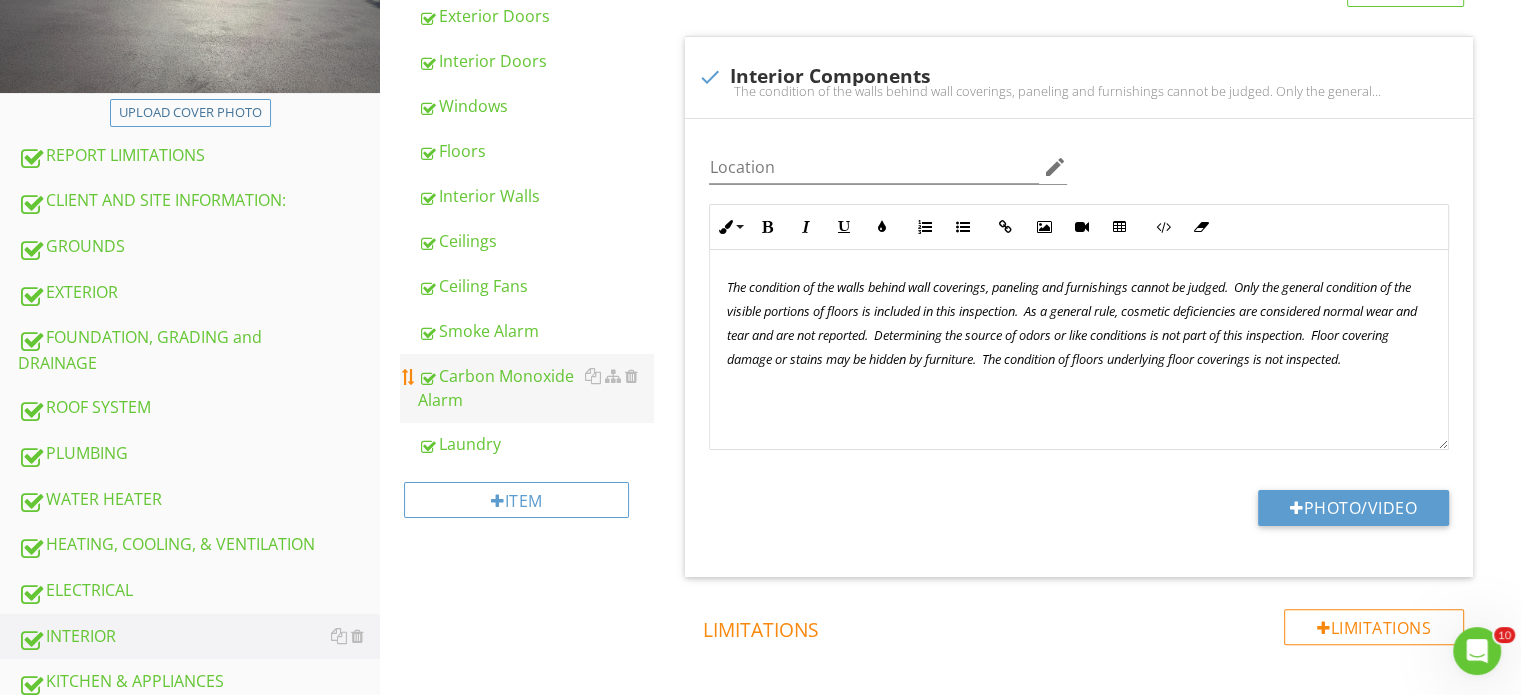 scroll, scrollTop: 389, scrollLeft: 0, axis: vertical 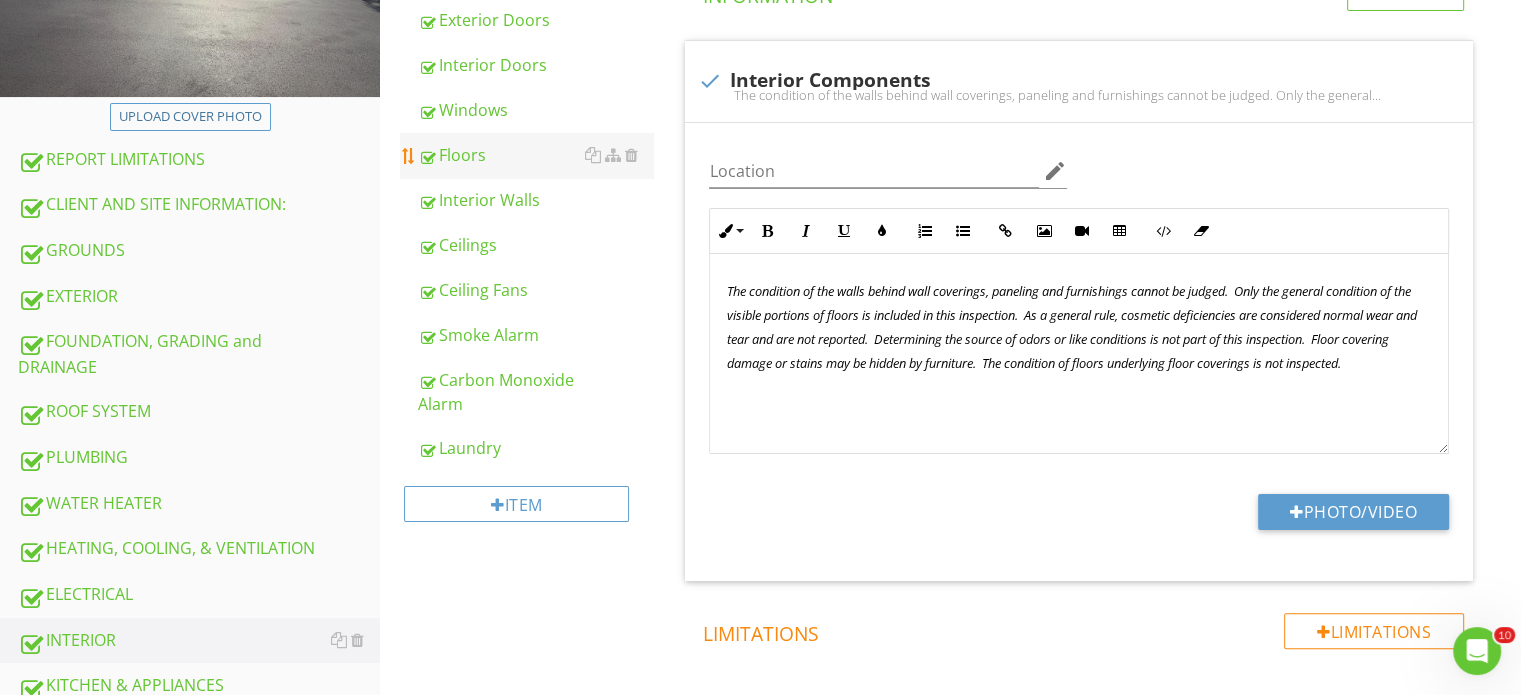 click on "Floors" at bounding box center [535, 155] 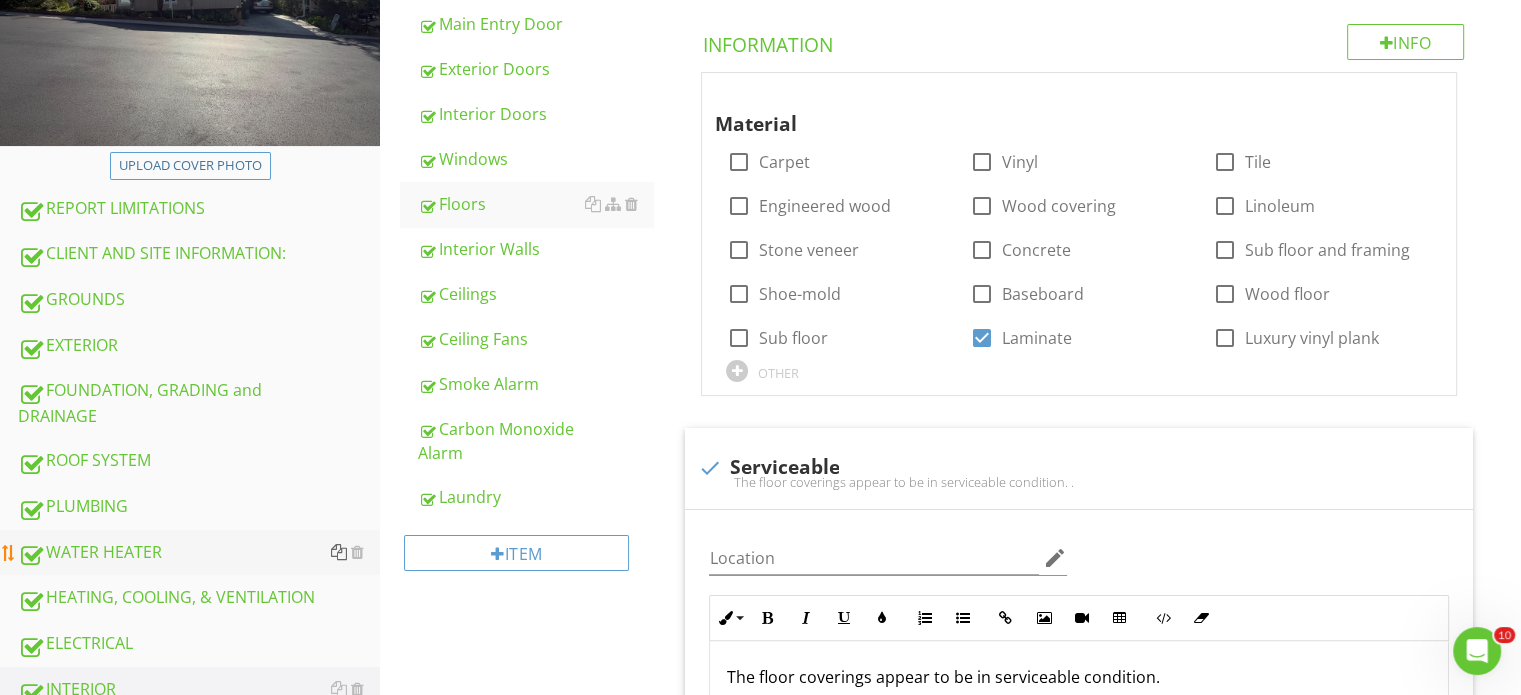 scroll, scrollTop: 0, scrollLeft: 0, axis: both 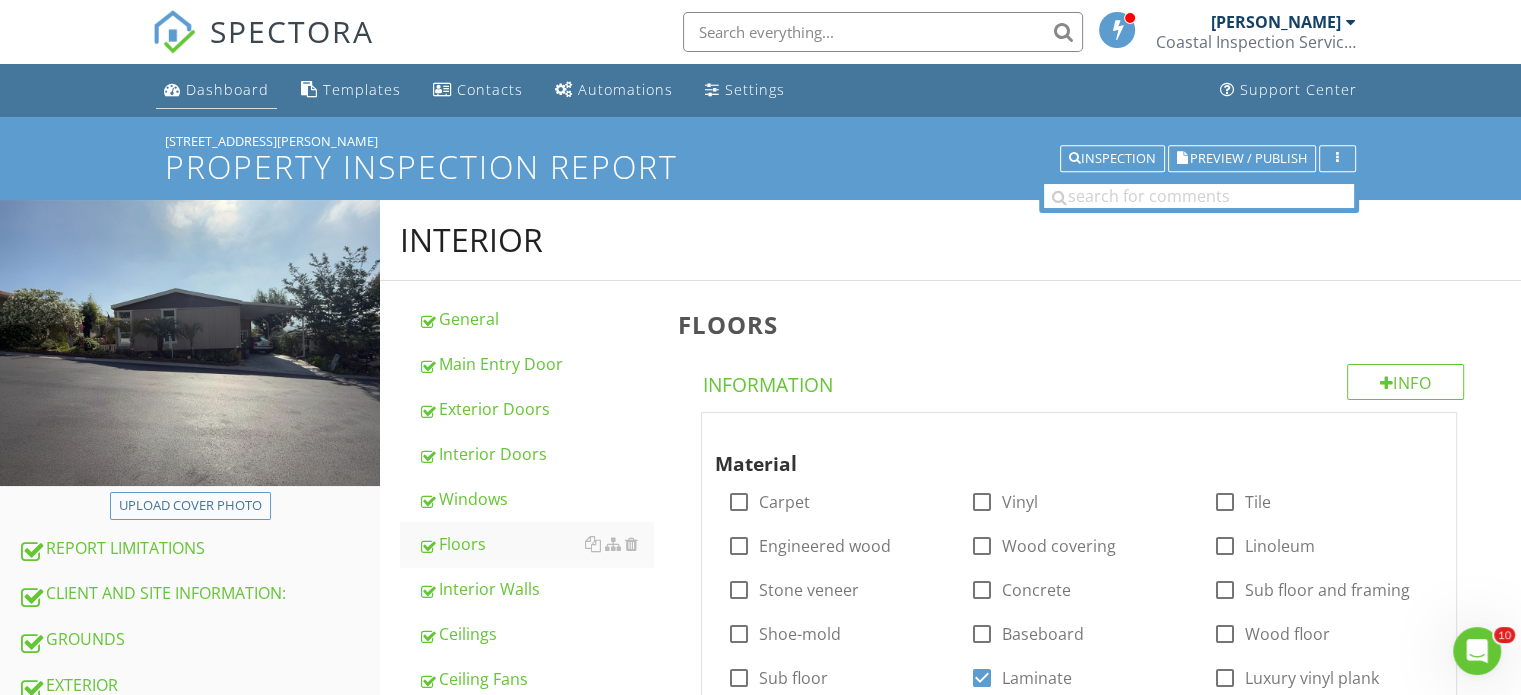 click on "Dashboard" at bounding box center (227, 89) 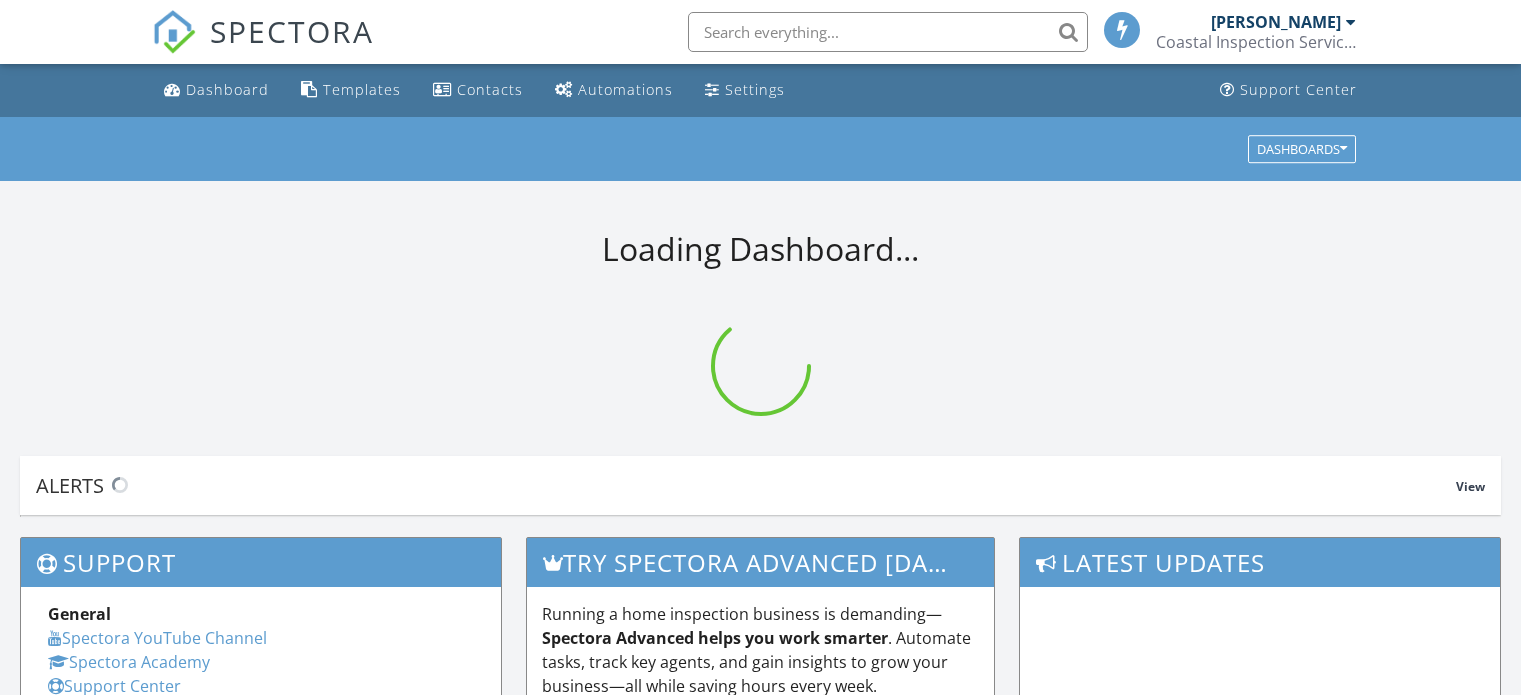 scroll, scrollTop: 0, scrollLeft: 0, axis: both 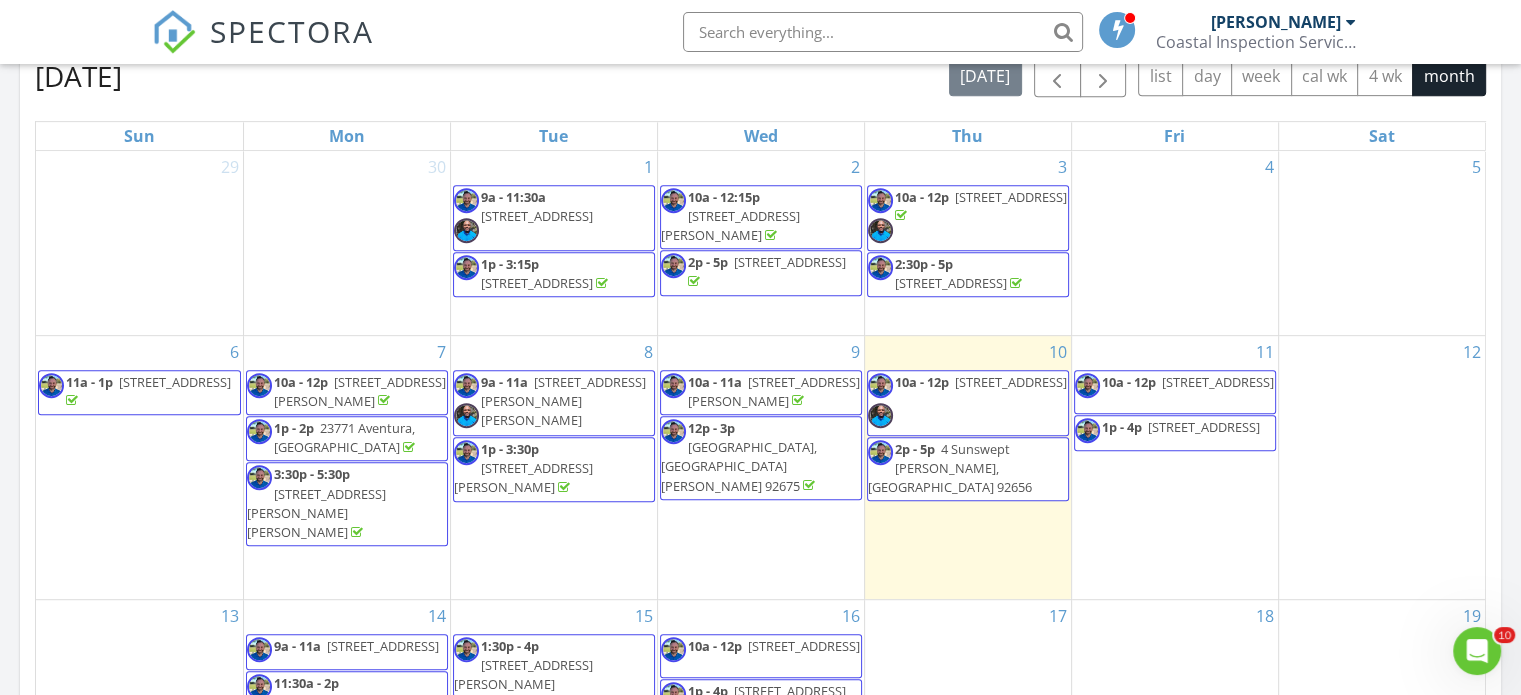 click on "27703 Ortega Hwy Spc. 134, San Juan Capistrano 92675" at bounding box center [563, 401] 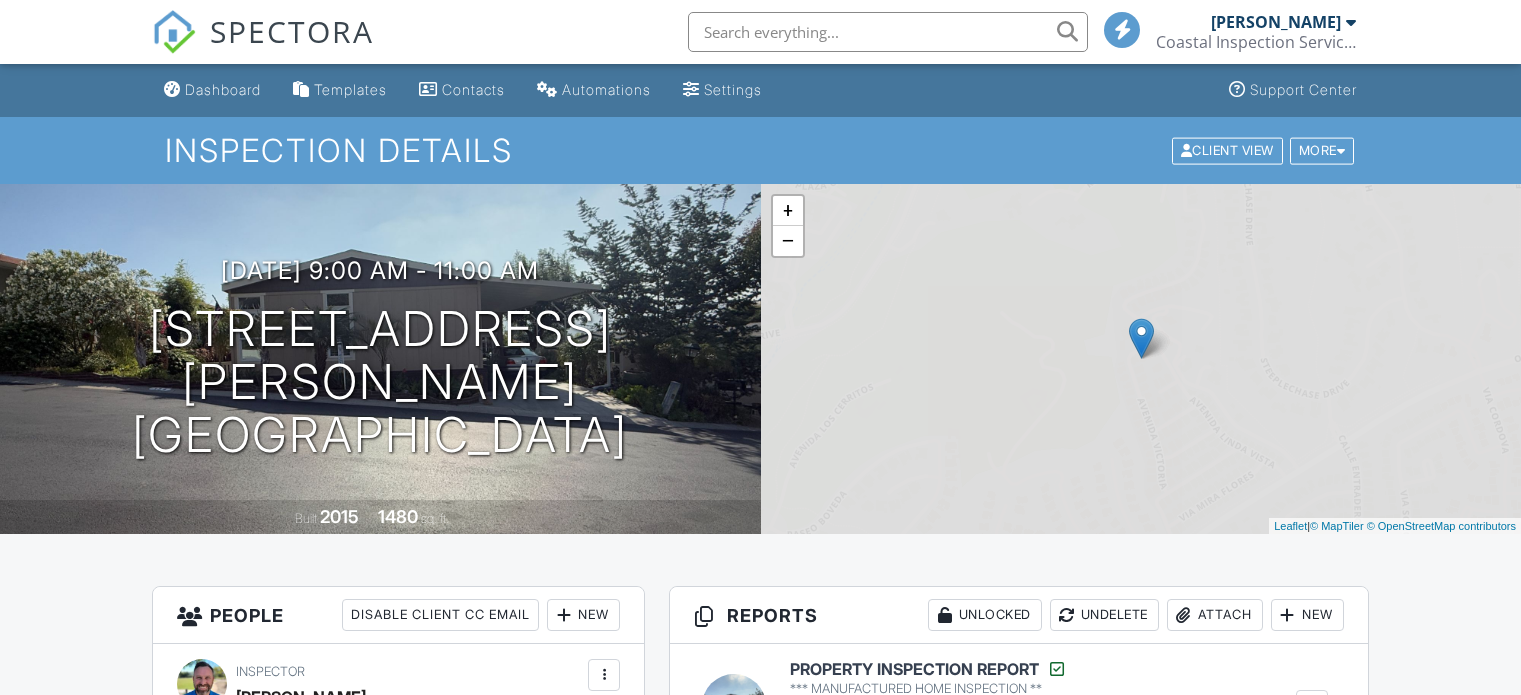 scroll, scrollTop: 0, scrollLeft: 0, axis: both 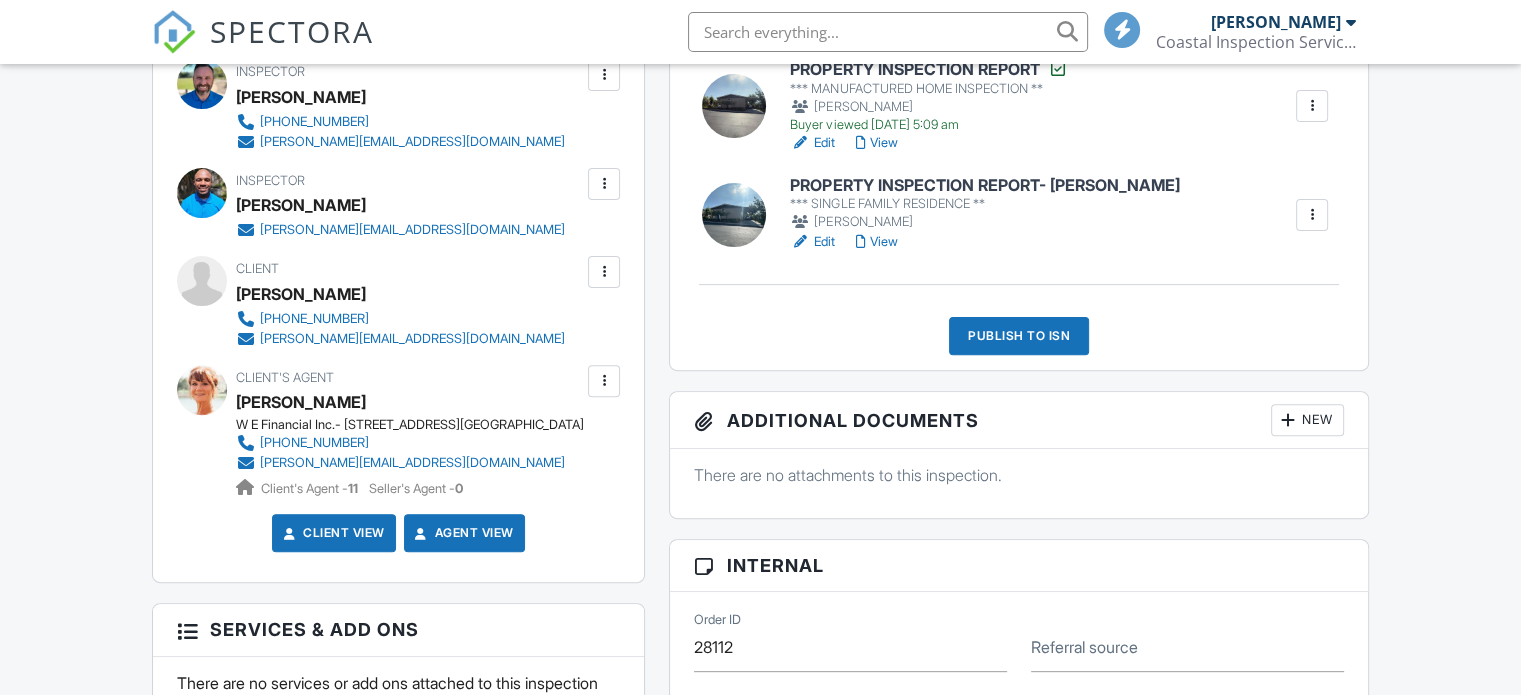 click on "PROPERTY INSPECTION REPORT- [PERSON_NAME]" at bounding box center (984, 186) 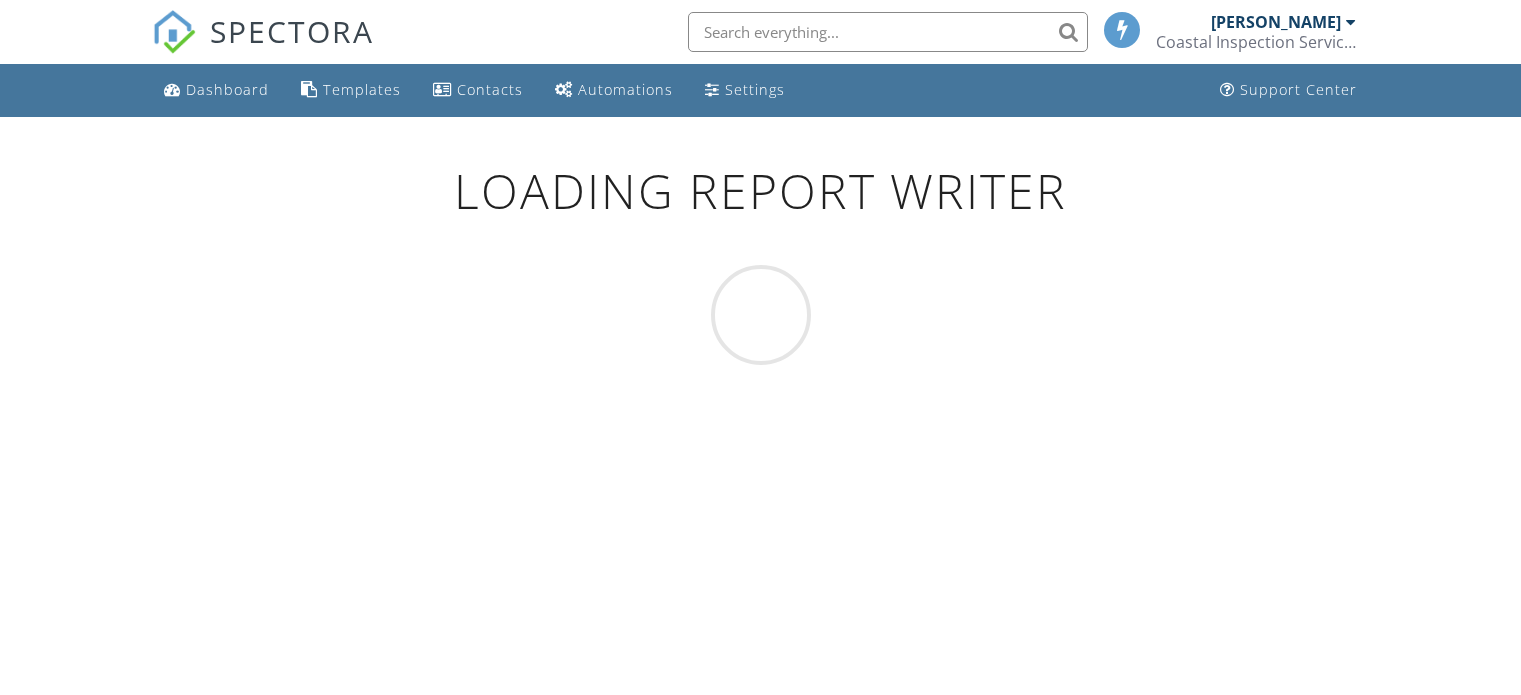 scroll, scrollTop: 0, scrollLeft: 0, axis: both 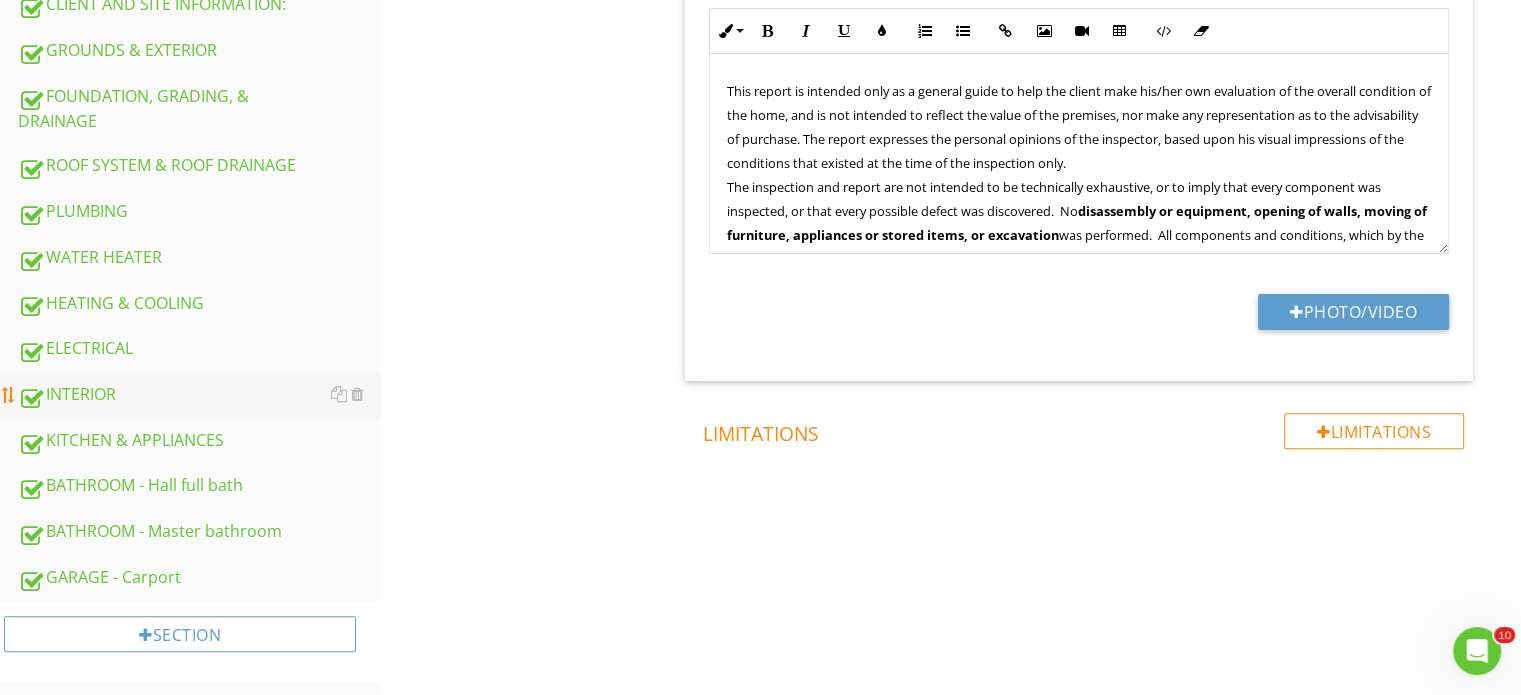 click on "INTERIOR" at bounding box center (199, 395) 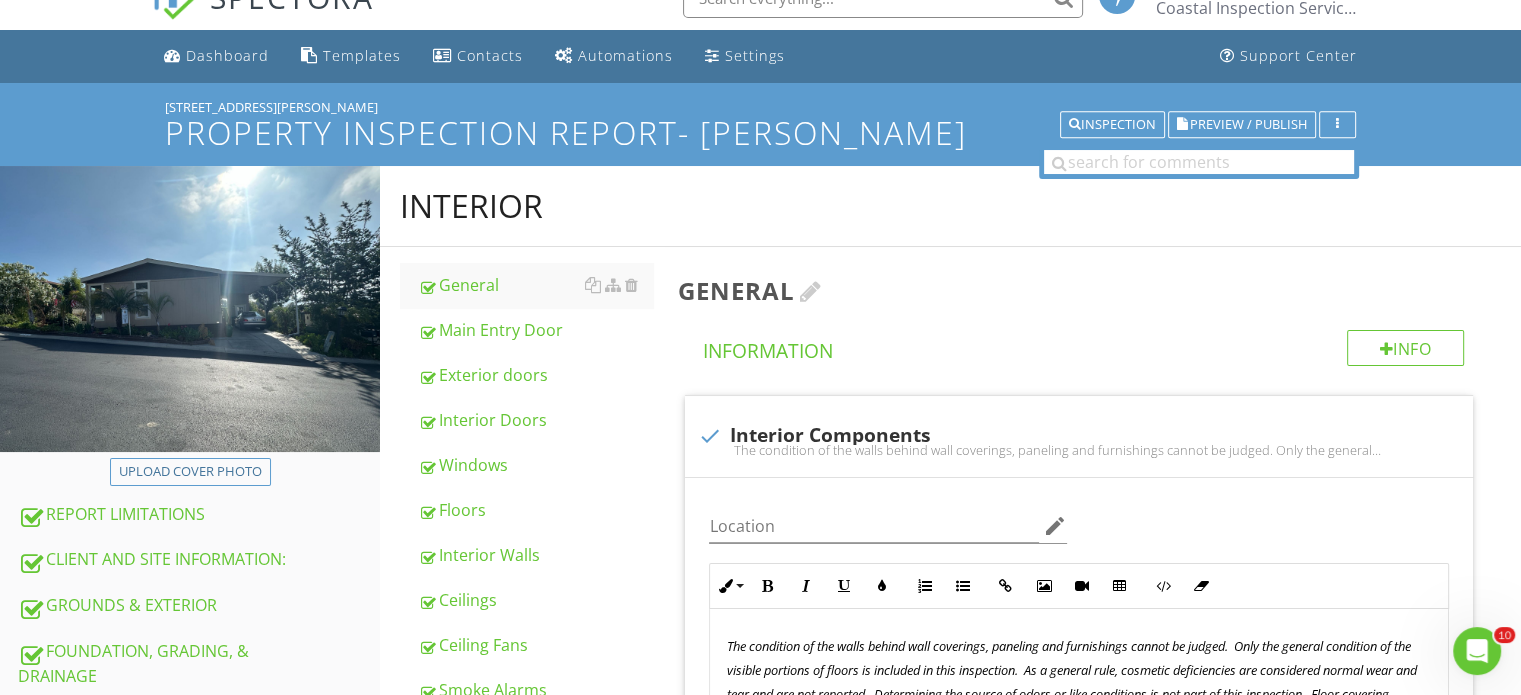 scroll, scrollTop: 0, scrollLeft: 0, axis: both 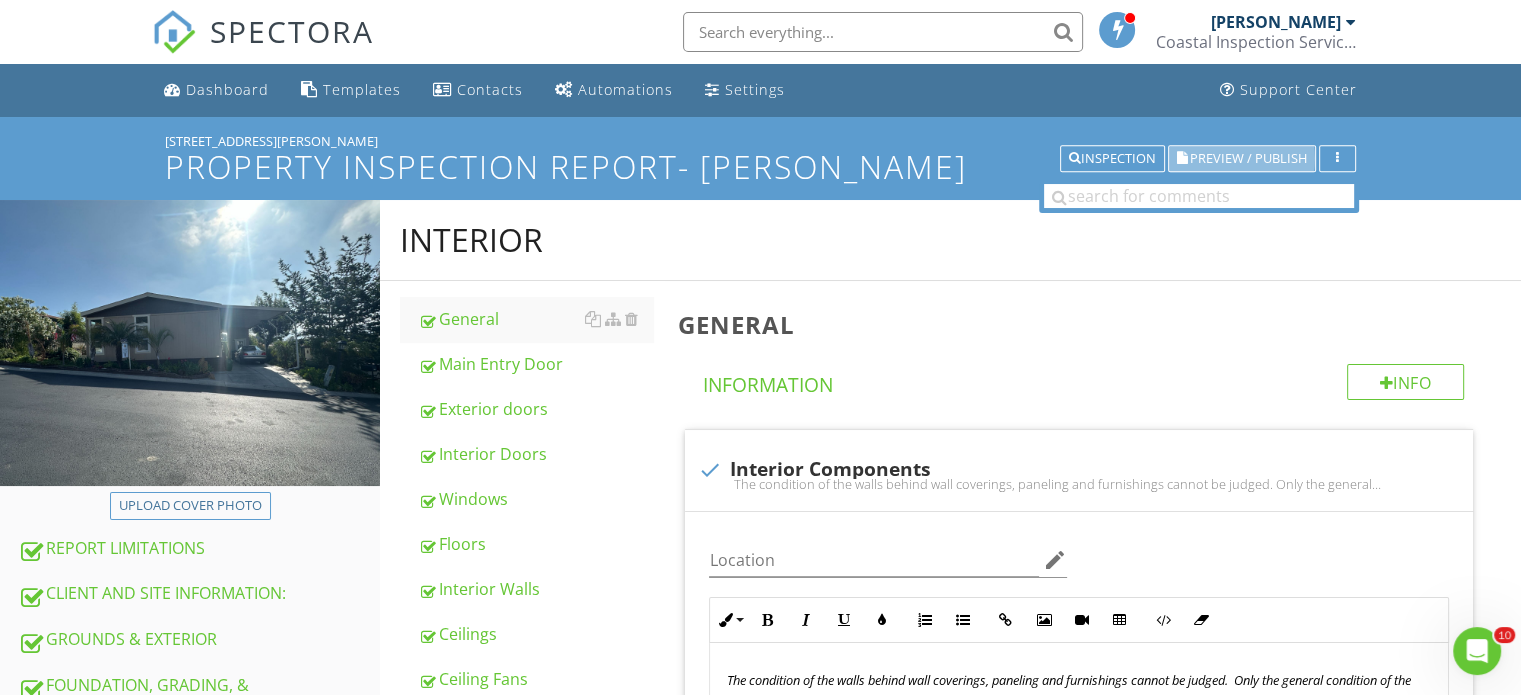 click on "Preview / Publish" at bounding box center (1248, 158) 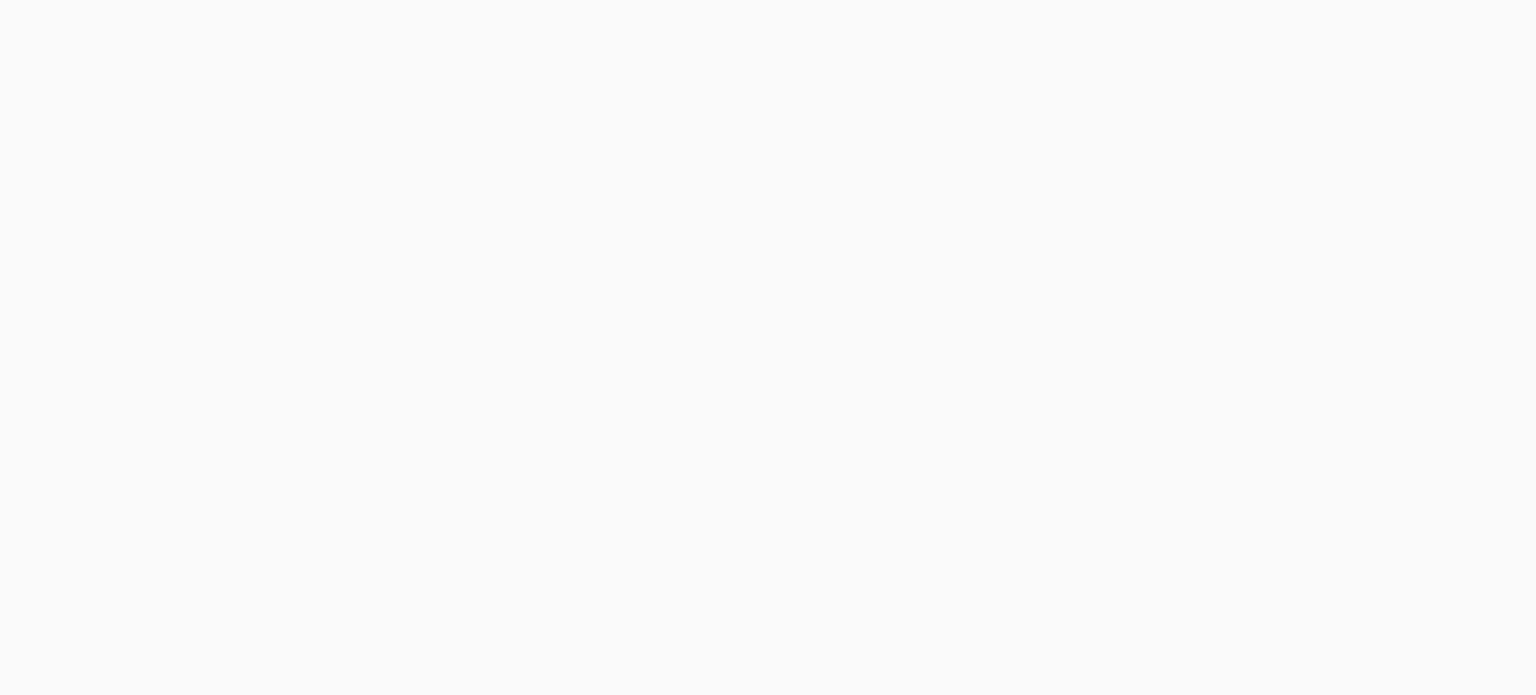 scroll, scrollTop: 0, scrollLeft: 0, axis: both 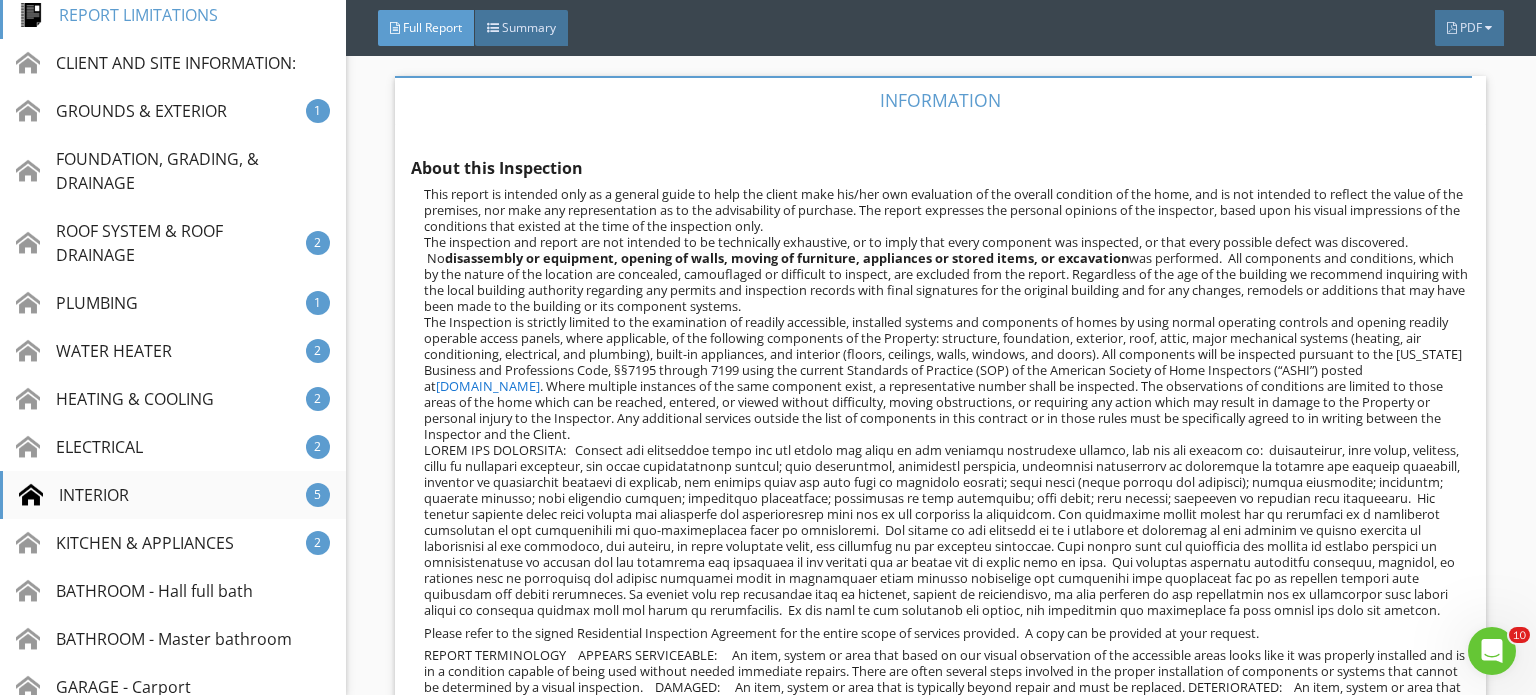 click on "INTERIOR" at bounding box center [74, 495] 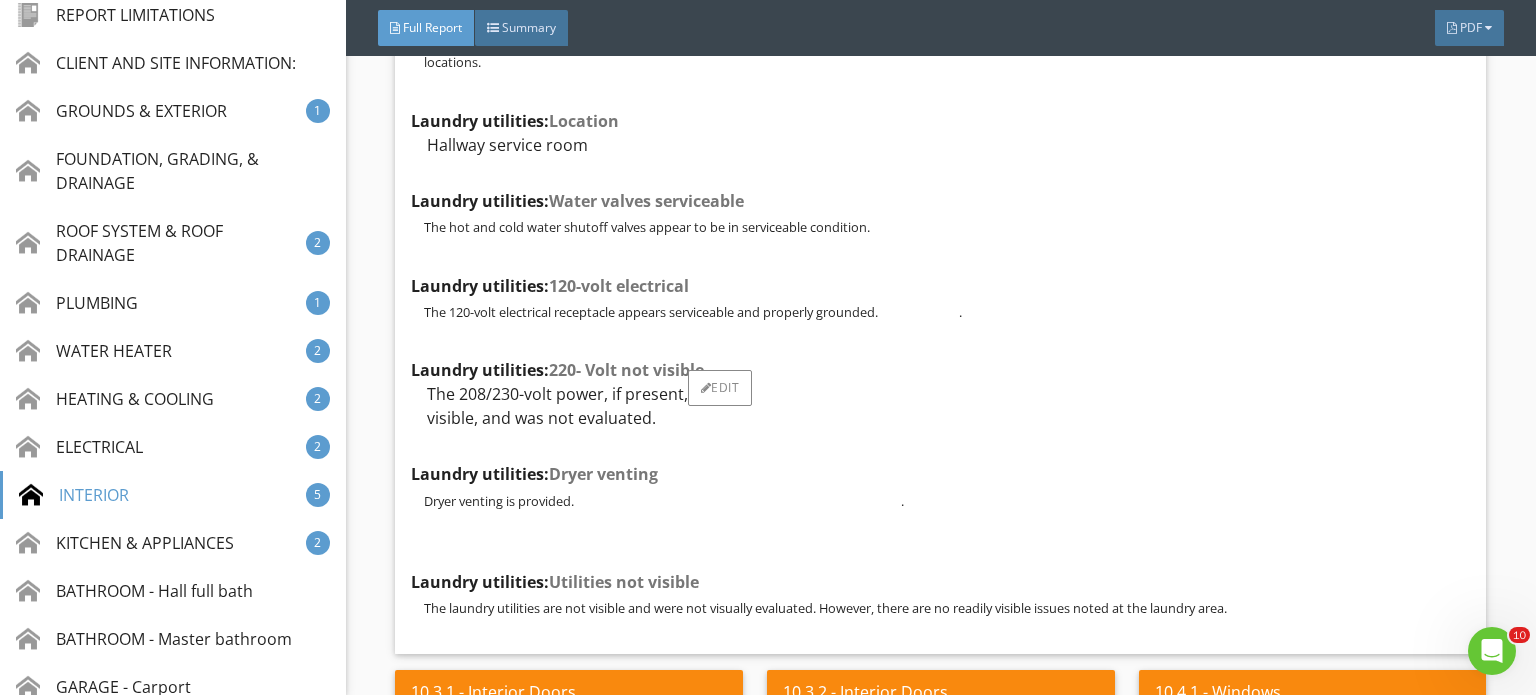 scroll, scrollTop: 19956, scrollLeft: 0, axis: vertical 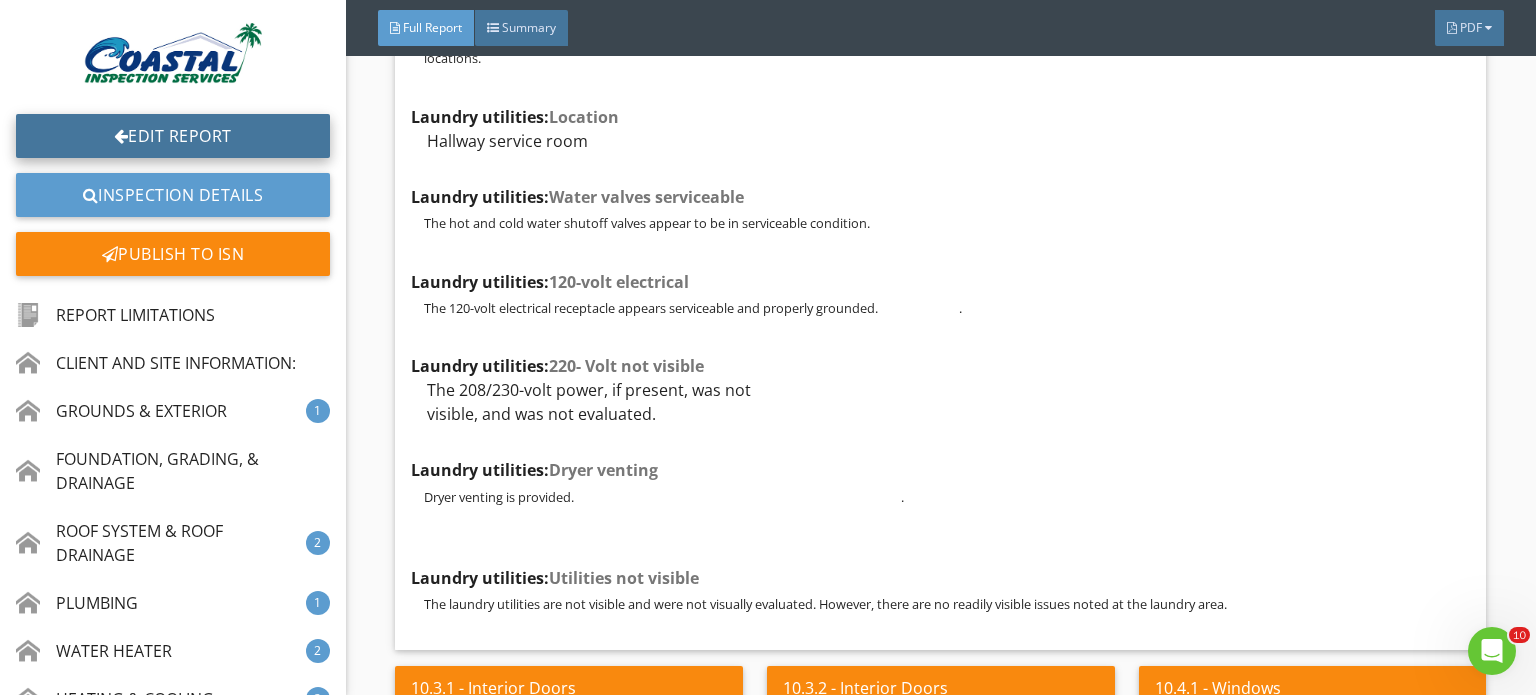 click on "Edit Report" at bounding box center (173, 136) 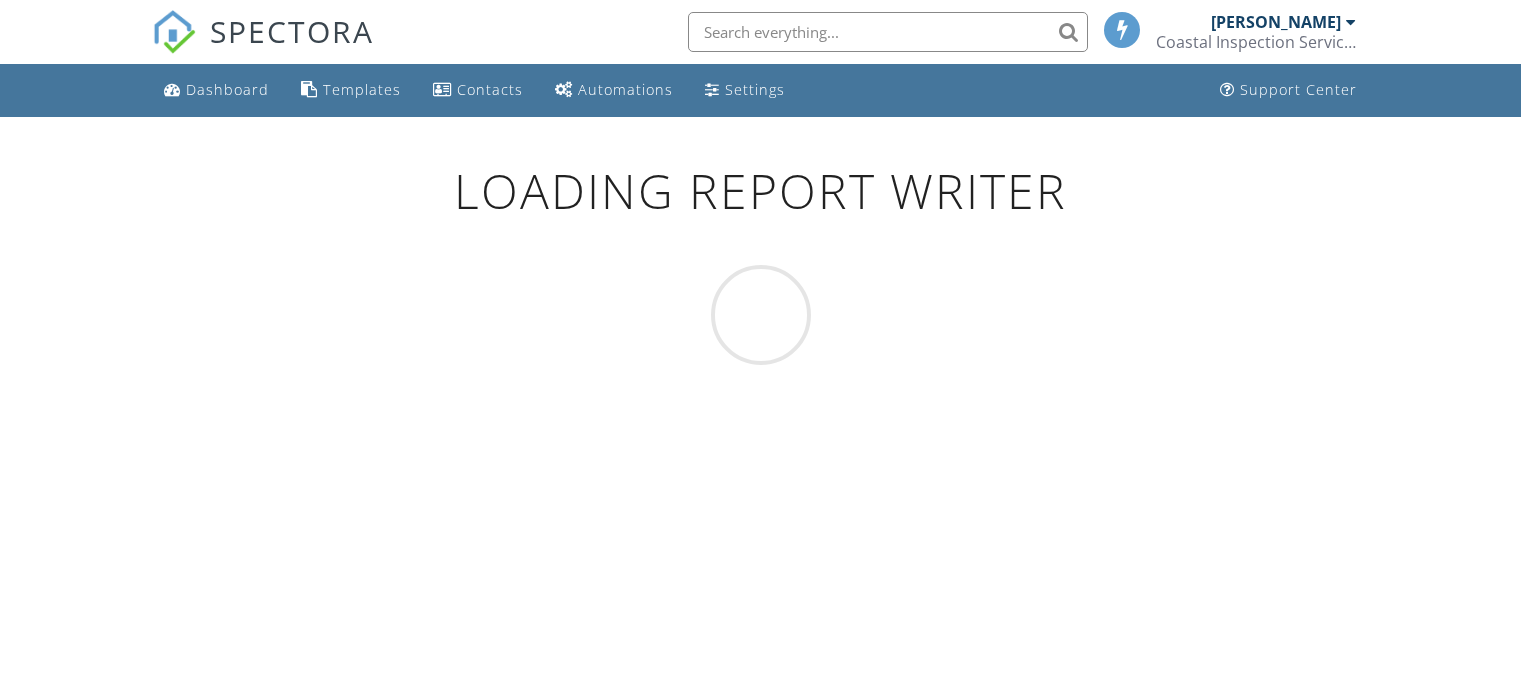 scroll, scrollTop: 0, scrollLeft: 0, axis: both 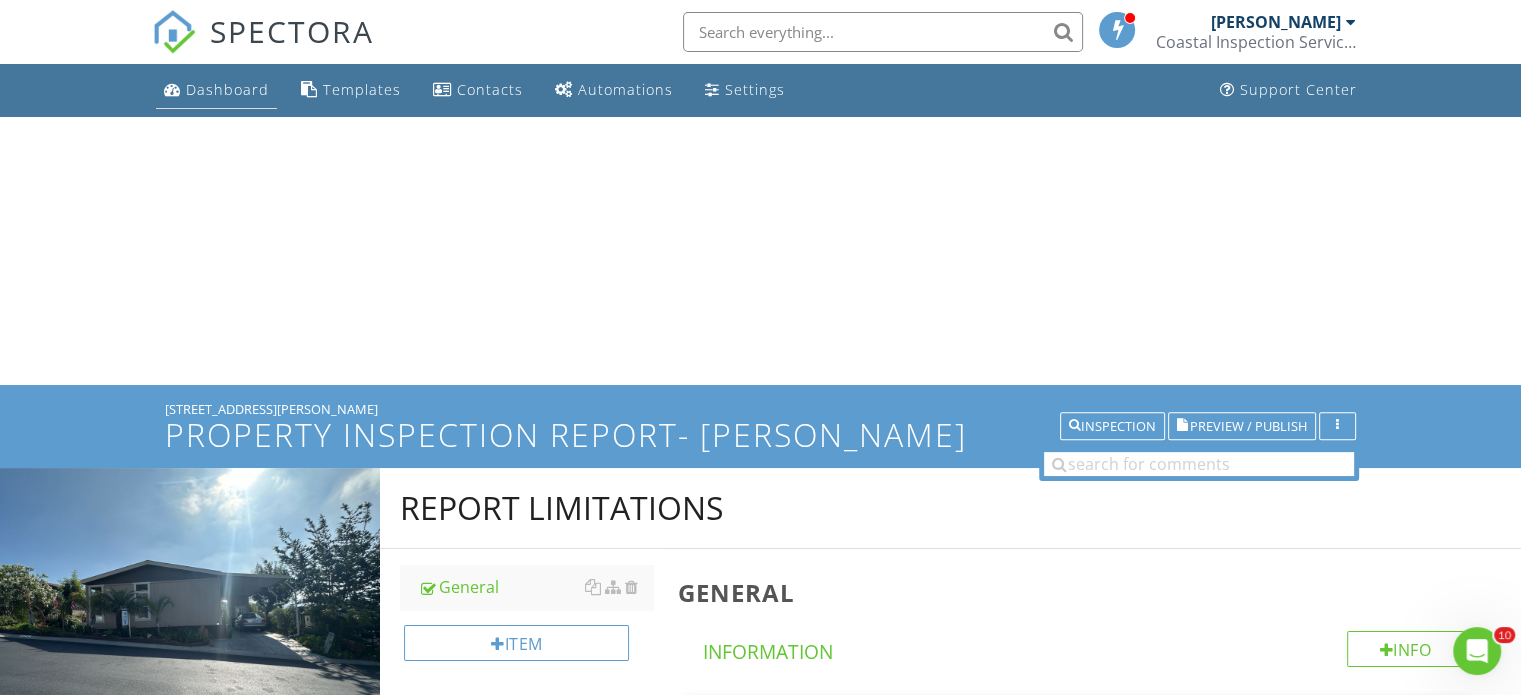 click on "Dashboard" at bounding box center (227, 89) 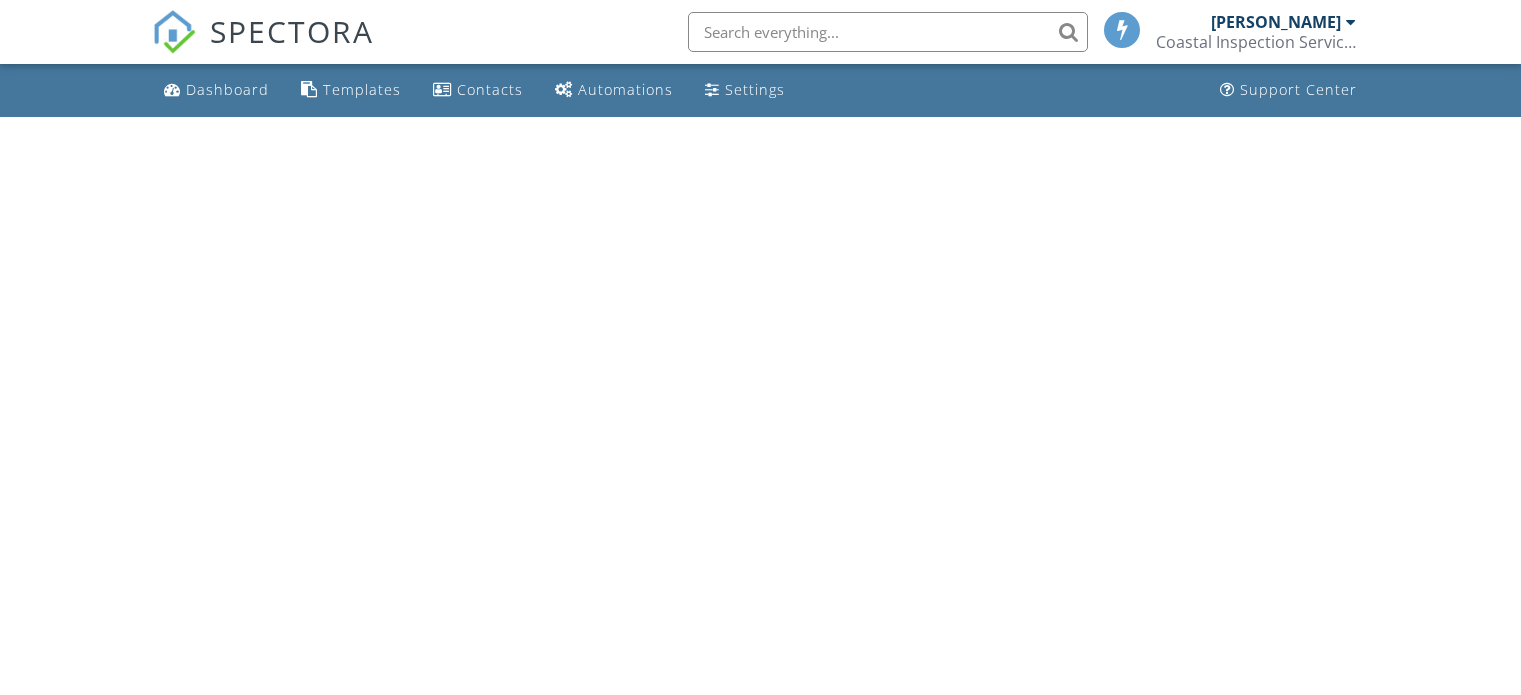 scroll, scrollTop: 0, scrollLeft: 0, axis: both 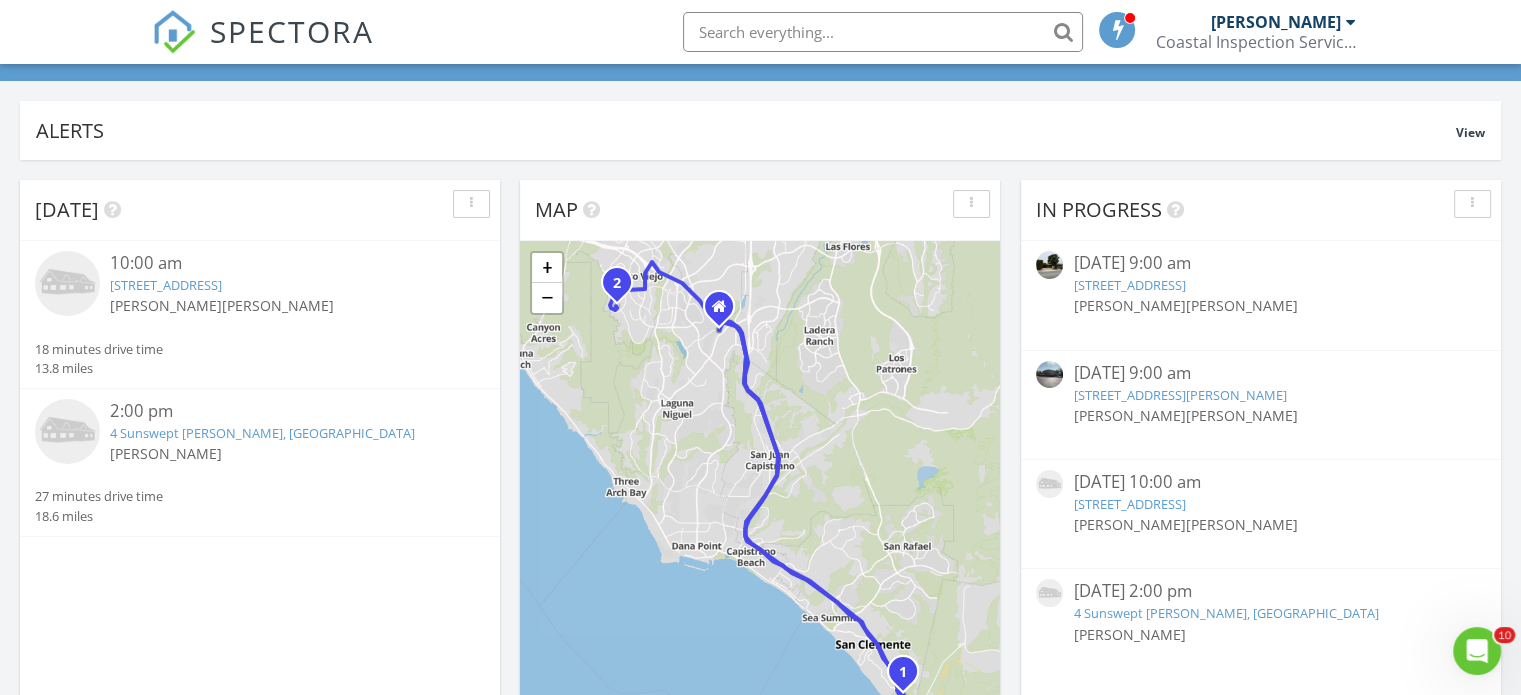 click on "[STREET_ADDRESS][PERSON_NAME]" at bounding box center (1179, 395) 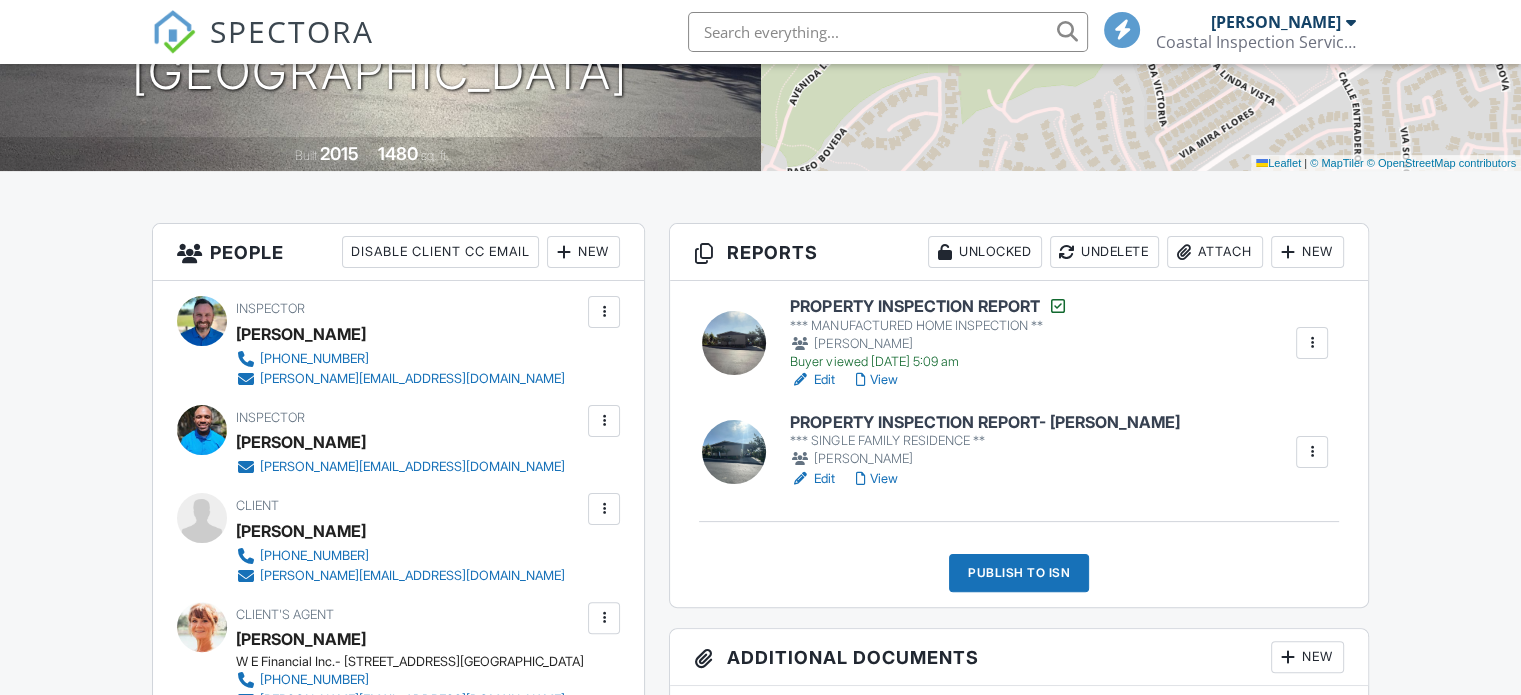scroll, scrollTop: 400, scrollLeft: 0, axis: vertical 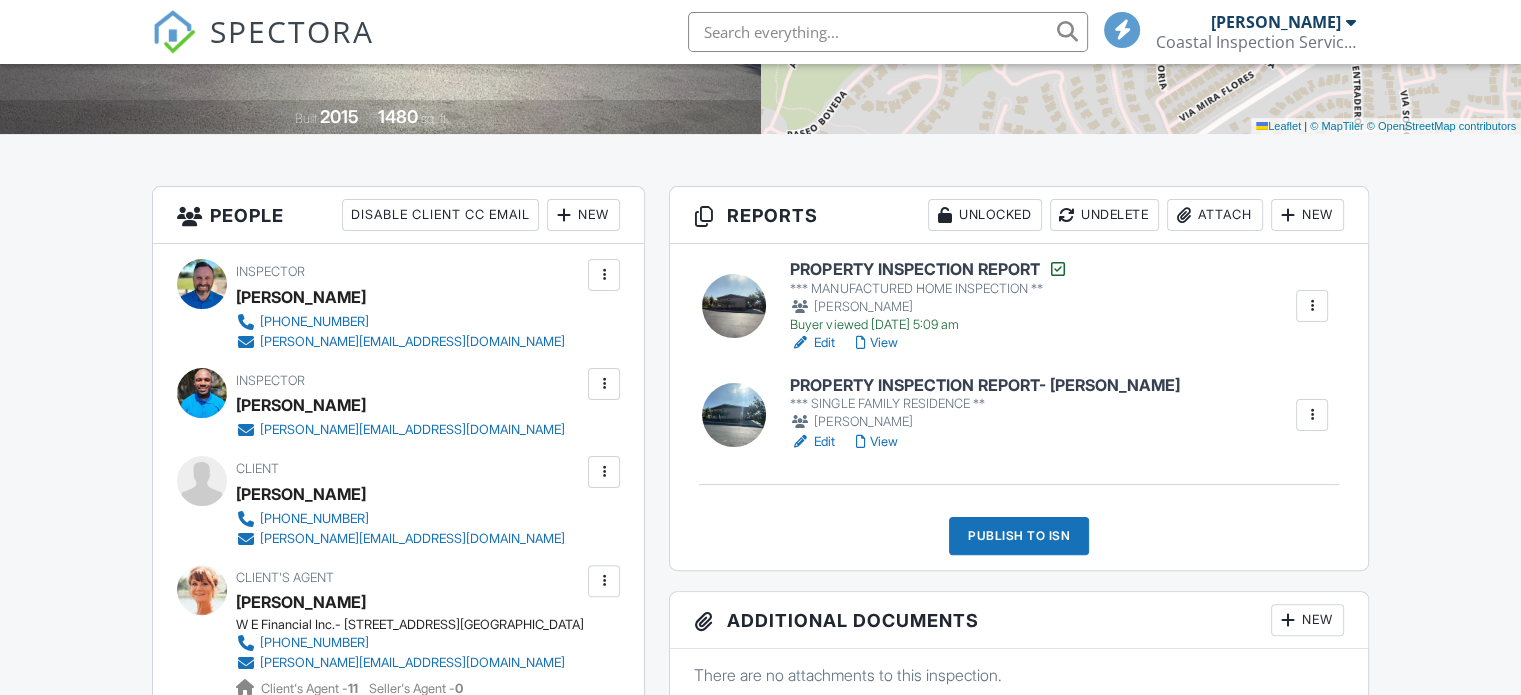 click on "PROPERTY INSPECTION REPORT" at bounding box center [928, 269] 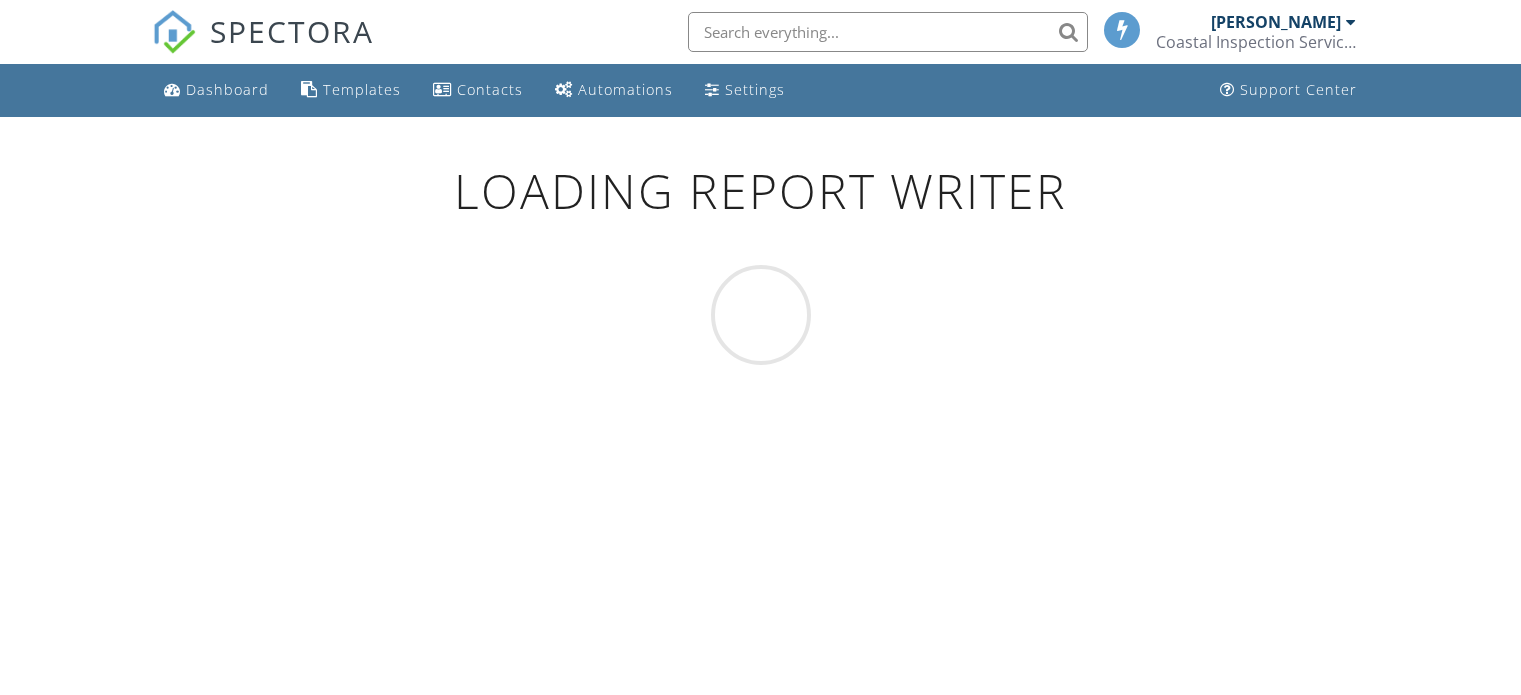 scroll, scrollTop: 0, scrollLeft: 0, axis: both 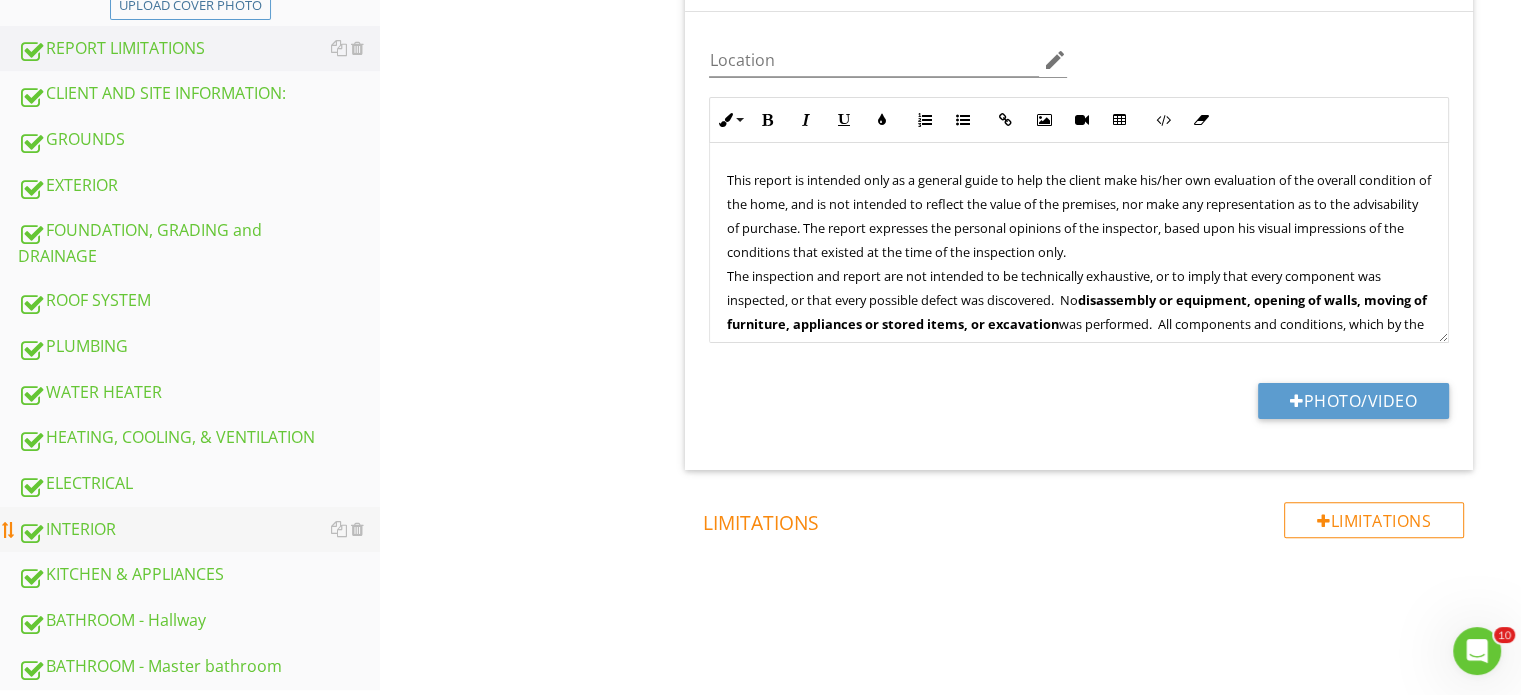 click on "INTERIOR" at bounding box center (199, 530) 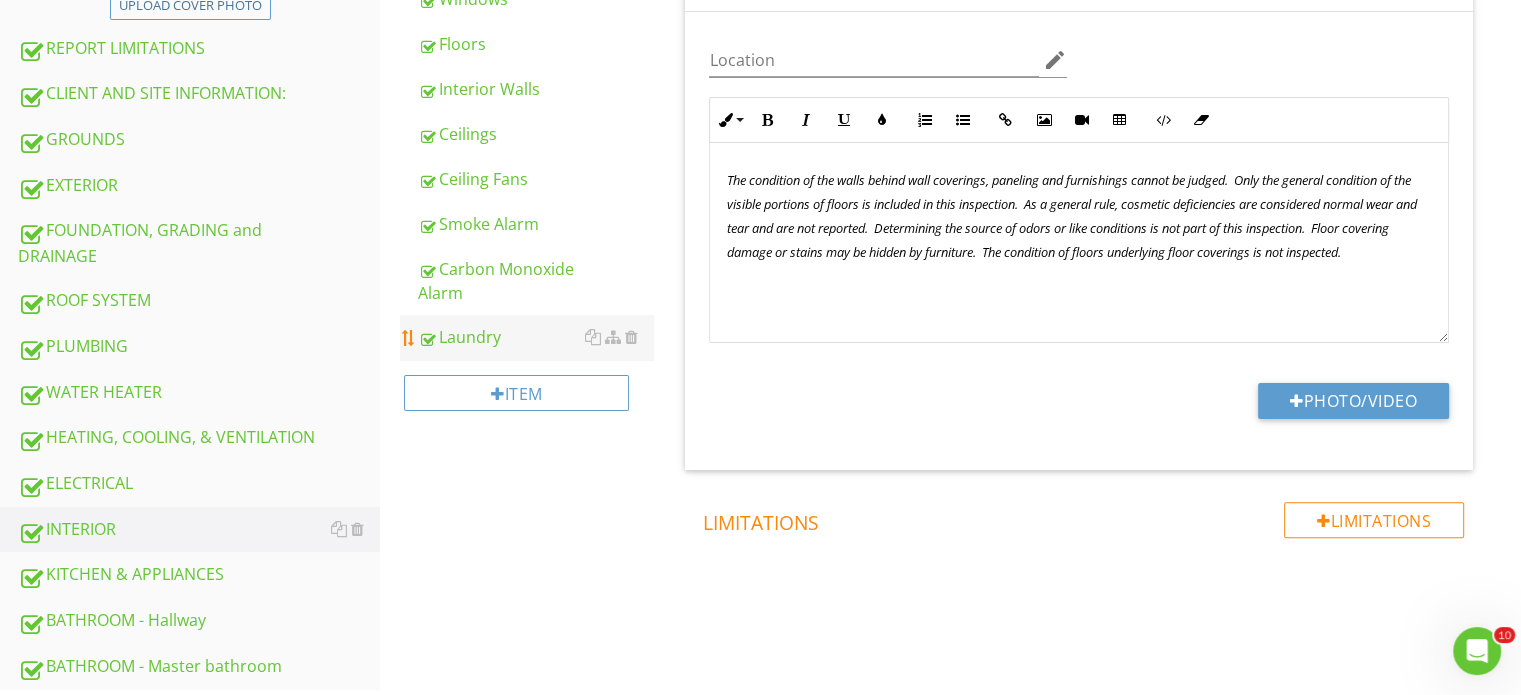 click on "Laundry" at bounding box center (535, 337) 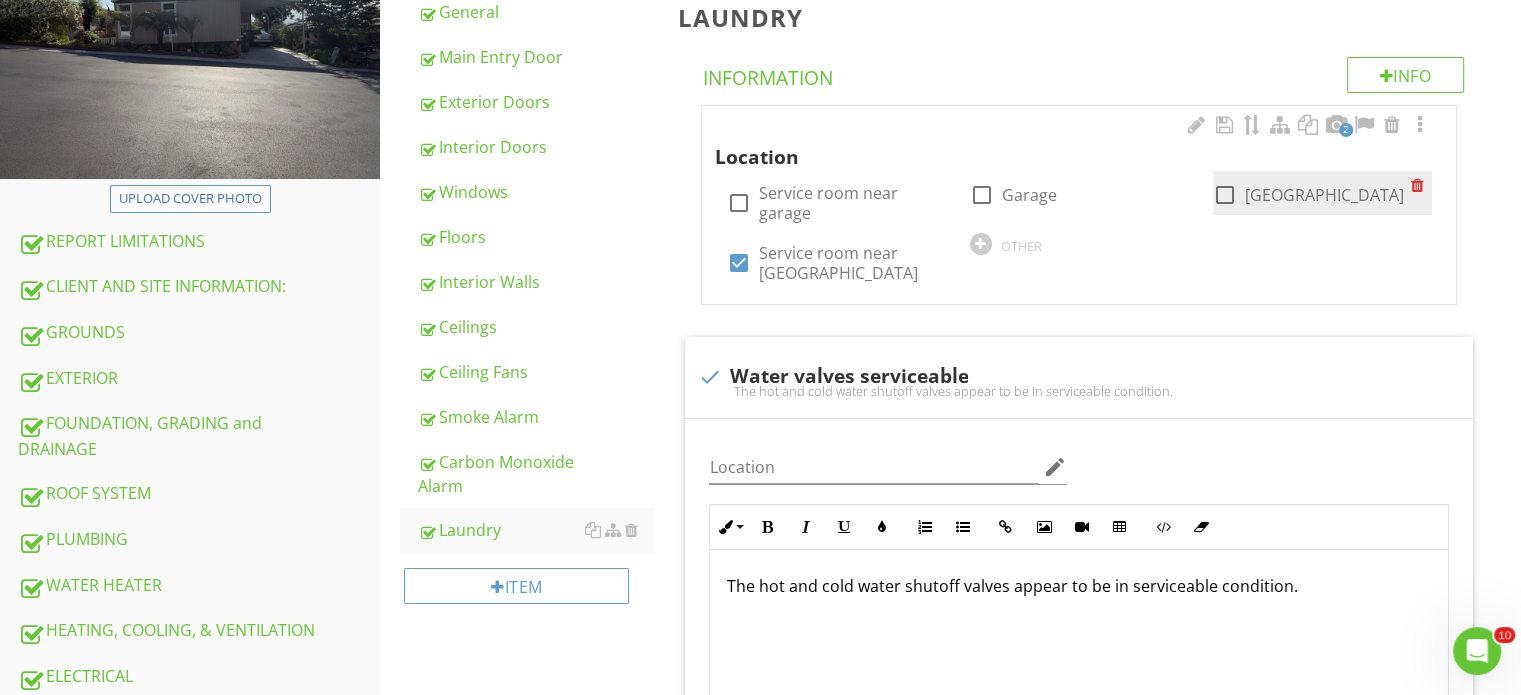 scroll, scrollTop: 300, scrollLeft: 0, axis: vertical 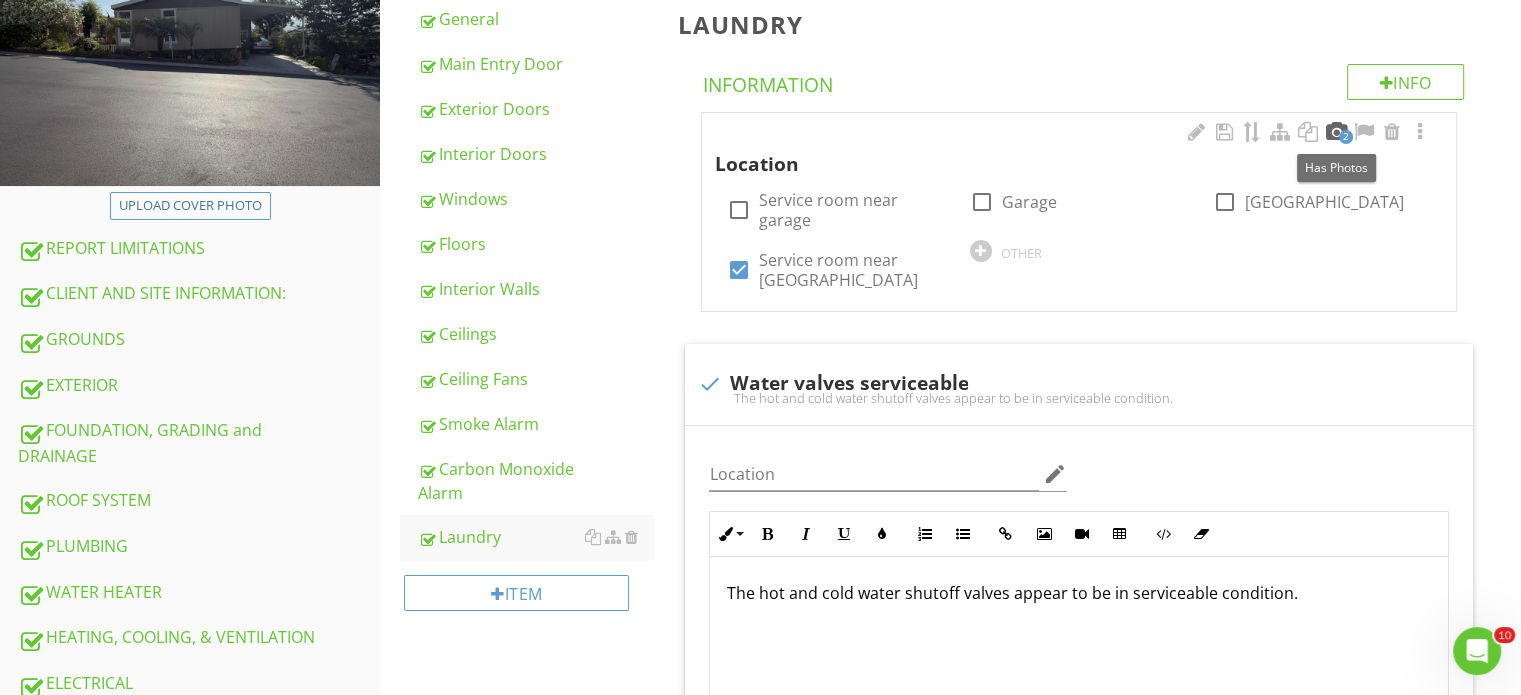 click at bounding box center [1336, 132] 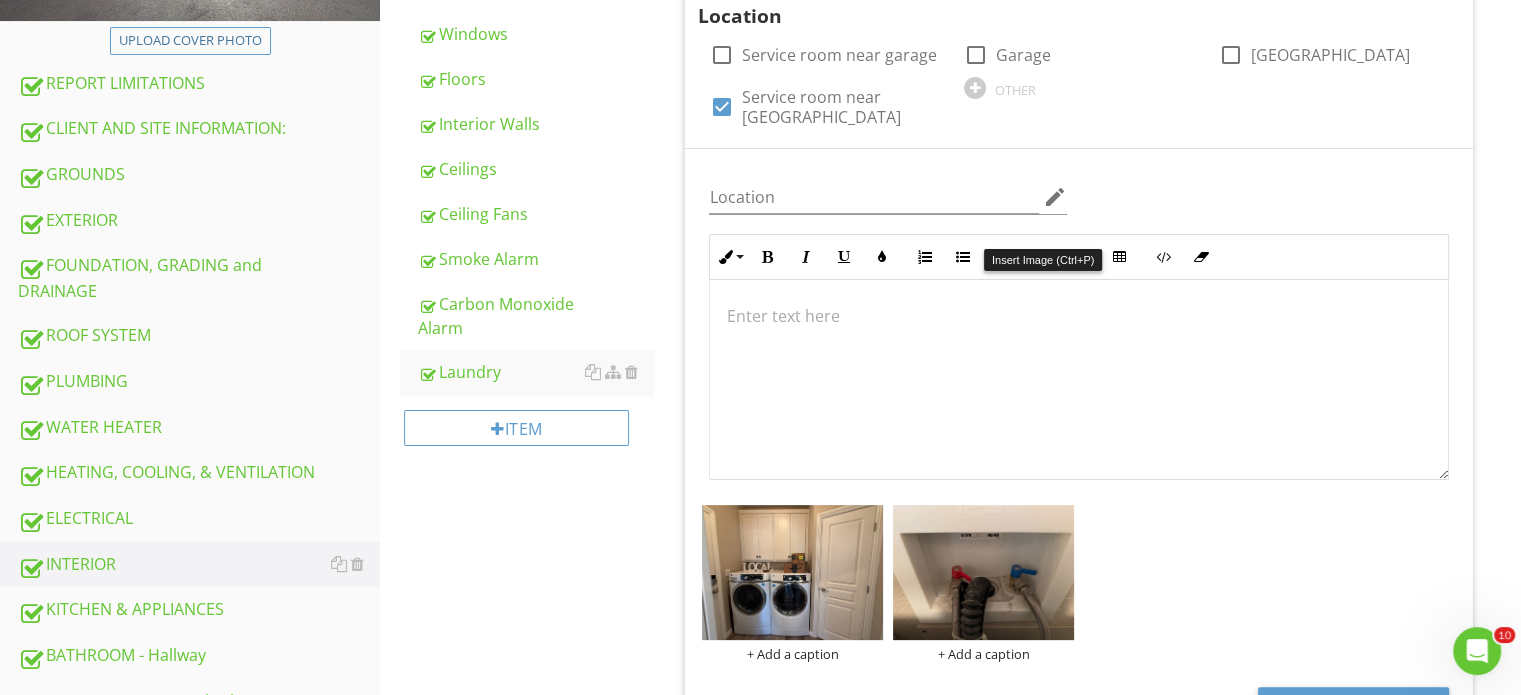 scroll, scrollTop: 500, scrollLeft: 0, axis: vertical 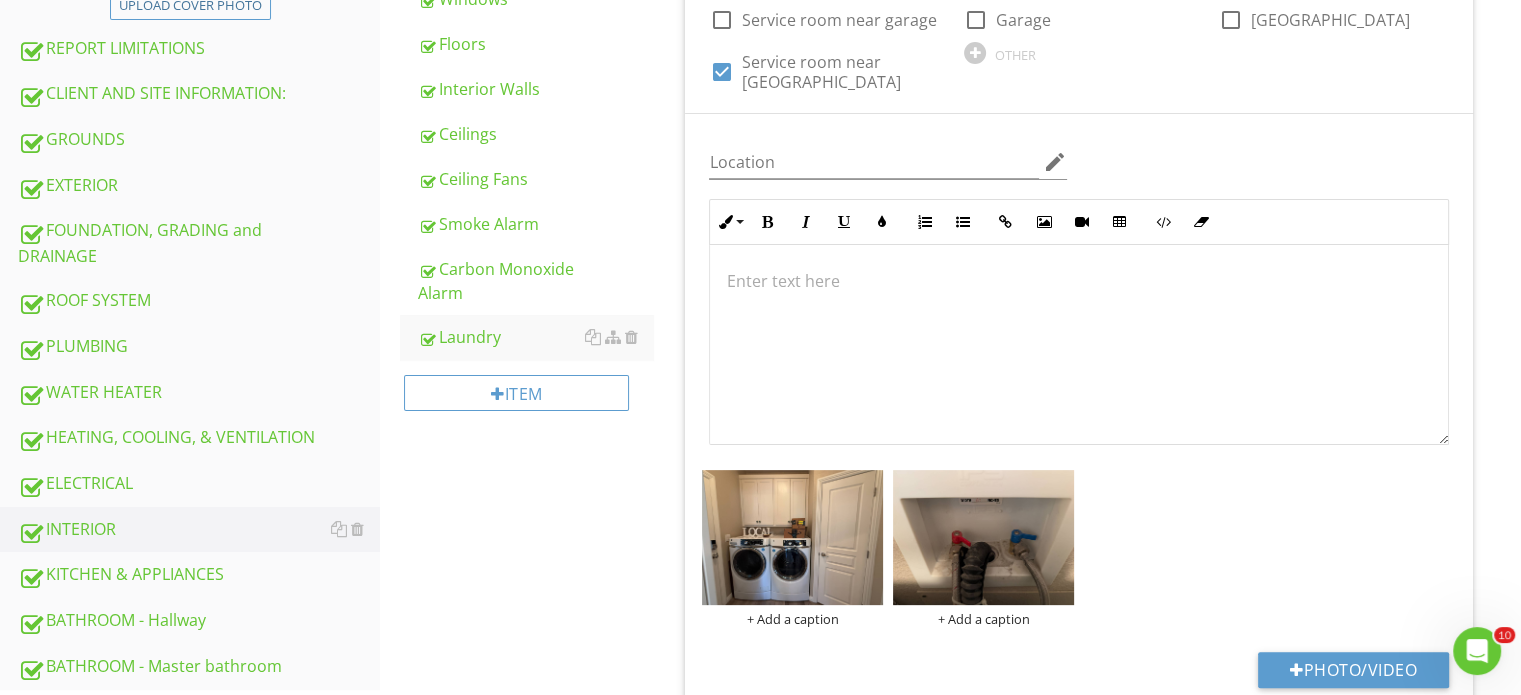 click on "INTERIOR
General
Main Entry Door
Exterior Doors
Interior Doors
Windows
Floors
Interior Walls
Ceilings
Ceiling Fans
Smoke Alarm
Carbon Monoxide Alarm
Laundry
Item
Laundry
Info
Information                 2
Location
check_box_outline_blank Service room near garage   check_box_outline_blank Garage   check_box_outline_blank Upper hallway   check_box Service room near carport         OTHER                   Location edit       Inline Style XLarge Large Normal Small Light Small/Light Bold Italic Underline Colors Ordered List" at bounding box center [950, 2535] 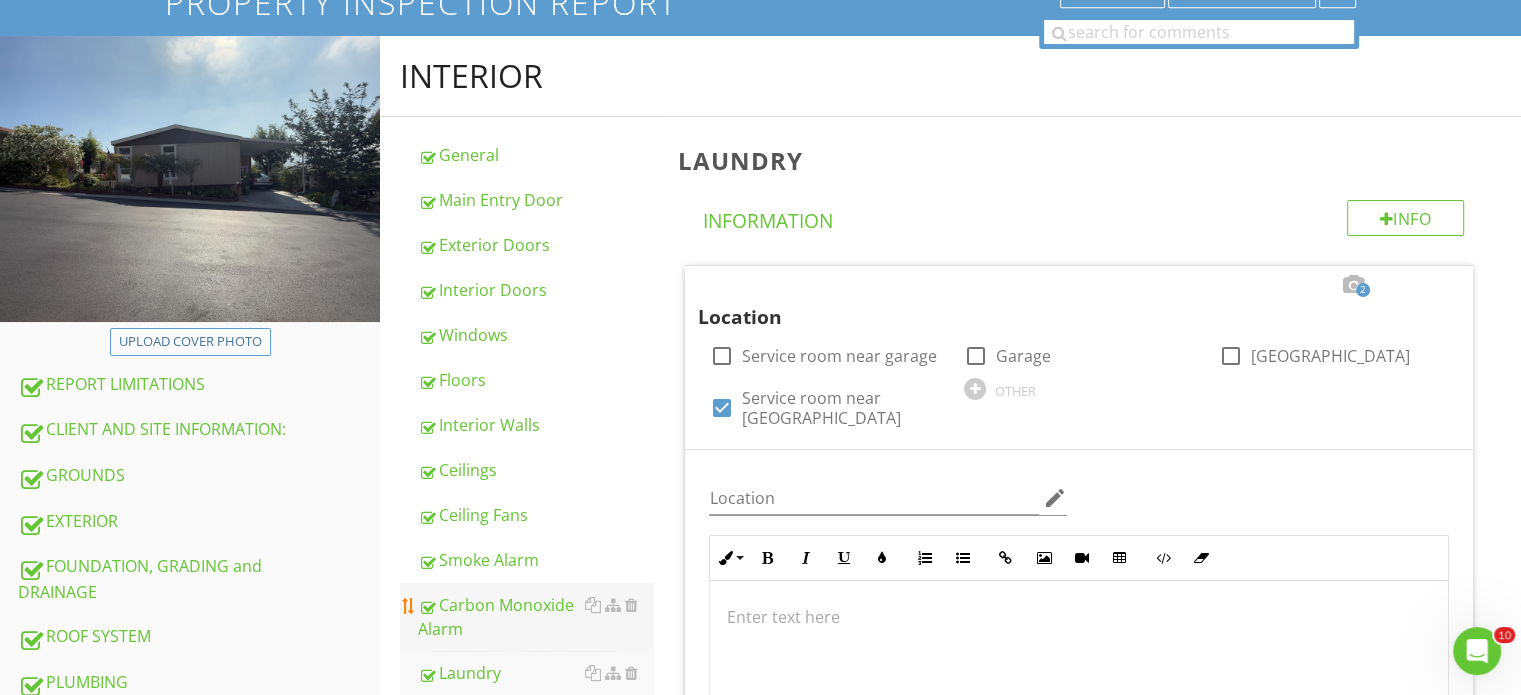 scroll, scrollTop: 400, scrollLeft: 0, axis: vertical 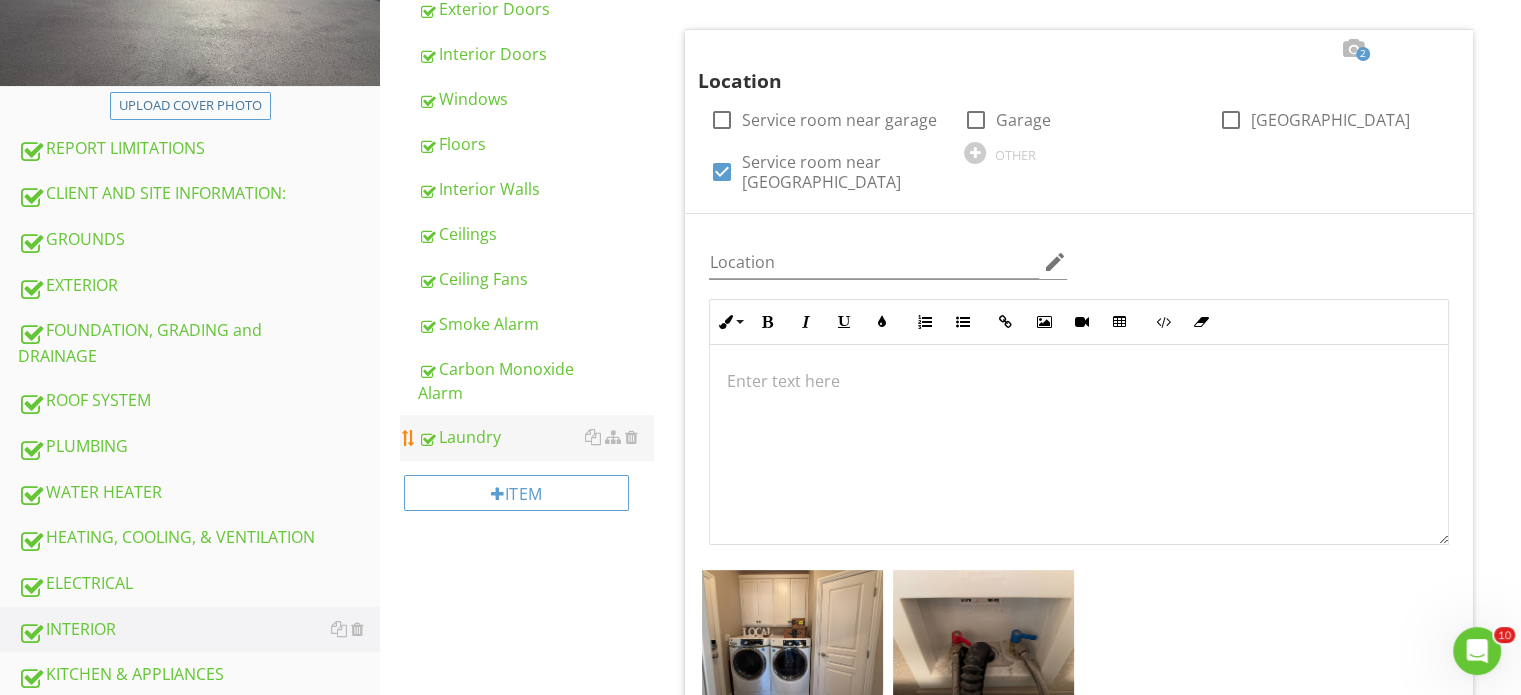 click on "Laundry" at bounding box center [535, 437] 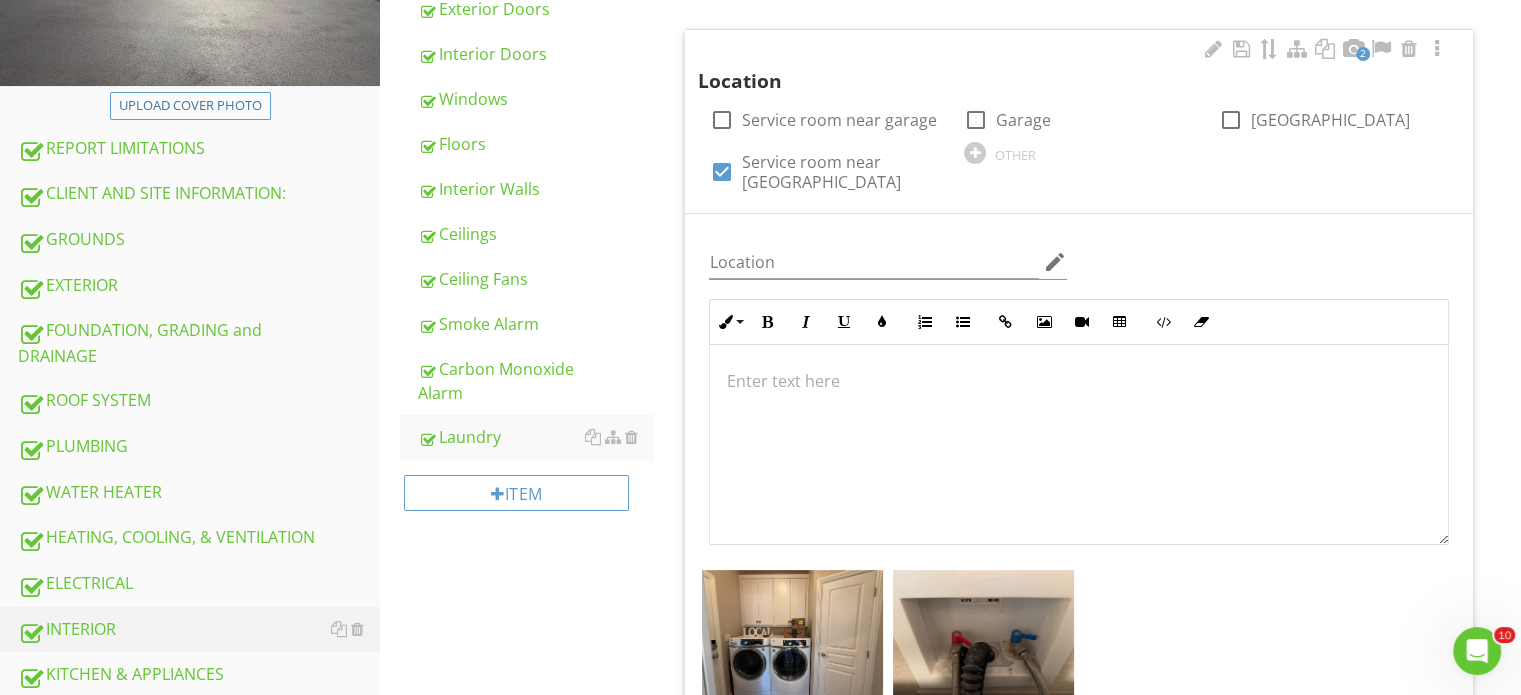 scroll, scrollTop: 0, scrollLeft: 0, axis: both 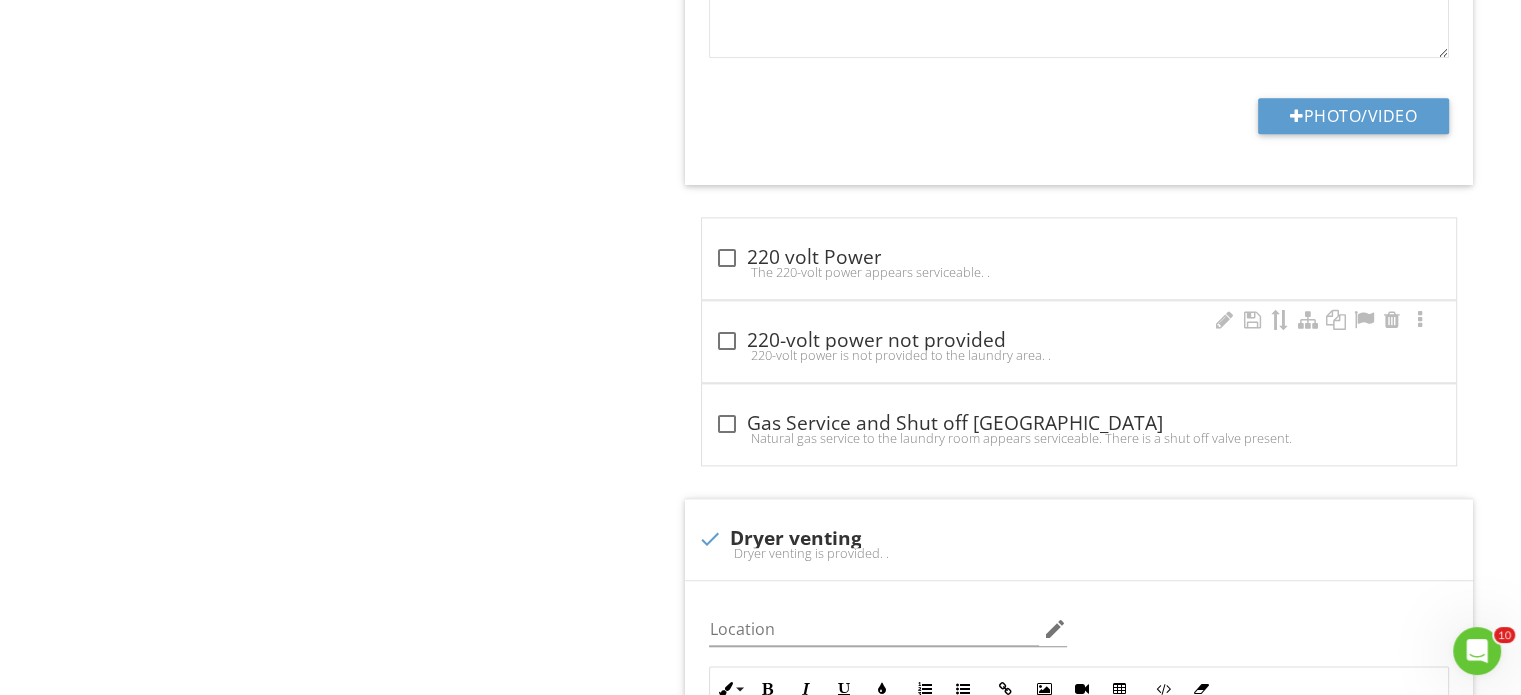 click on "220-volt power is not provided to the laundry area.                                     ." at bounding box center [1079, 355] 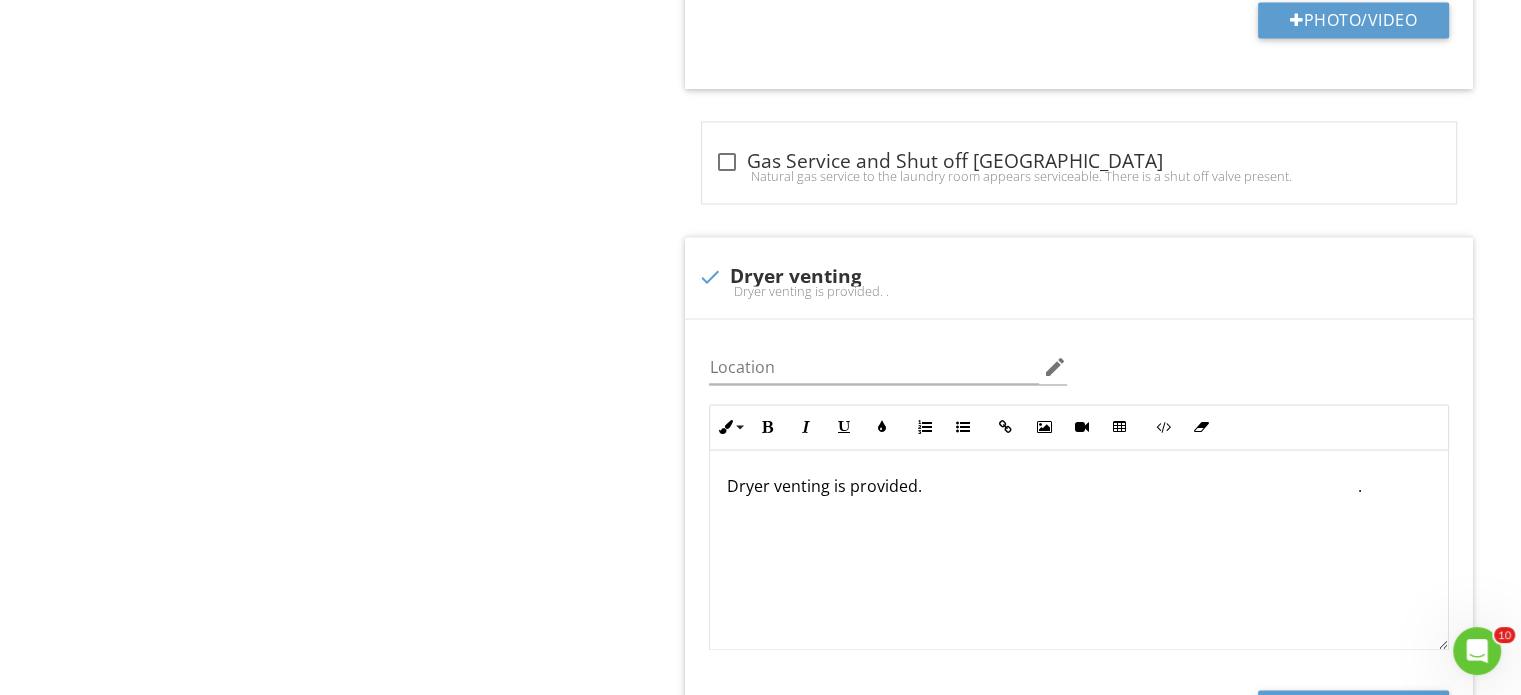 scroll, scrollTop: 3000, scrollLeft: 0, axis: vertical 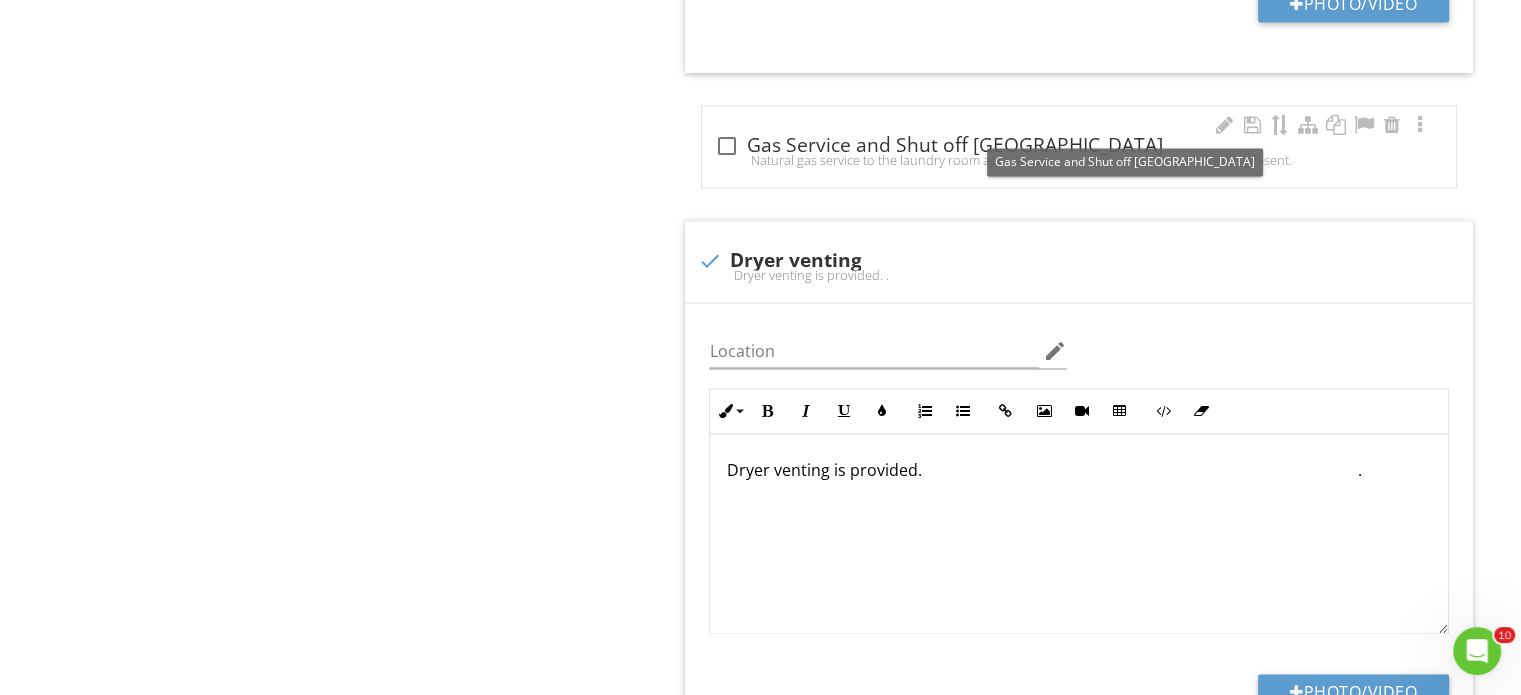 click at bounding box center (726, 146) 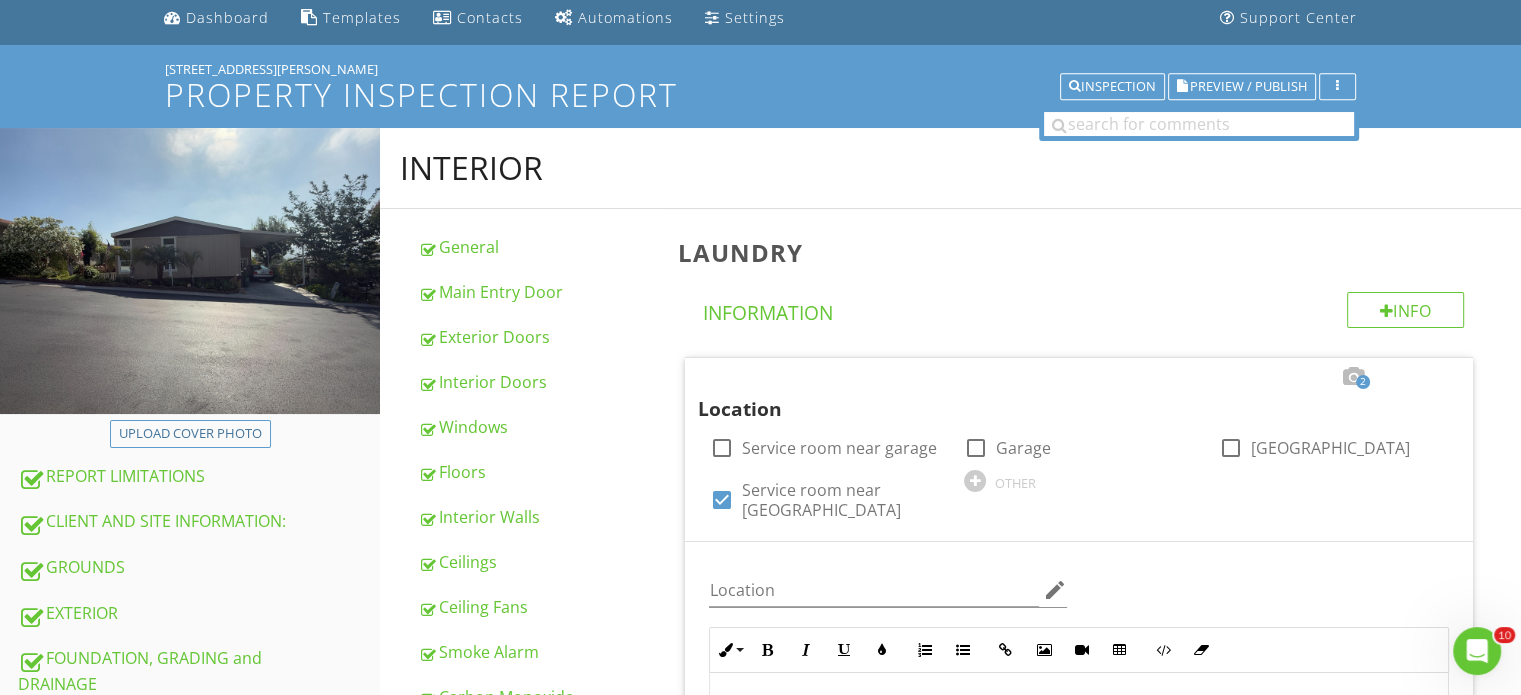 scroll, scrollTop: 0, scrollLeft: 0, axis: both 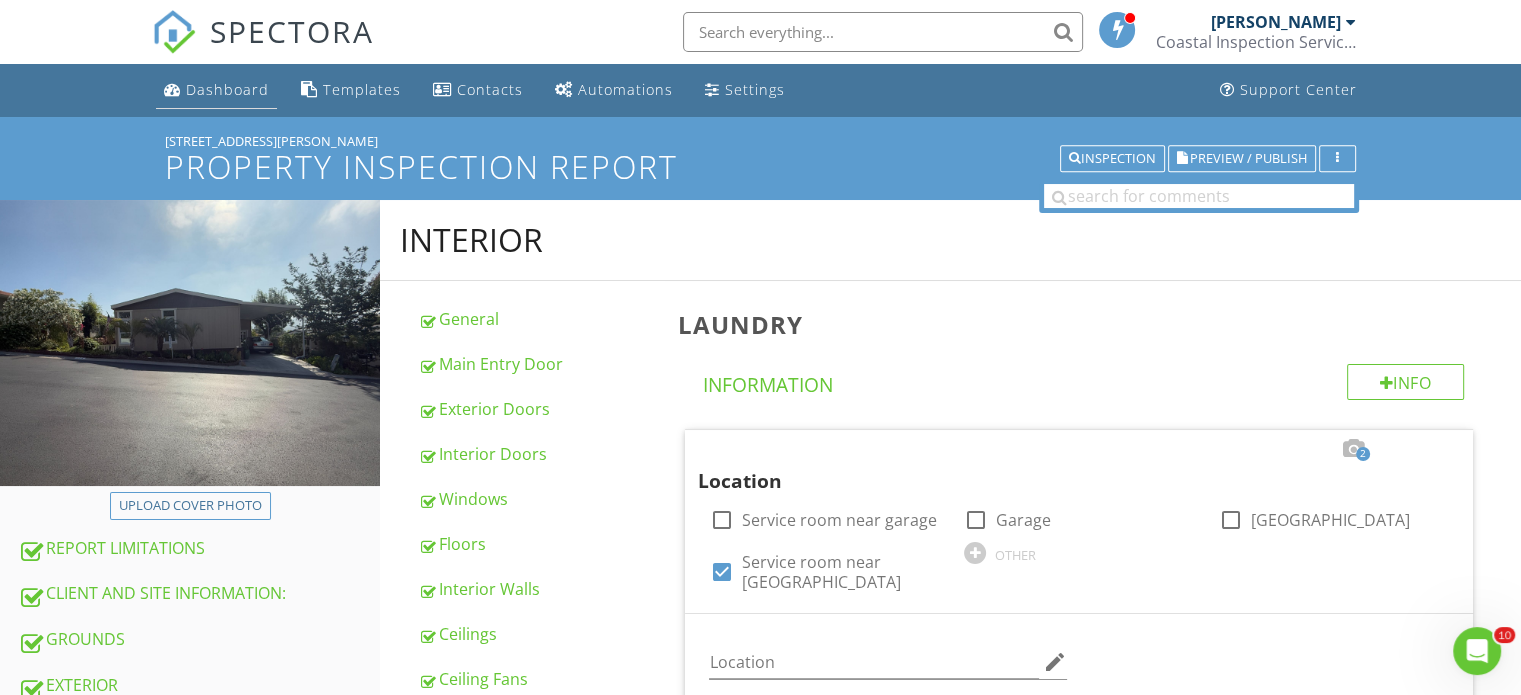 click on "Dashboard" at bounding box center (227, 89) 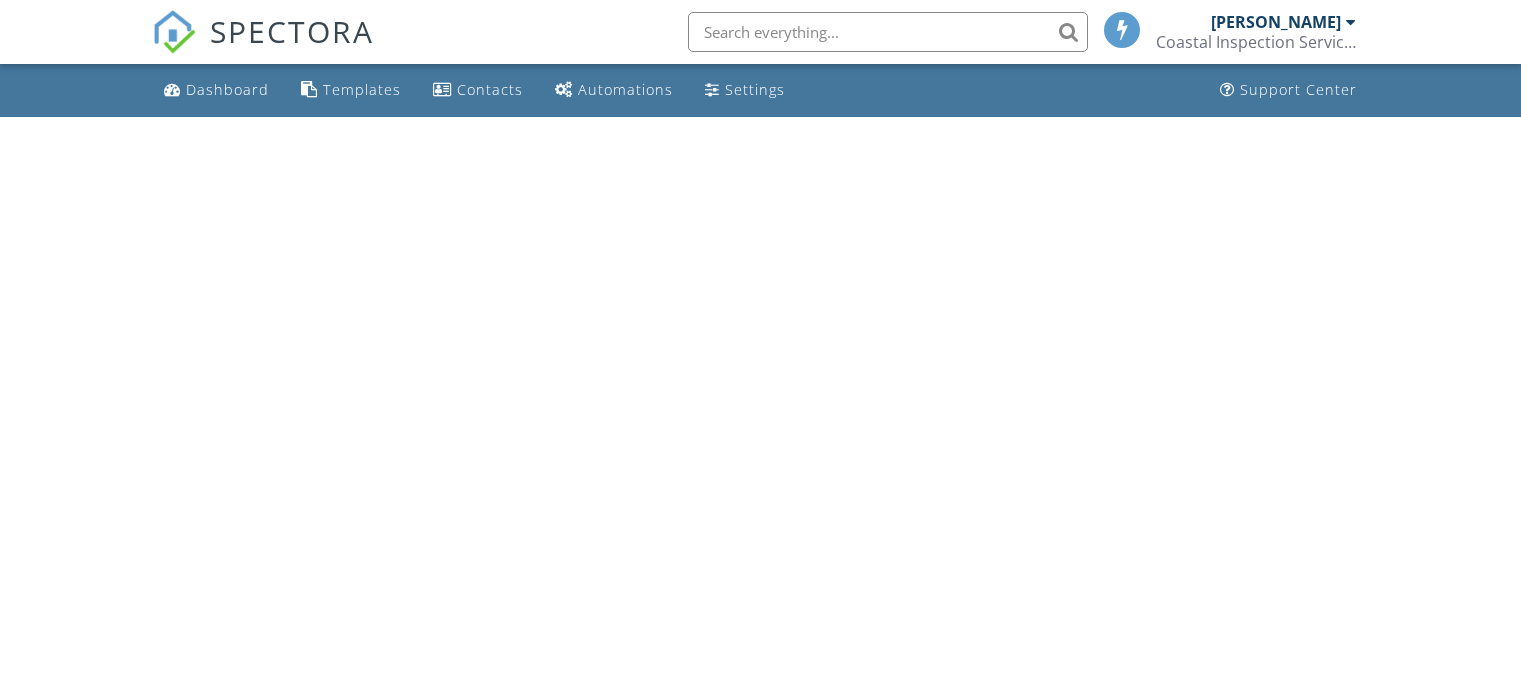 scroll, scrollTop: 0, scrollLeft: 0, axis: both 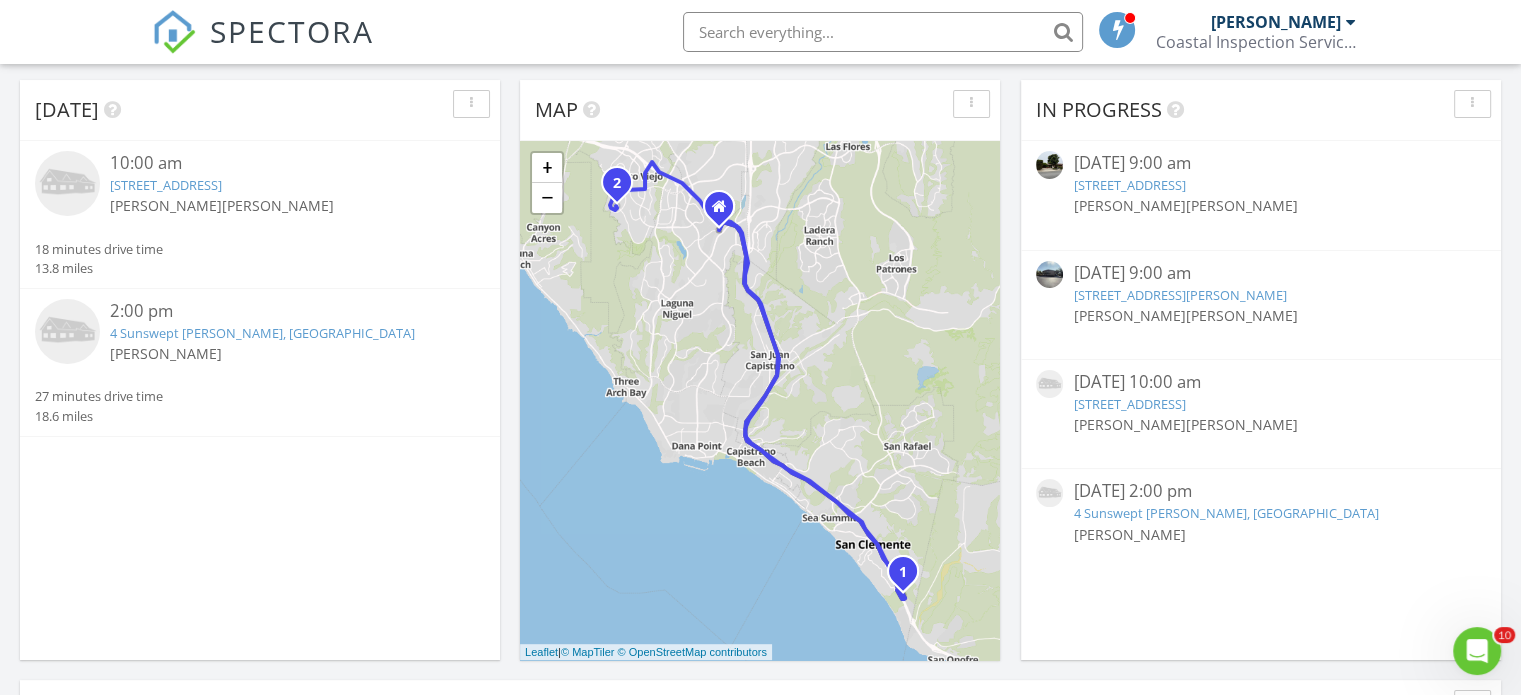click on "[STREET_ADDRESS][PERSON_NAME]" at bounding box center [1179, 295] 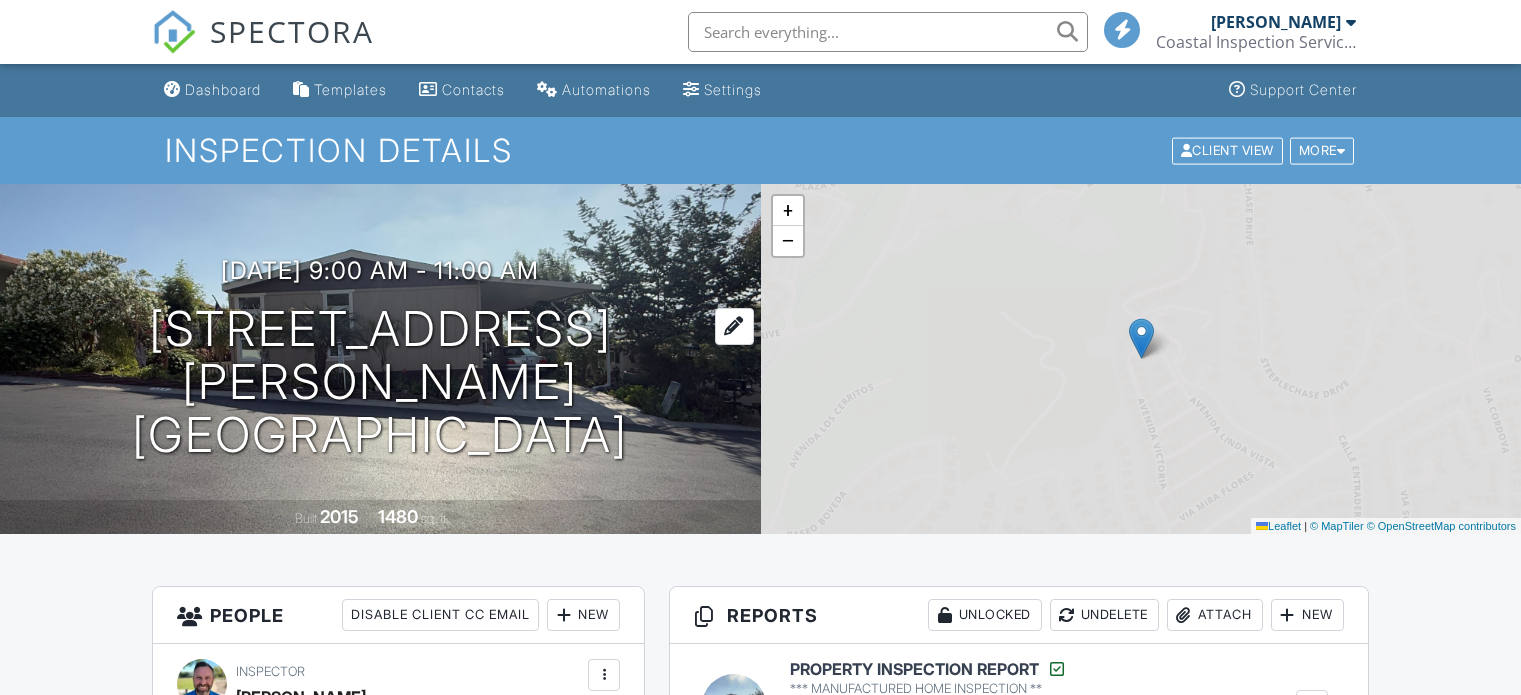 scroll, scrollTop: 0, scrollLeft: 0, axis: both 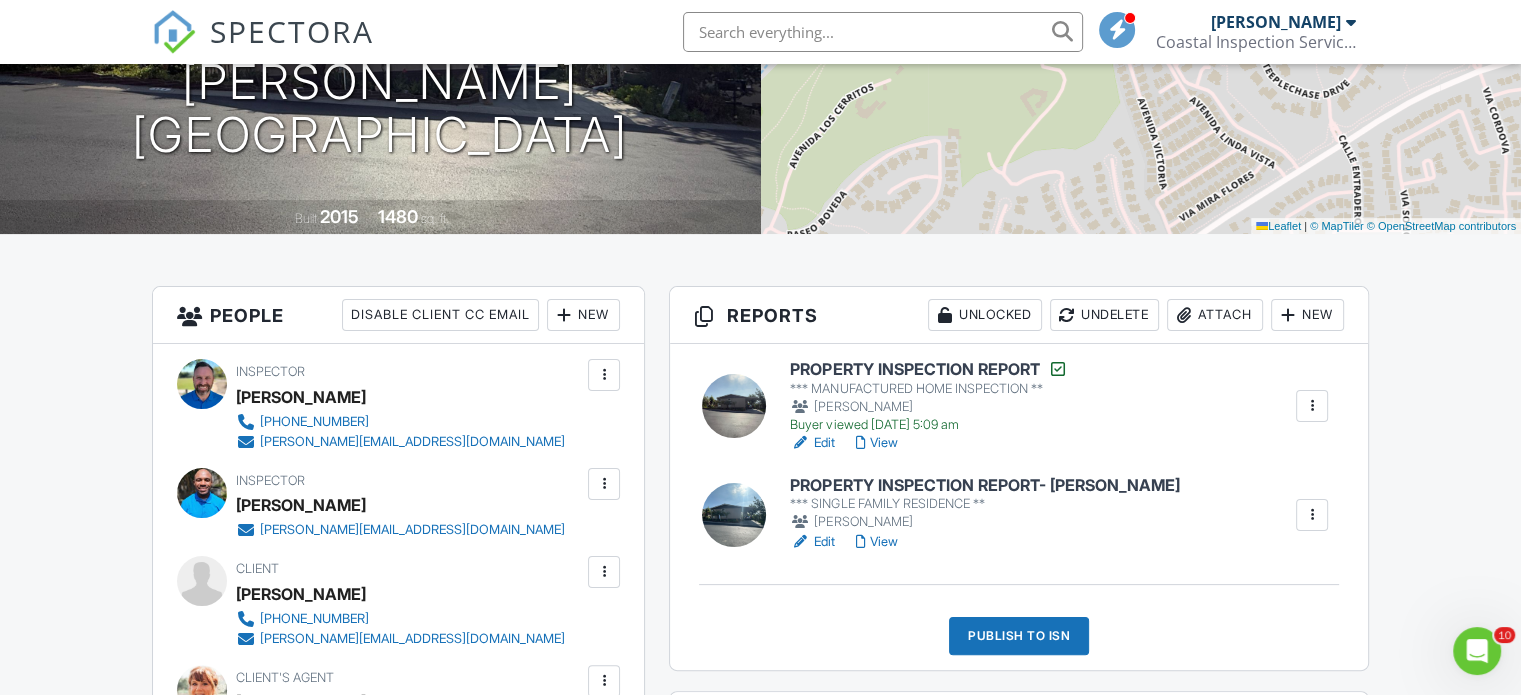 click on "PROPERTY INSPECTION REPORT- [PERSON_NAME]" at bounding box center (984, 486) 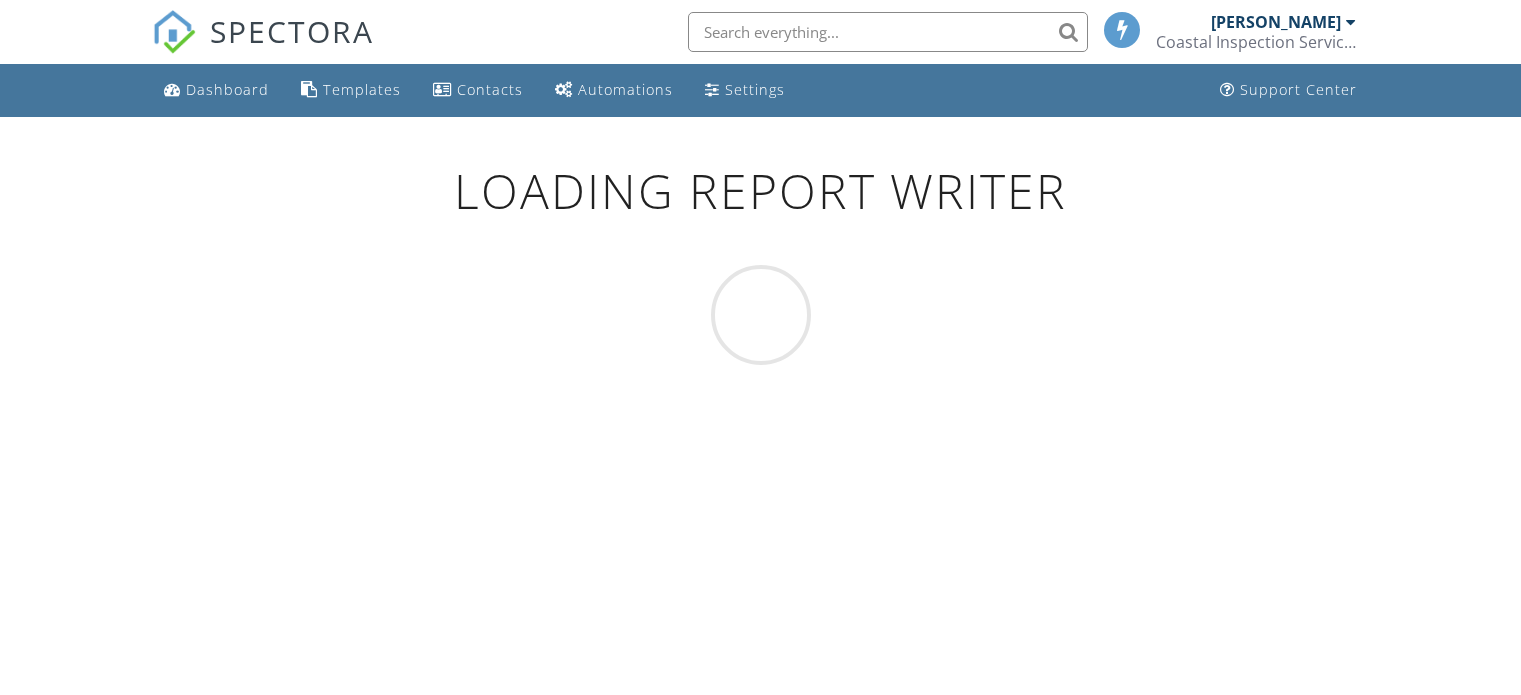 scroll, scrollTop: 0, scrollLeft: 0, axis: both 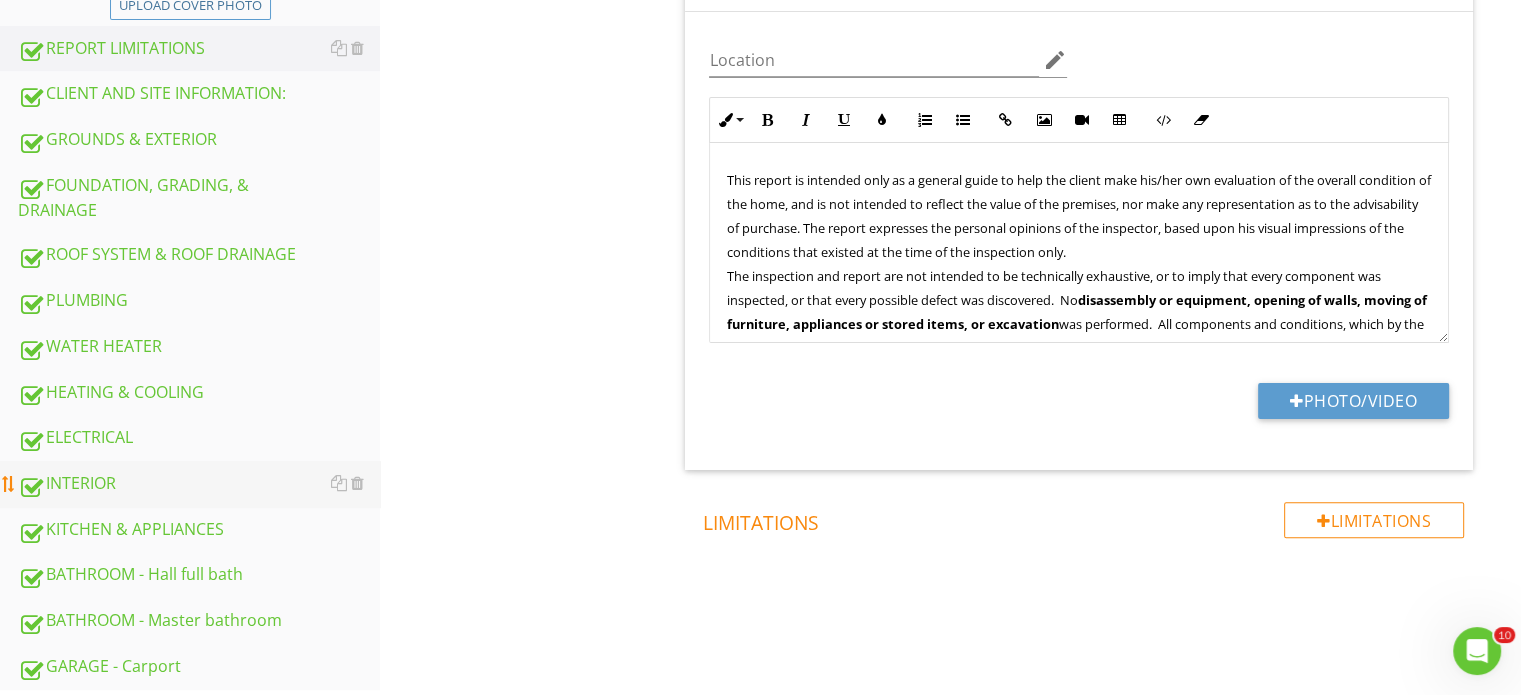 click on "INTERIOR" at bounding box center (199, 484) 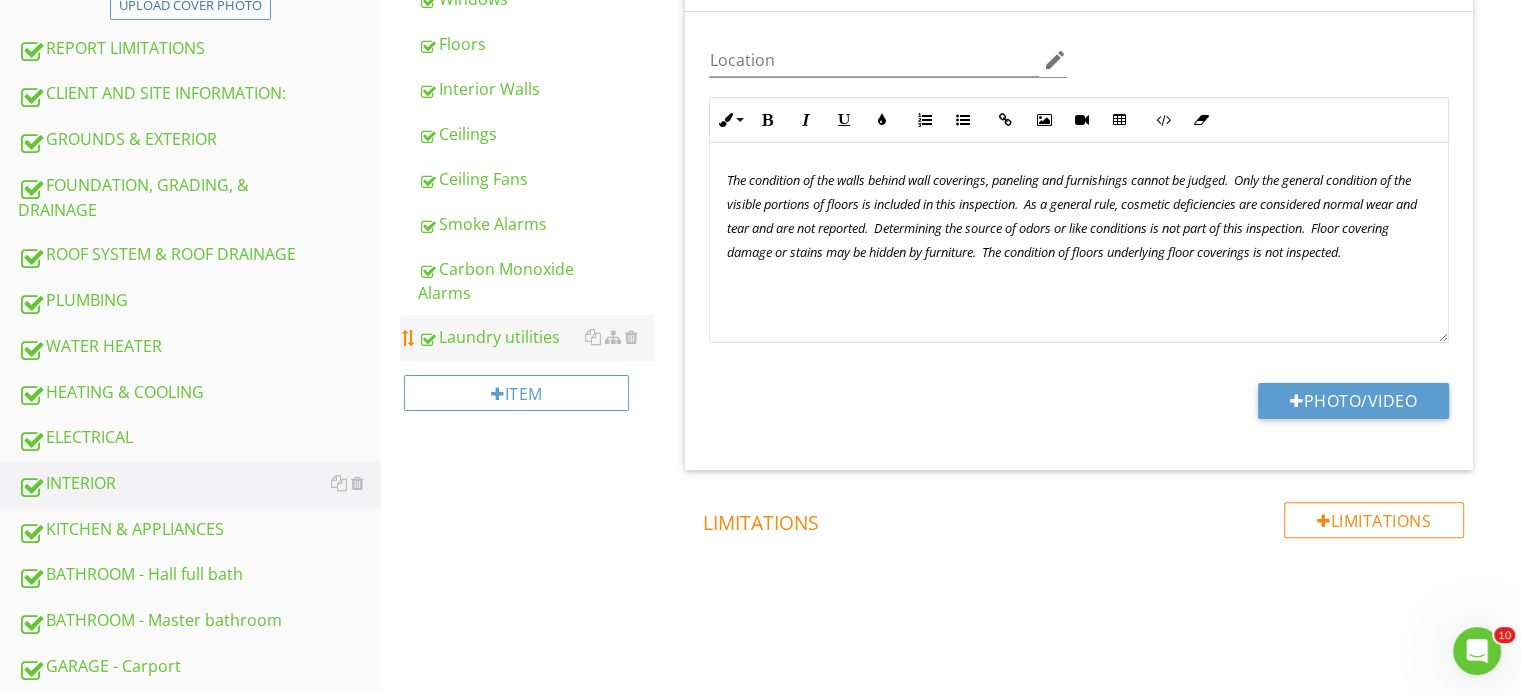 click on "Laundry utilities" at bounding box center (535, 337) 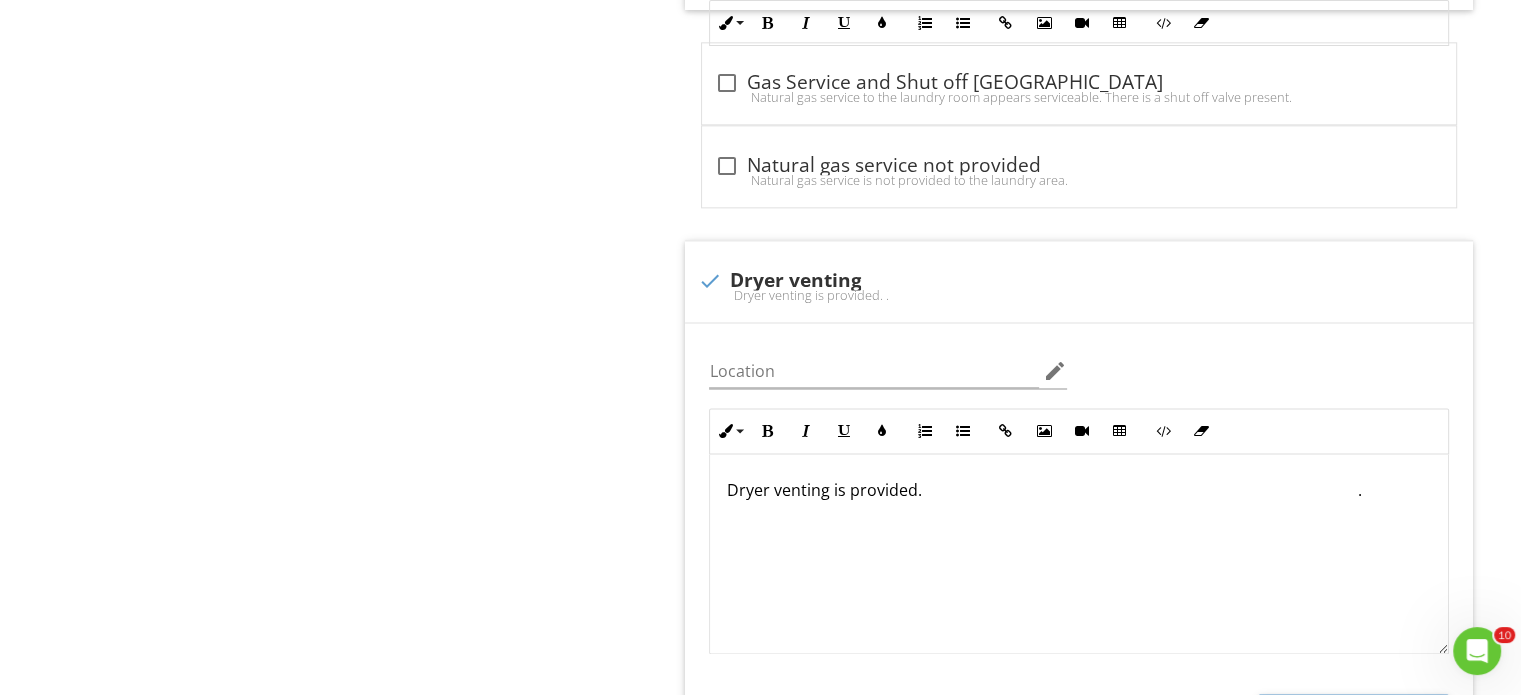 scroll, scrollTop: 2600, scrollLeft: 0, axis: vertical 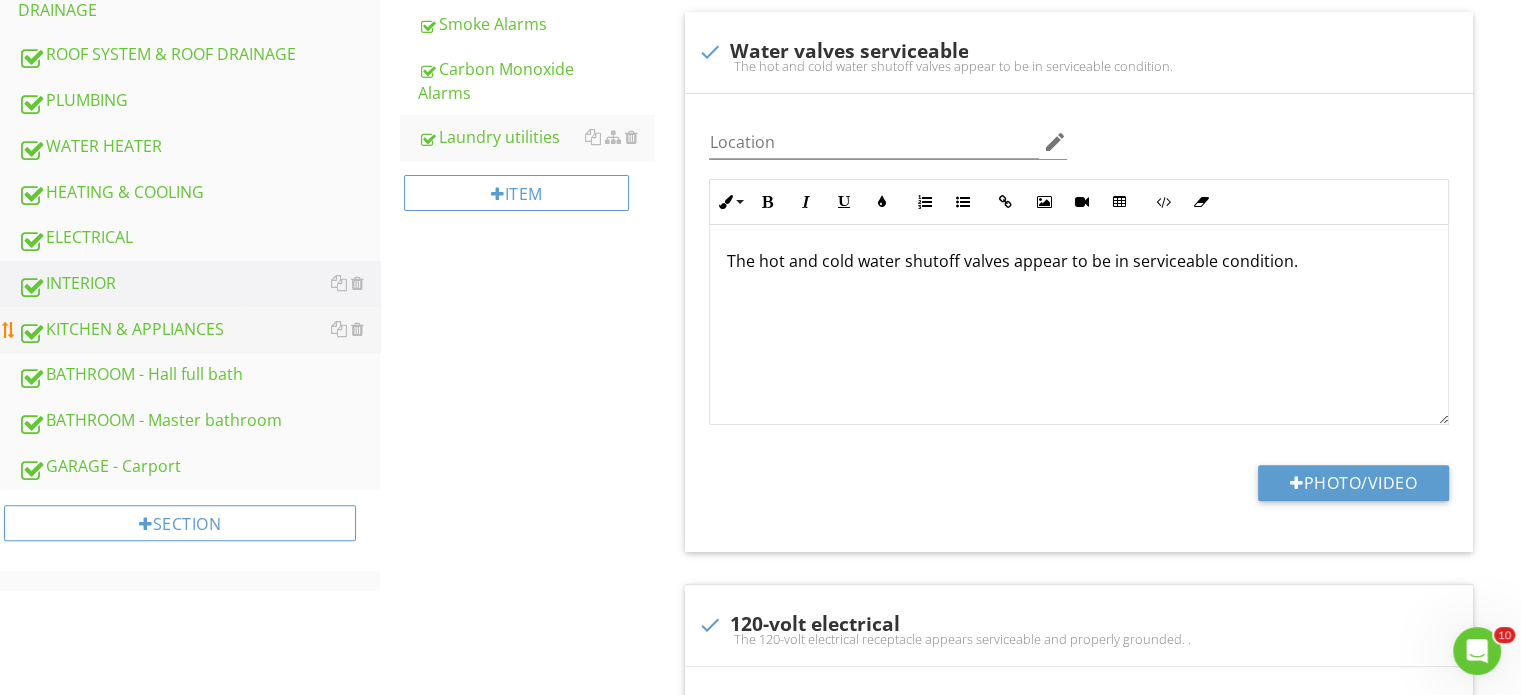 click on "KITCHEN & APPLIANCES" at bounding box center [199, 330] 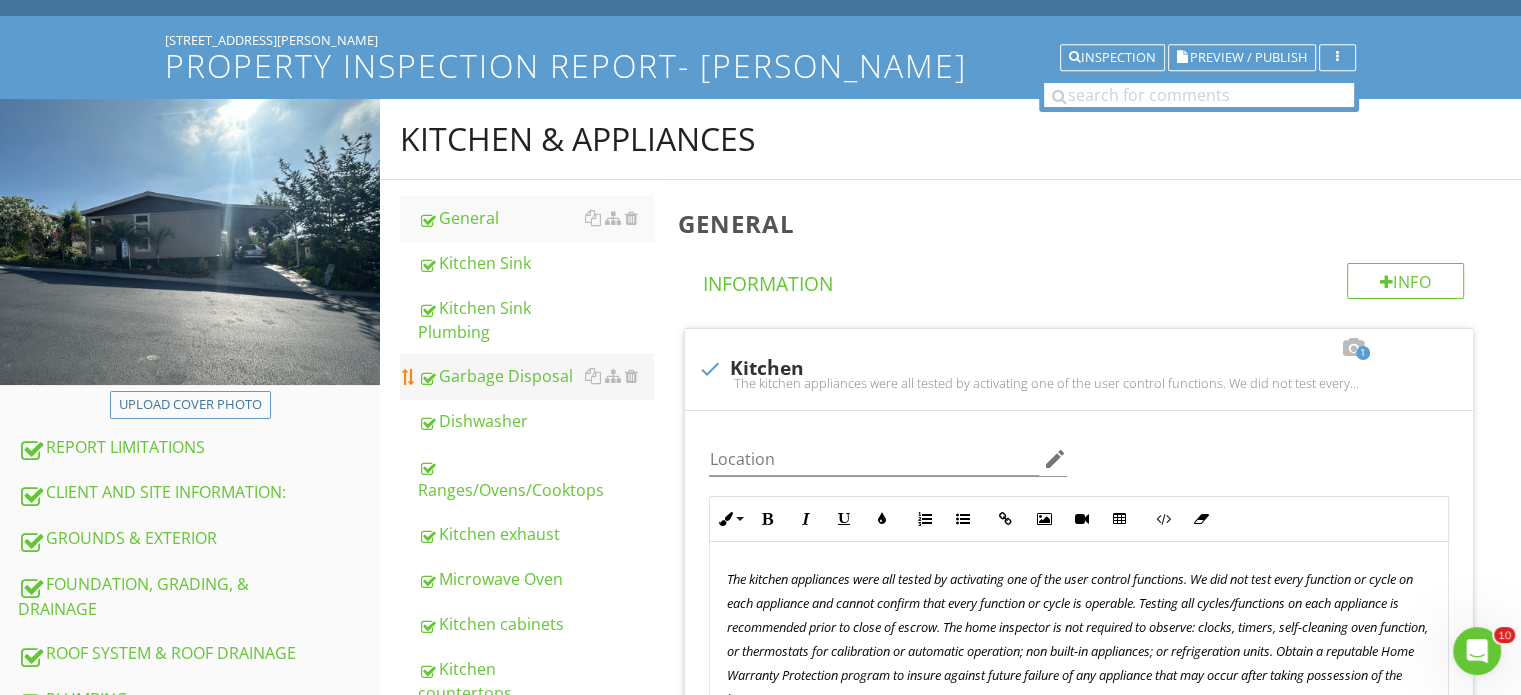 scroll, scrollTop: 100, scrollLeft: 0, axis: vertical 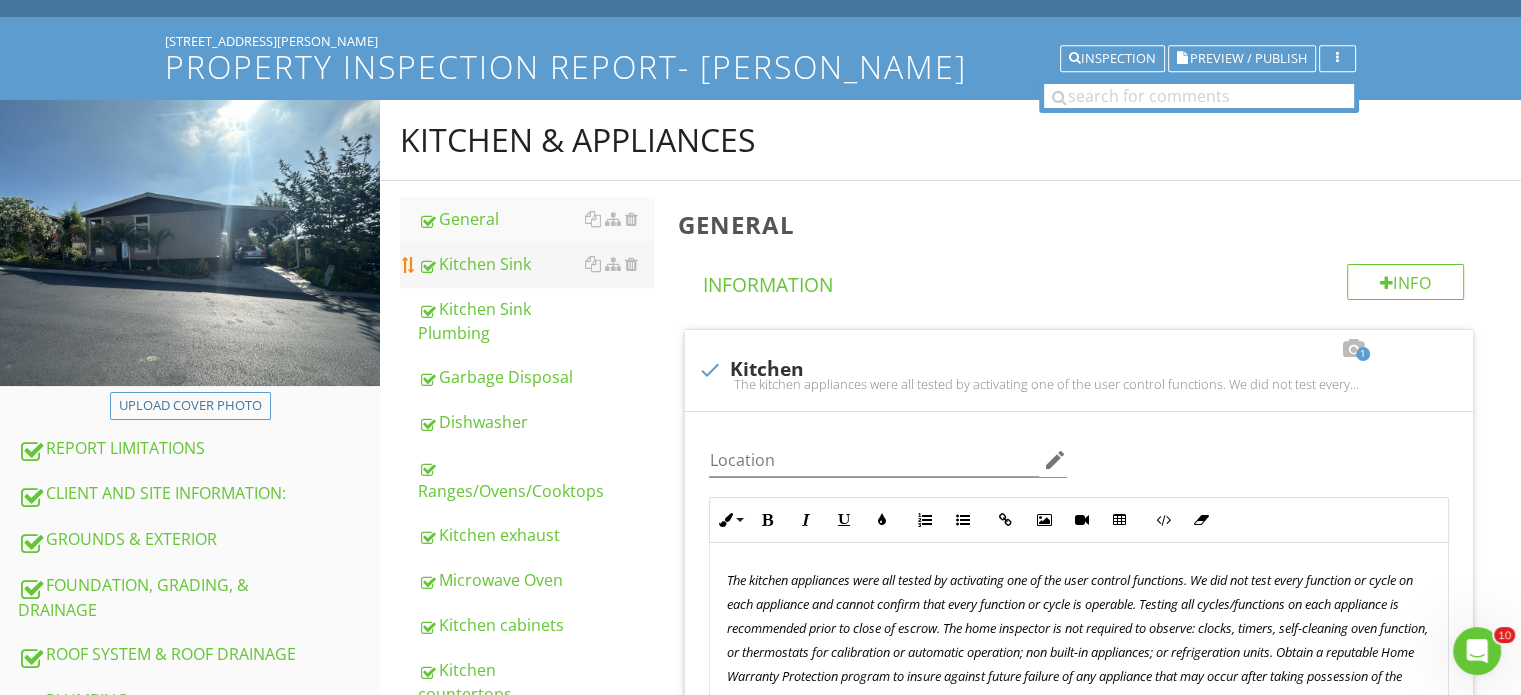 click on "Kitchen Sink" at bounding box center (535, 264) 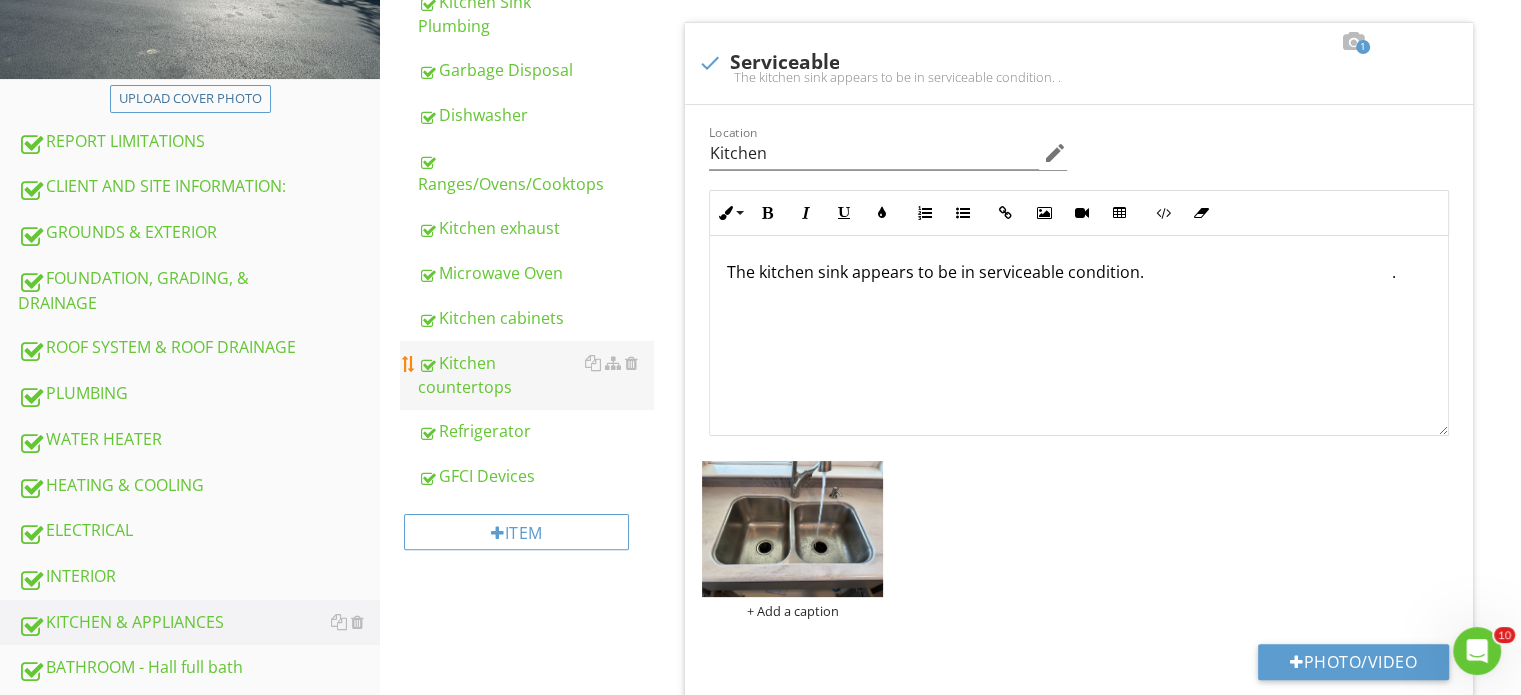 scroll, scrollTop: 400, scrollLeft: 0, axis: vertical 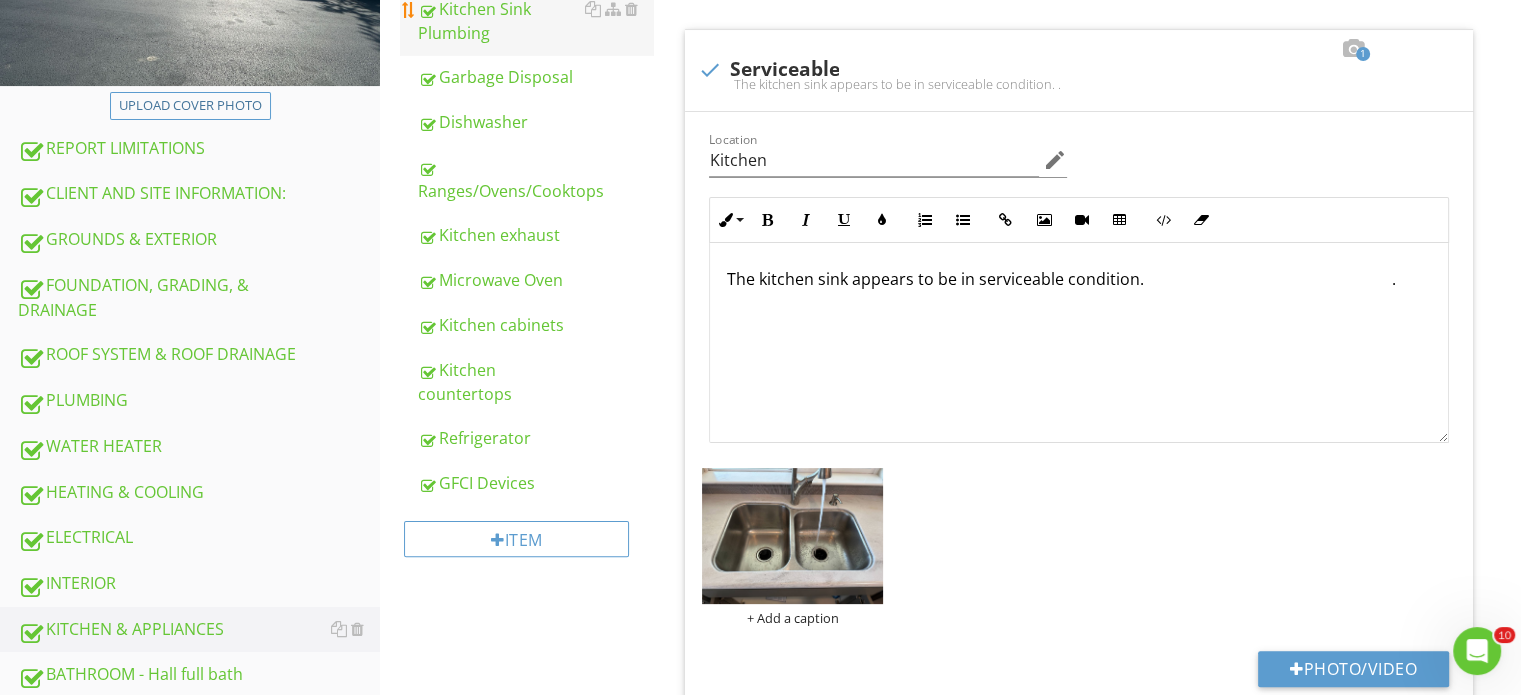 click on "Kitchen Sink Plumbing" at bounding box center [535, 21] 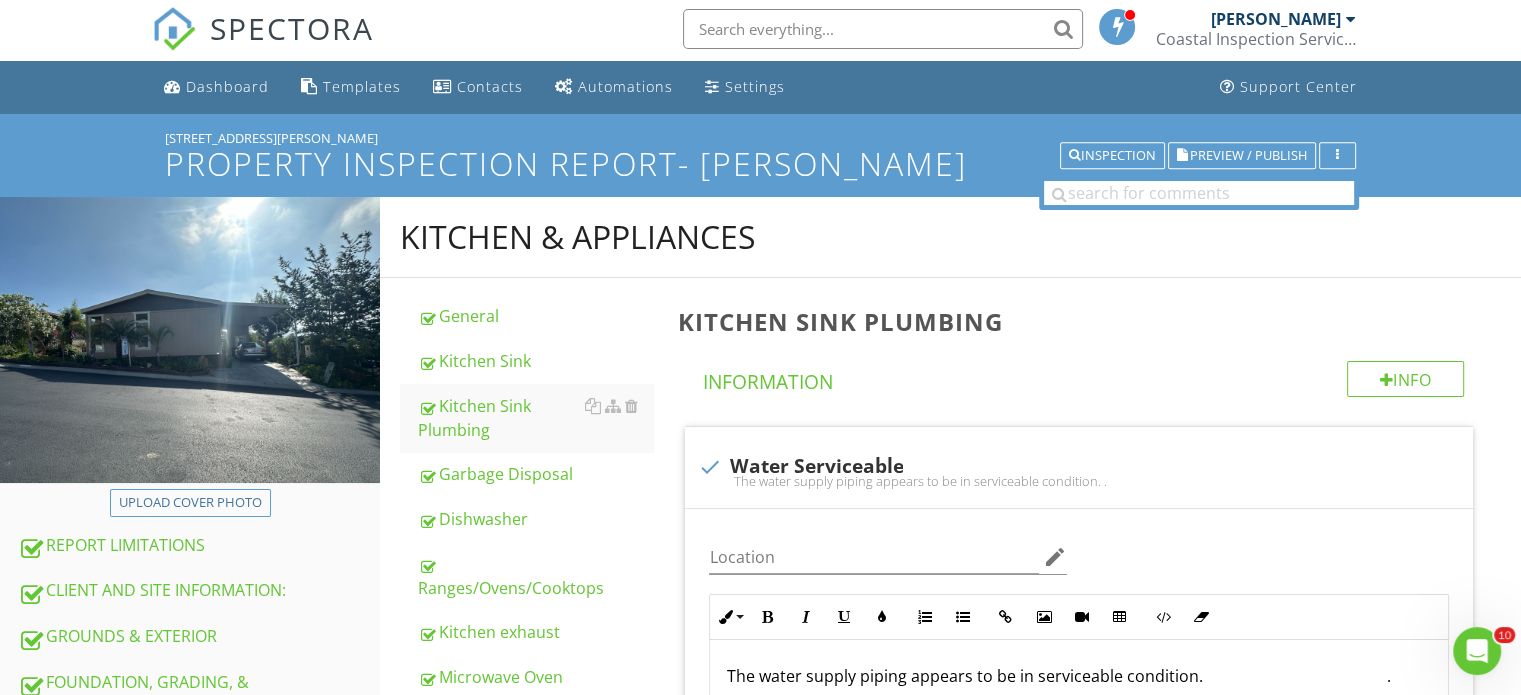 scroll, scrollTop: 0, scrollLeft: 0, axis: both 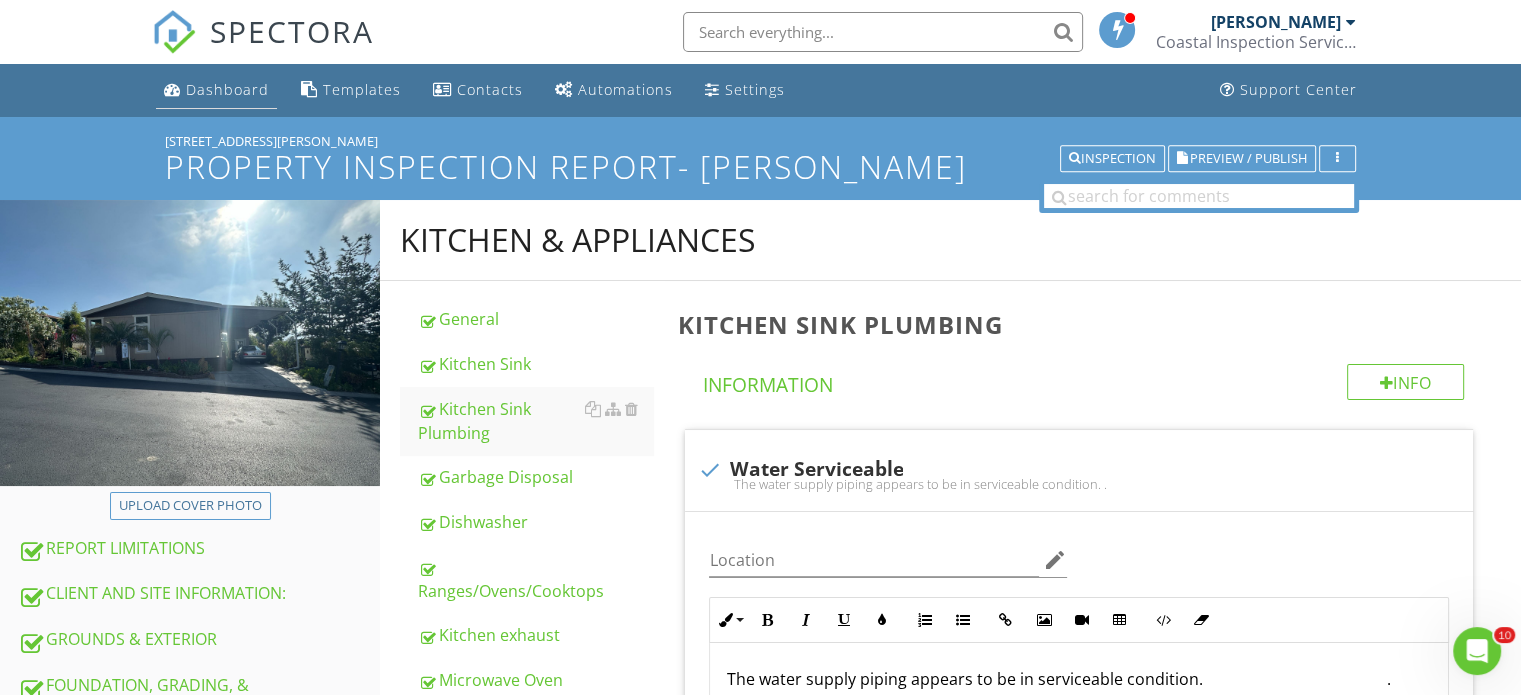 click on "Dashboard" at bounding box center (227, 89) 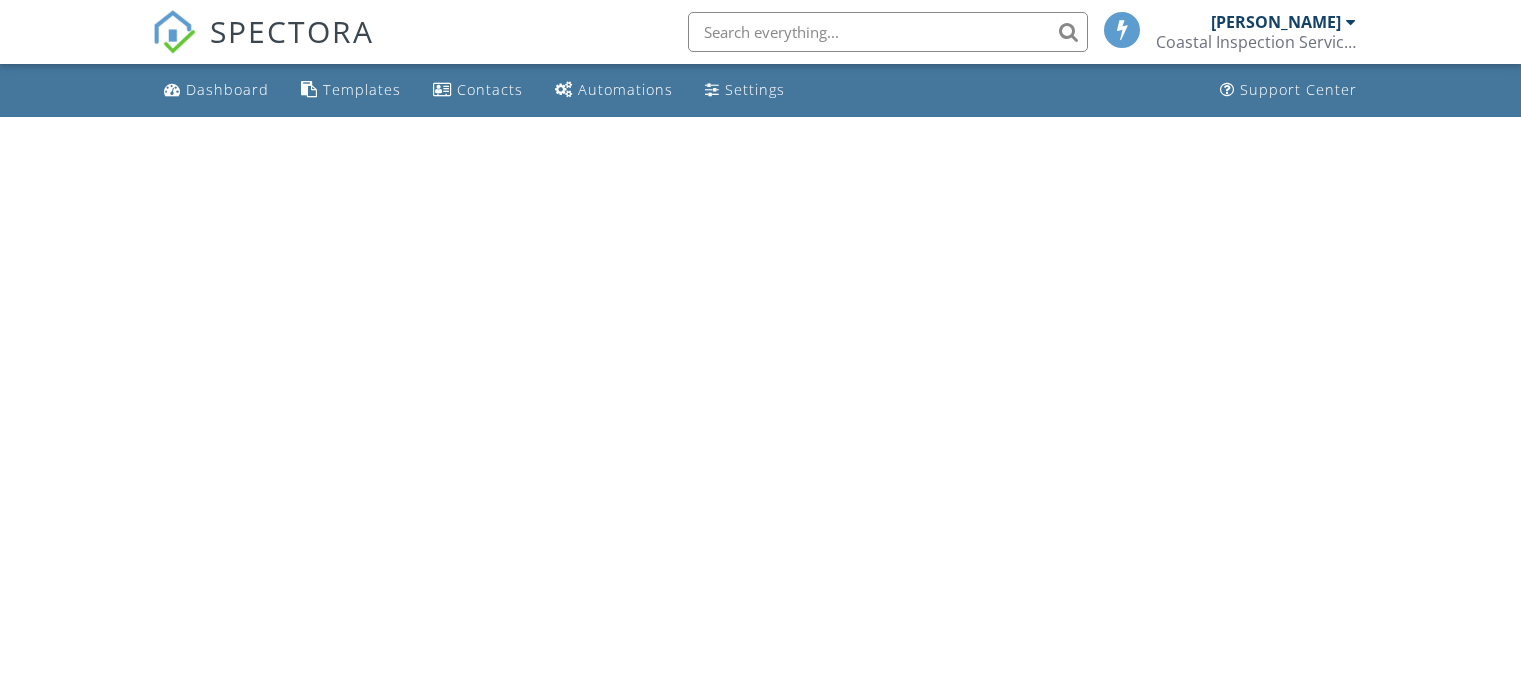 scroll, scrollTop: 0, scrollLeft: 0, axis: both 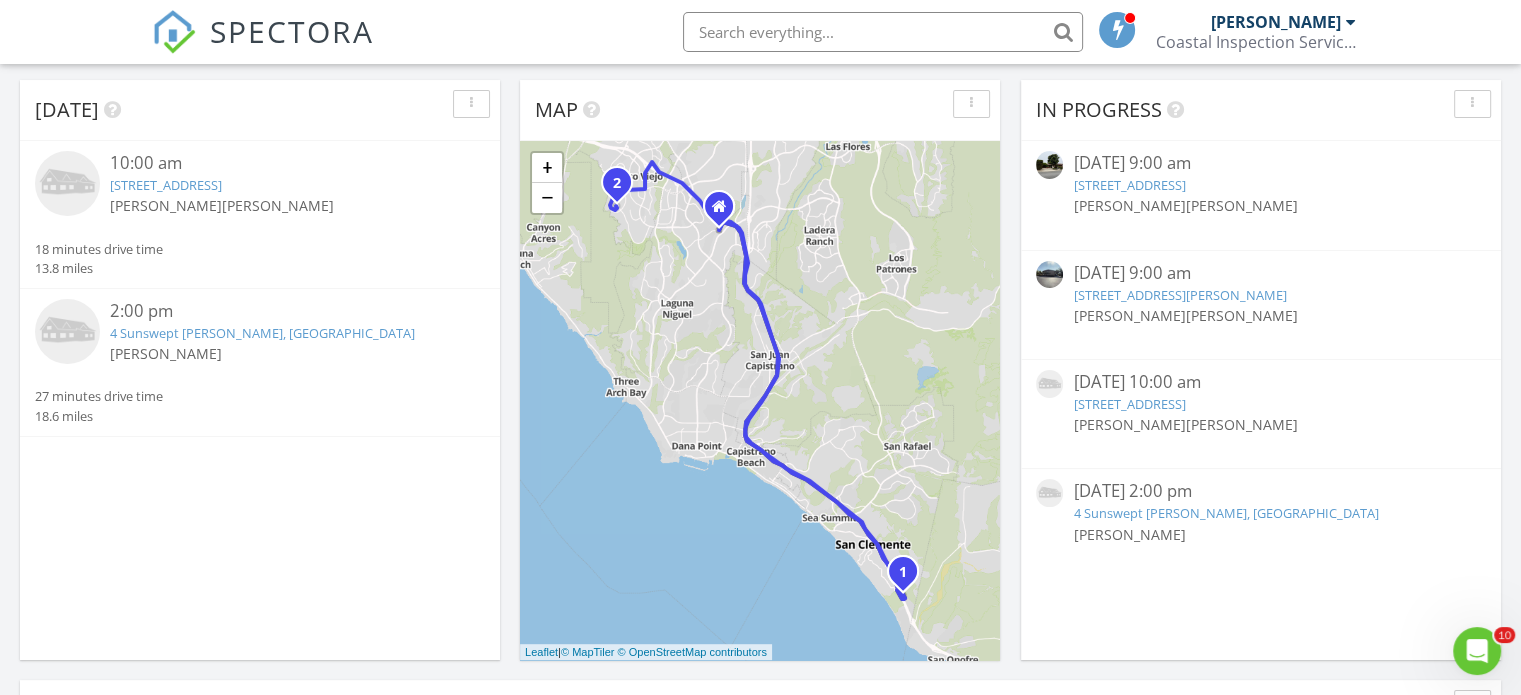 click on "27703 Ortega Hwy Spc. 134, San Juan Capistrano, CA 92675" at bounding box center [1179, 295] 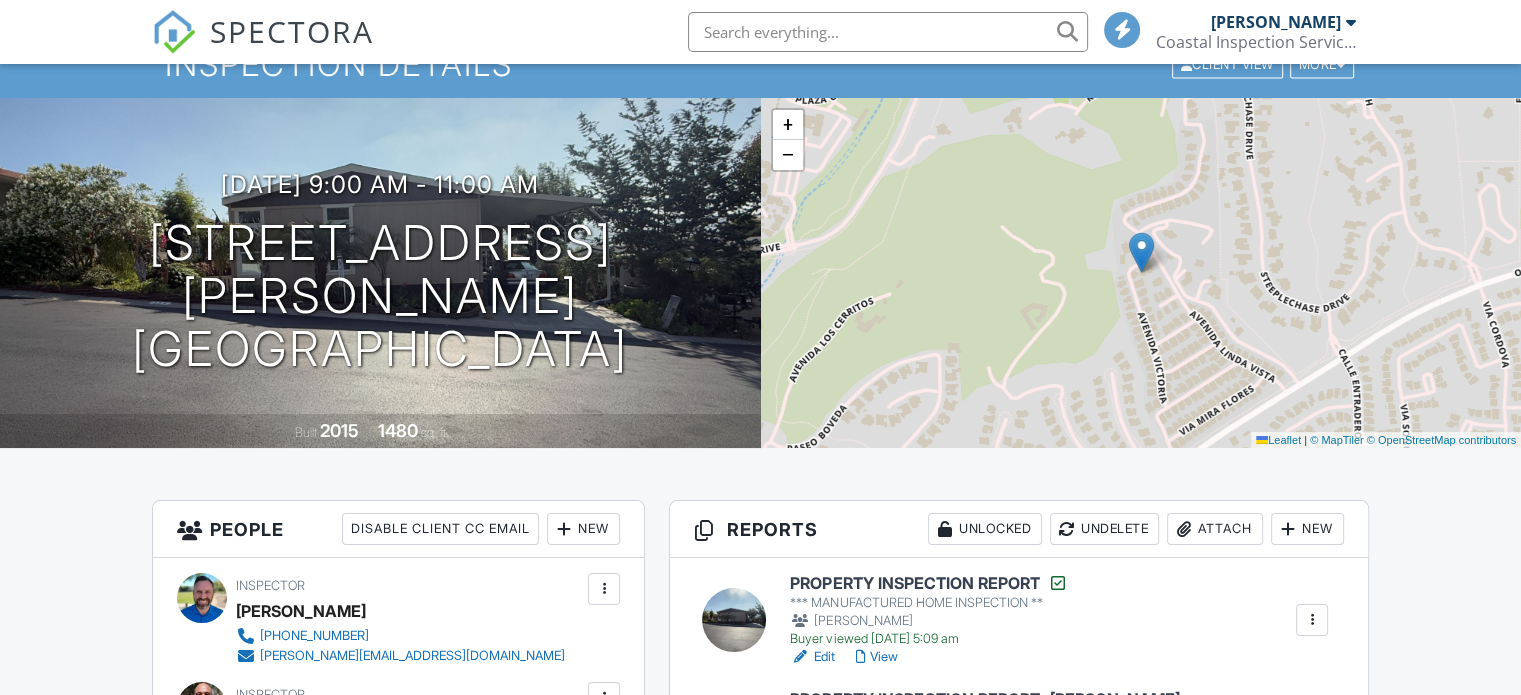 scroll, scrollTop: 332, scrollLeft: 0, axis: vertical 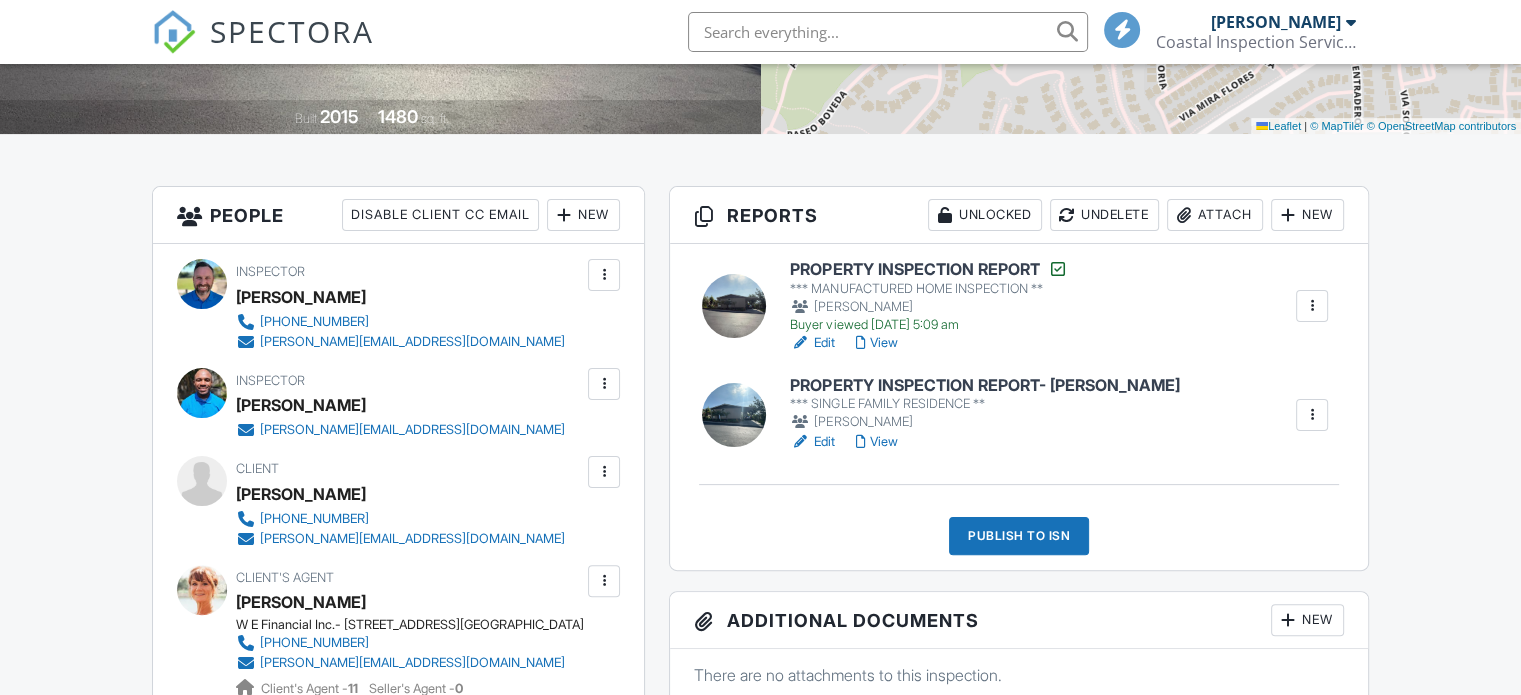 click on "PROPERTY INSPECTION REPORT- Desmond" at bounding box center (984, 386) 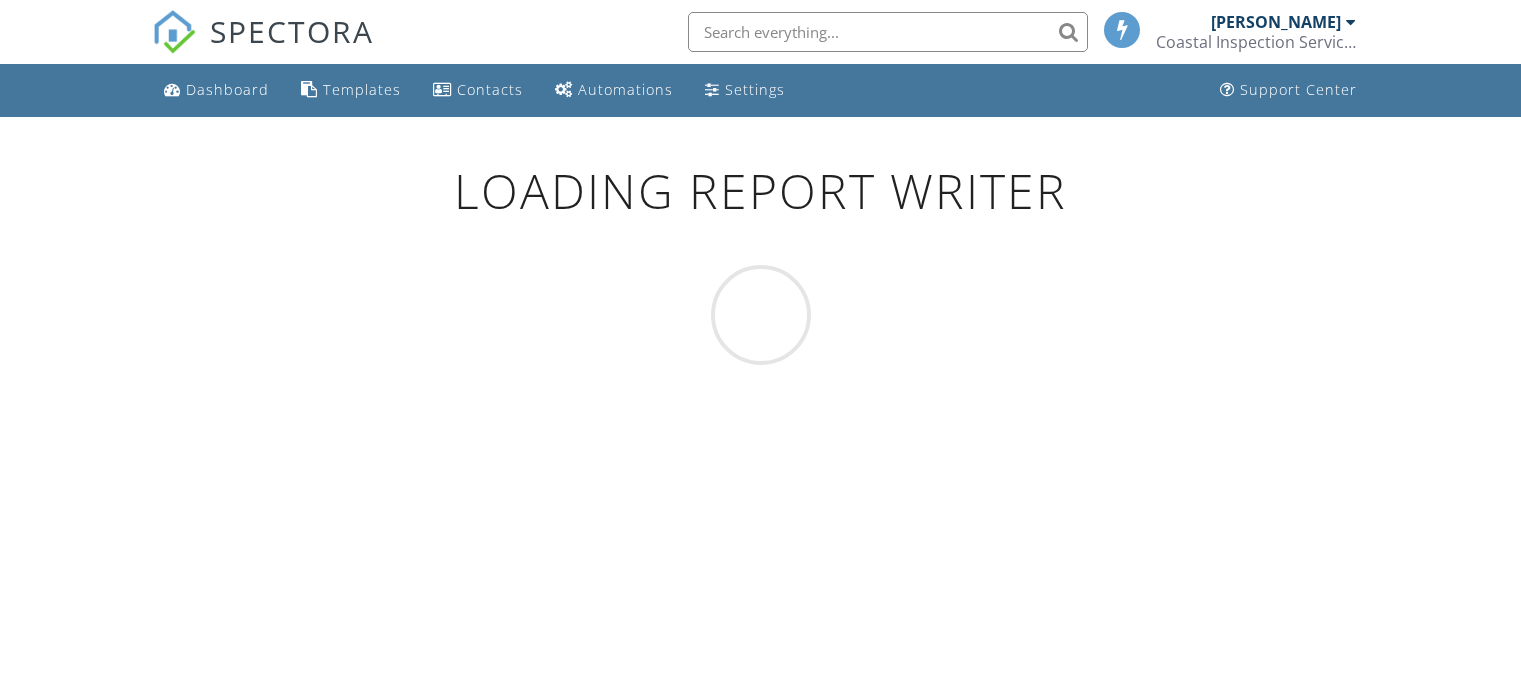 scroll, scrollTop: 0, scrollLeft: 0, axis: both 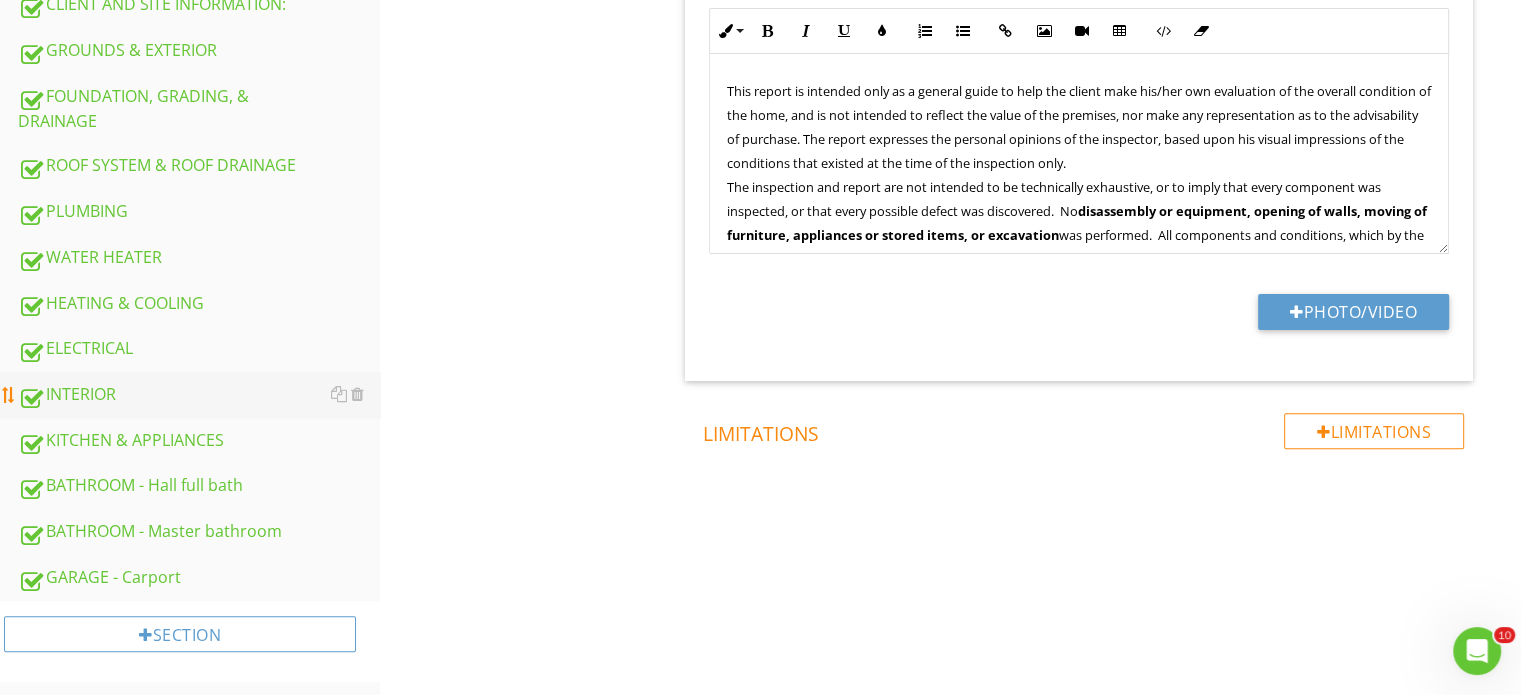 click on "INTERIOR" at bounding box center [199, 395] 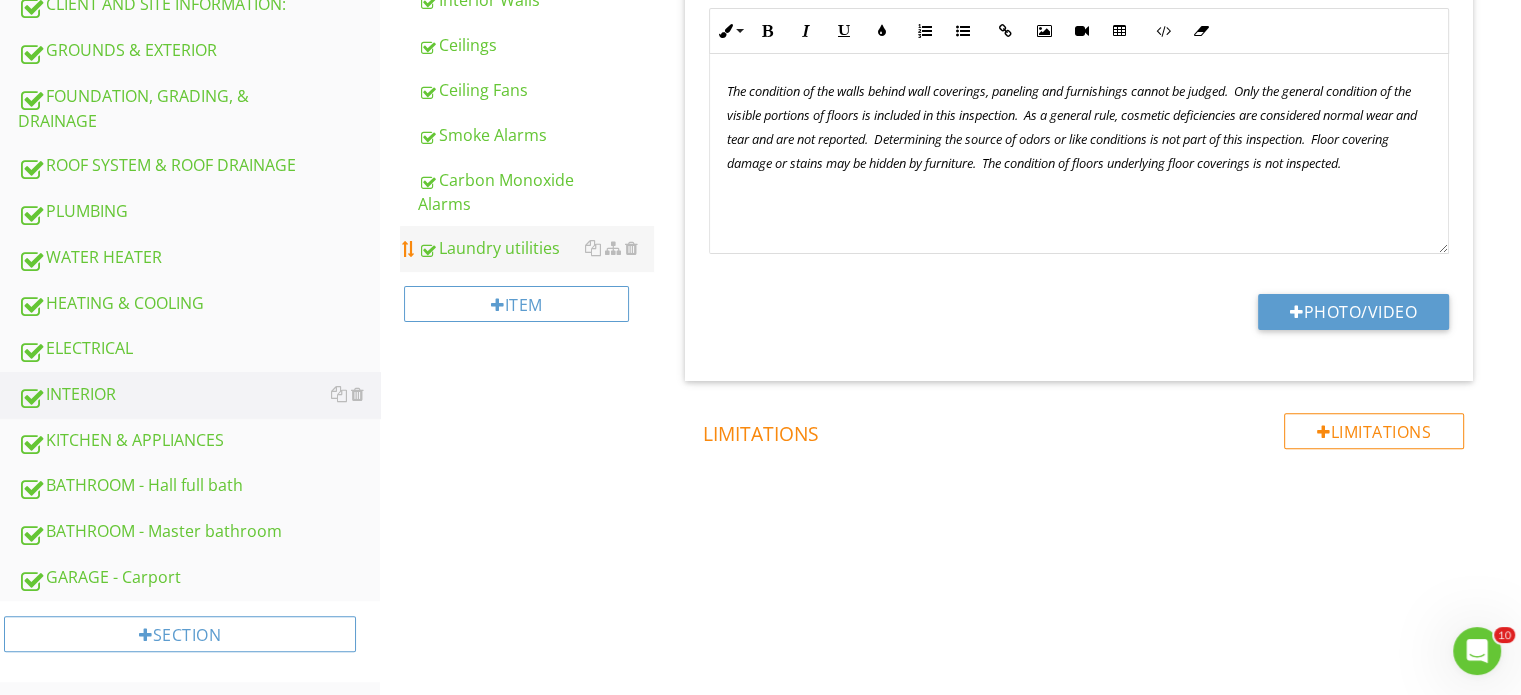click on "Laundry utilities" at bounding box center (535, 248) 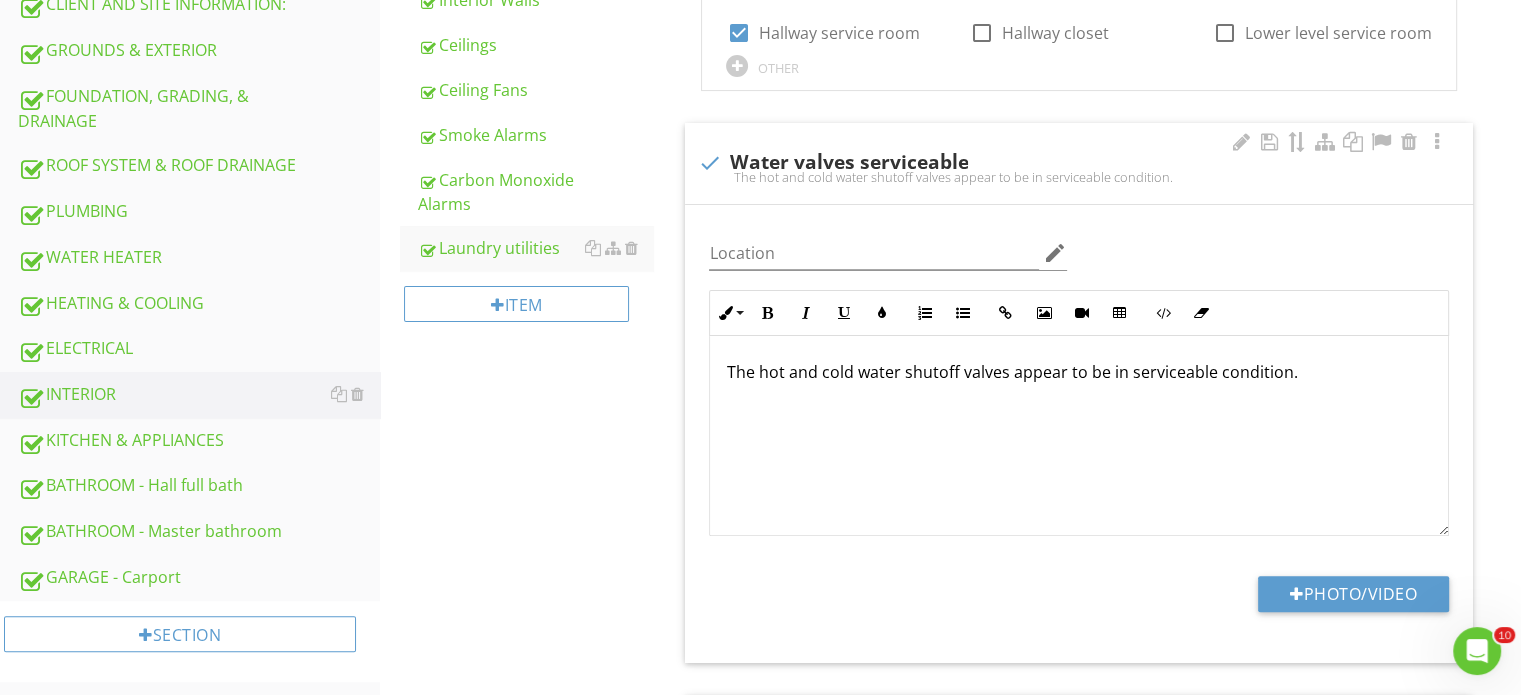 scroll, scrollTop: 0, scrollLeft: 0, axis: both 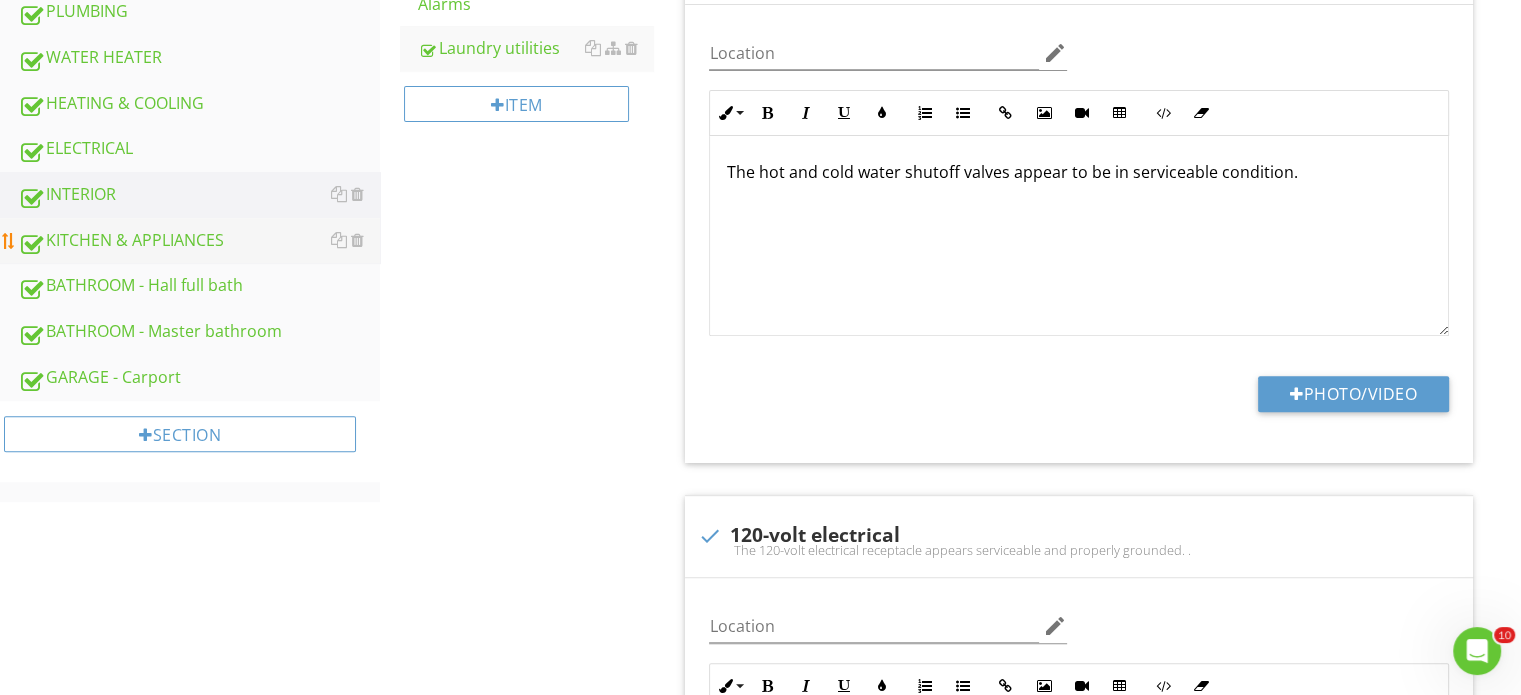 click on "KITCHEN & APPLIANCES" at bounding box center [199, 241] 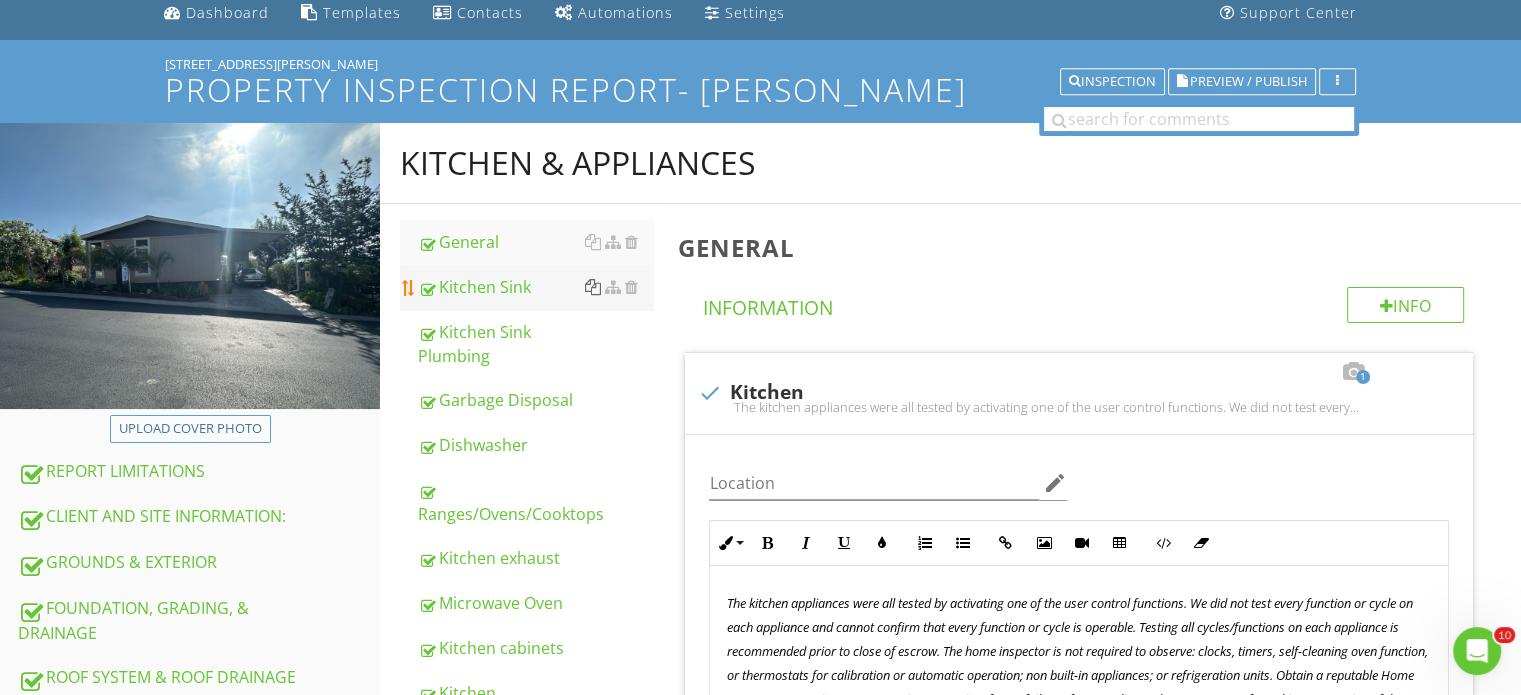 scroll, scrollTop: 0, scrollLeft: 0, axis: both 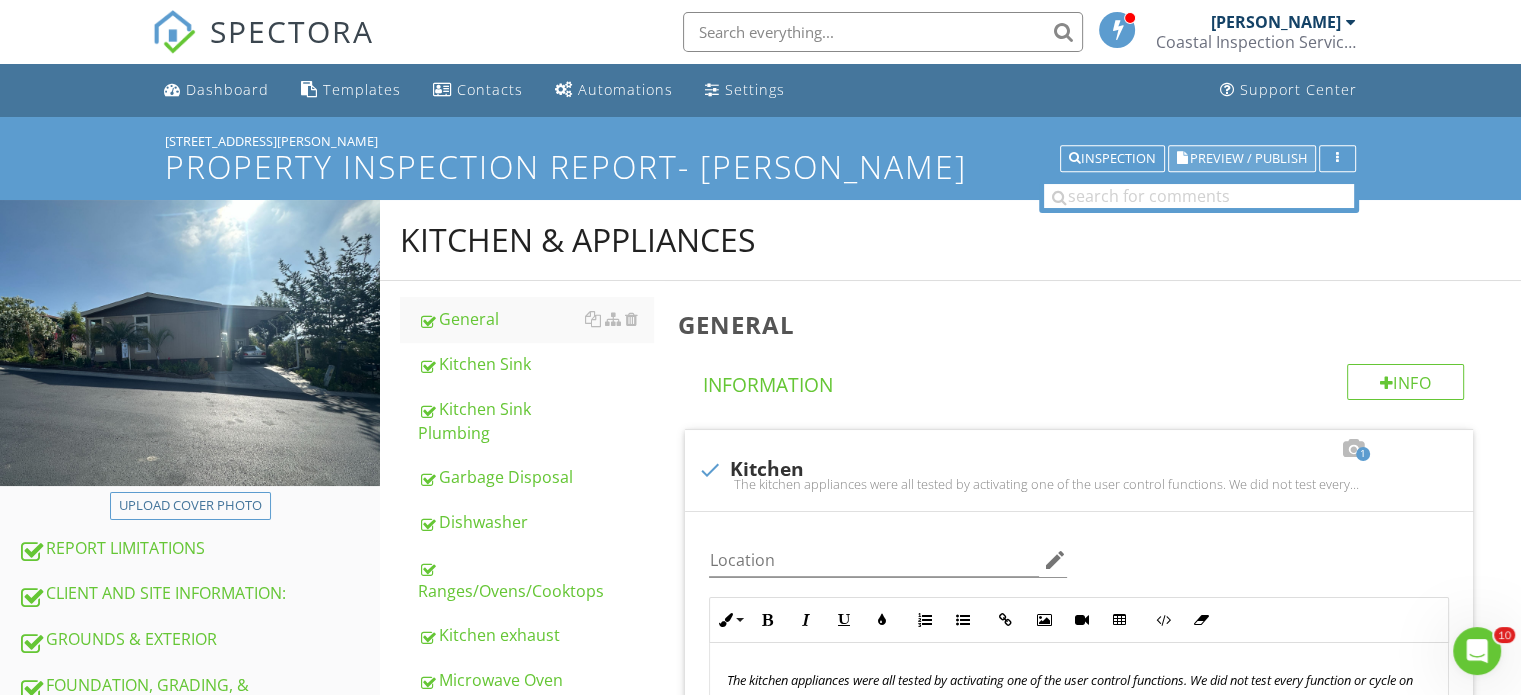 click on "Preview / Publish" at bounding box center (1248, 158) 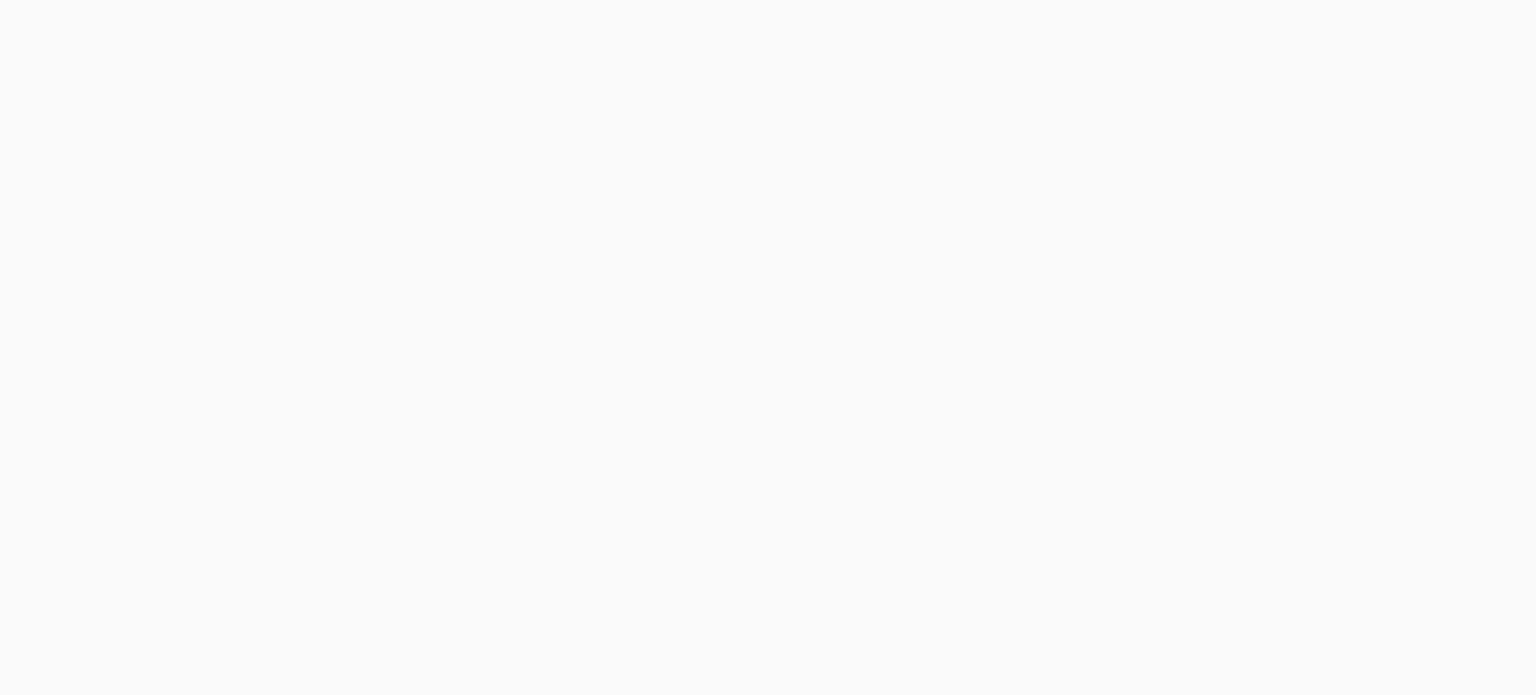 scroll, scrollTop: 0, scrollLeft: 0, axis: both 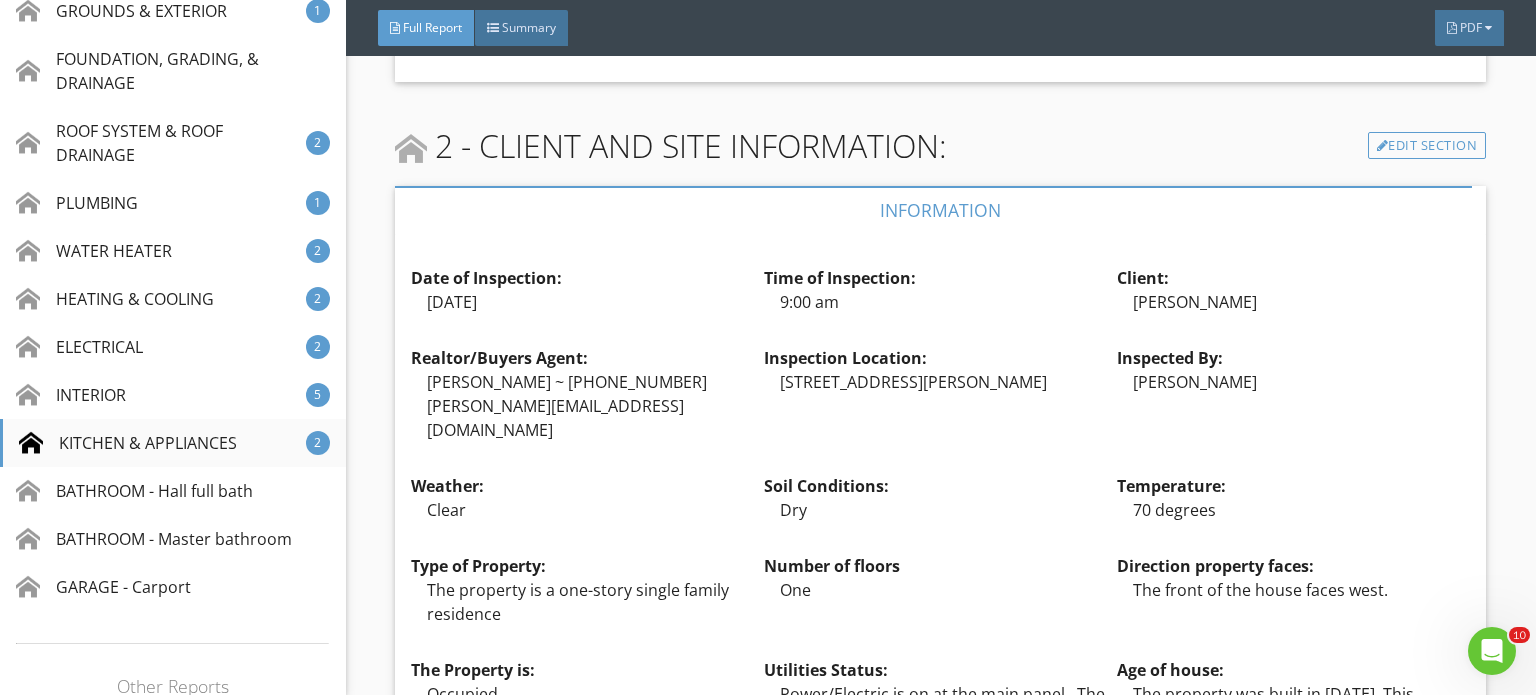 click on "KITCHEN & APPLIANCES" at bounding box center (128, 443) 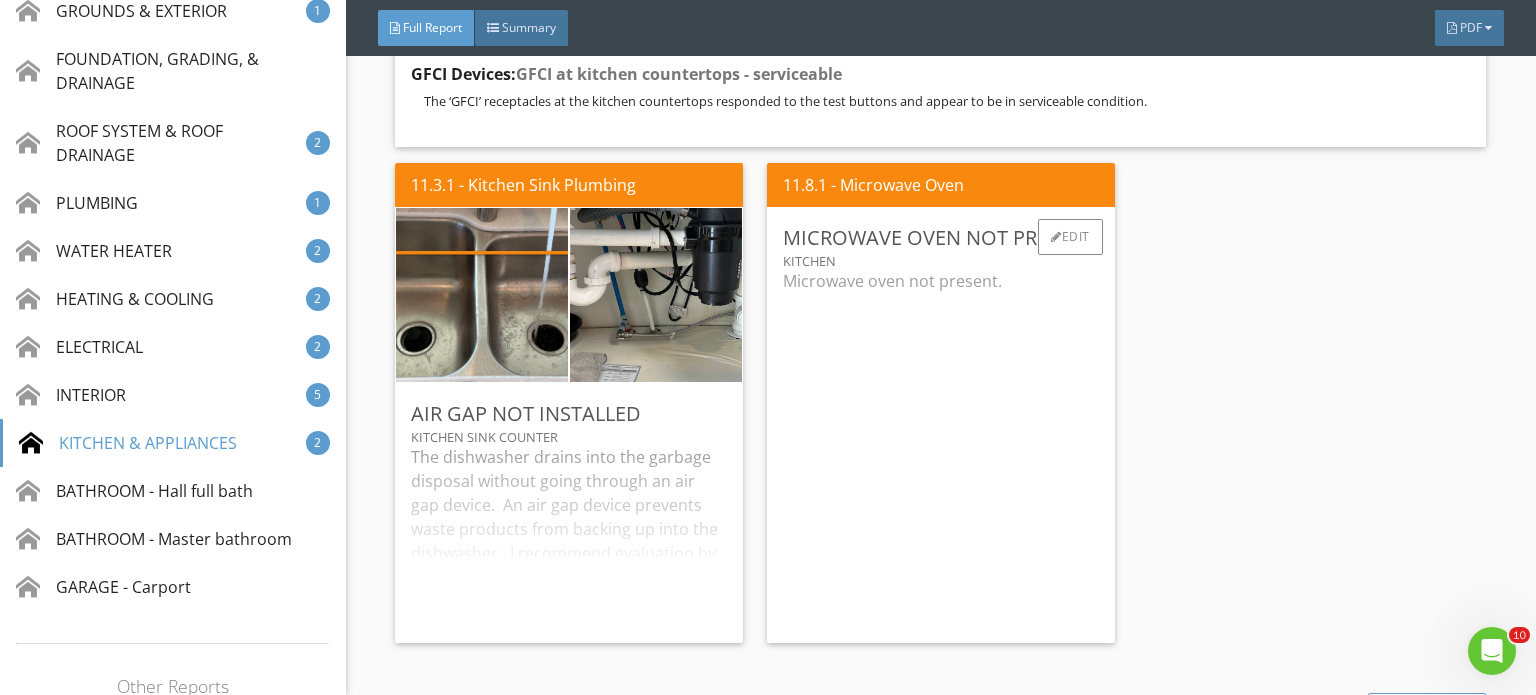 scroll, scrollTop: 24403, scrollLeft: 0, axis: vertical 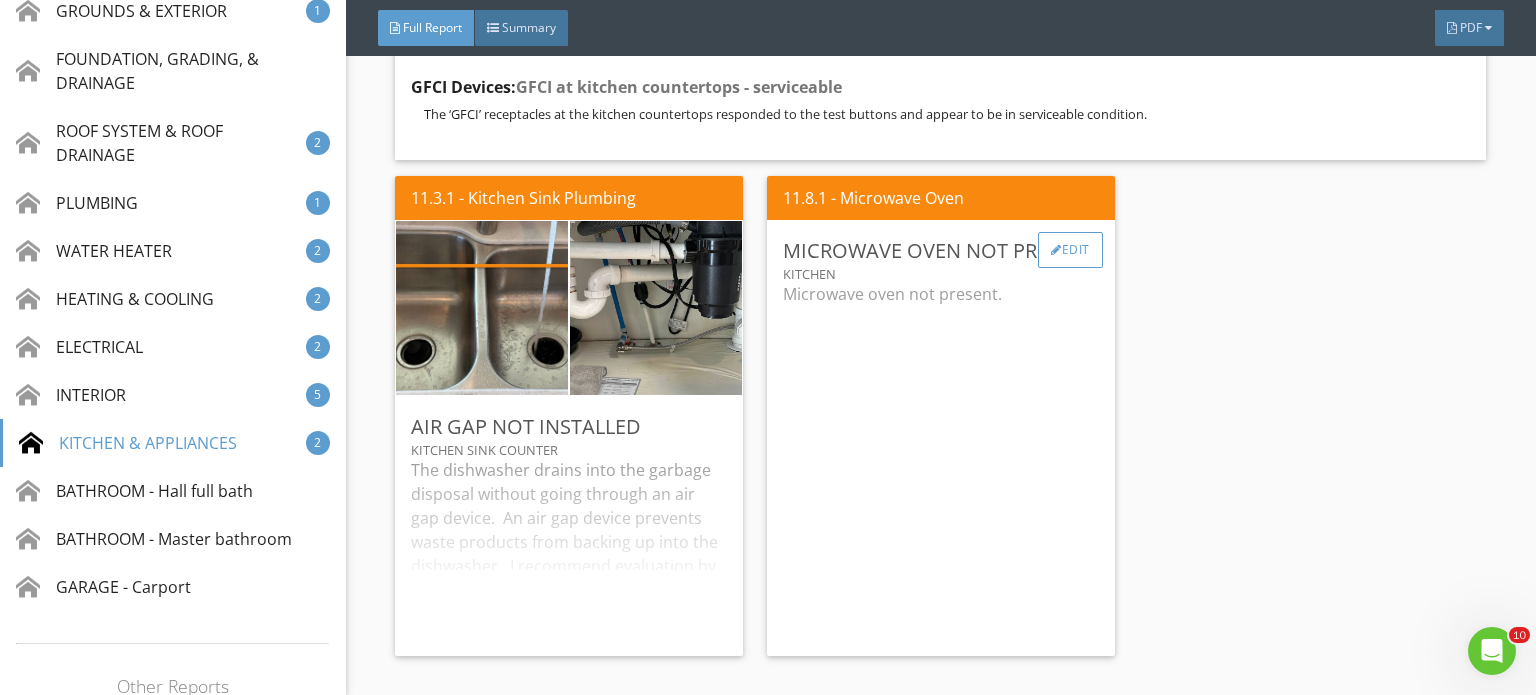 click on "Edit" at bounding box center (1070, 250) 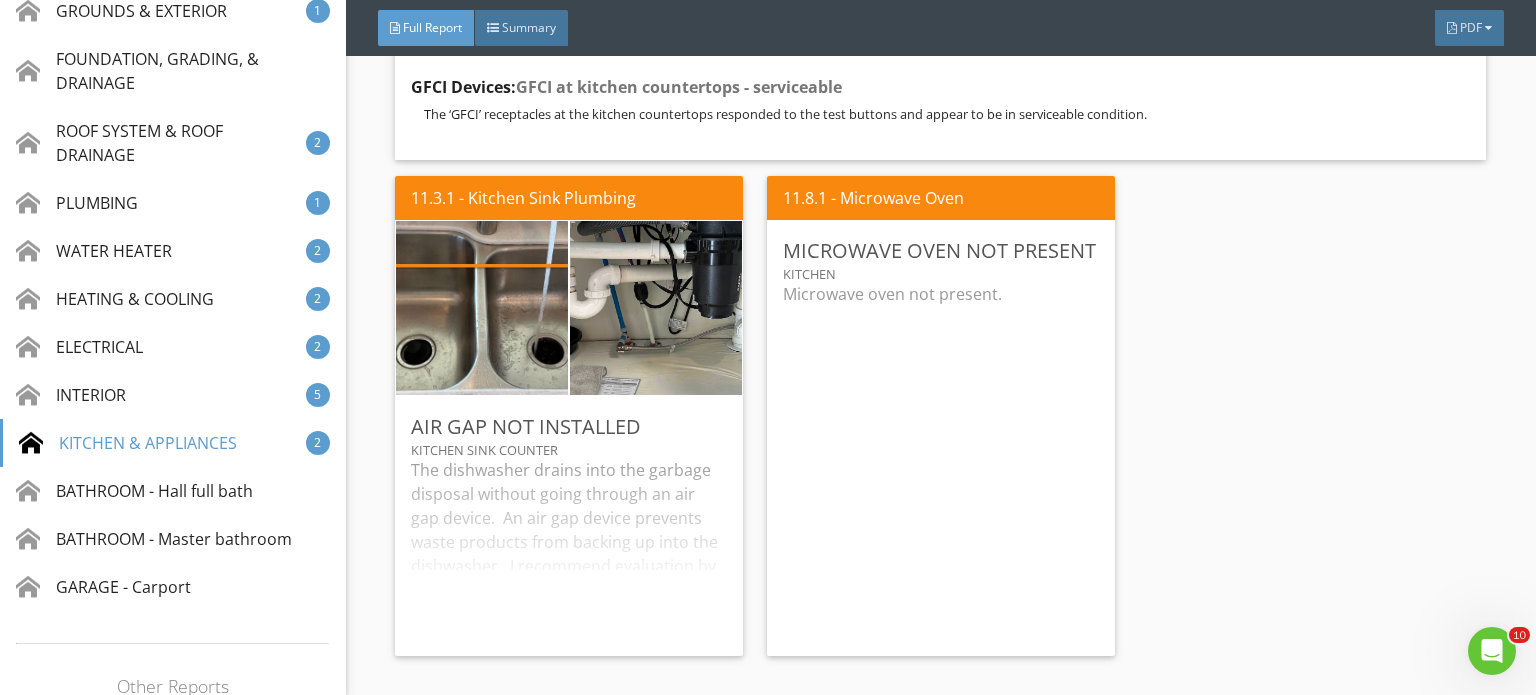click at bounding box center [768, 347] 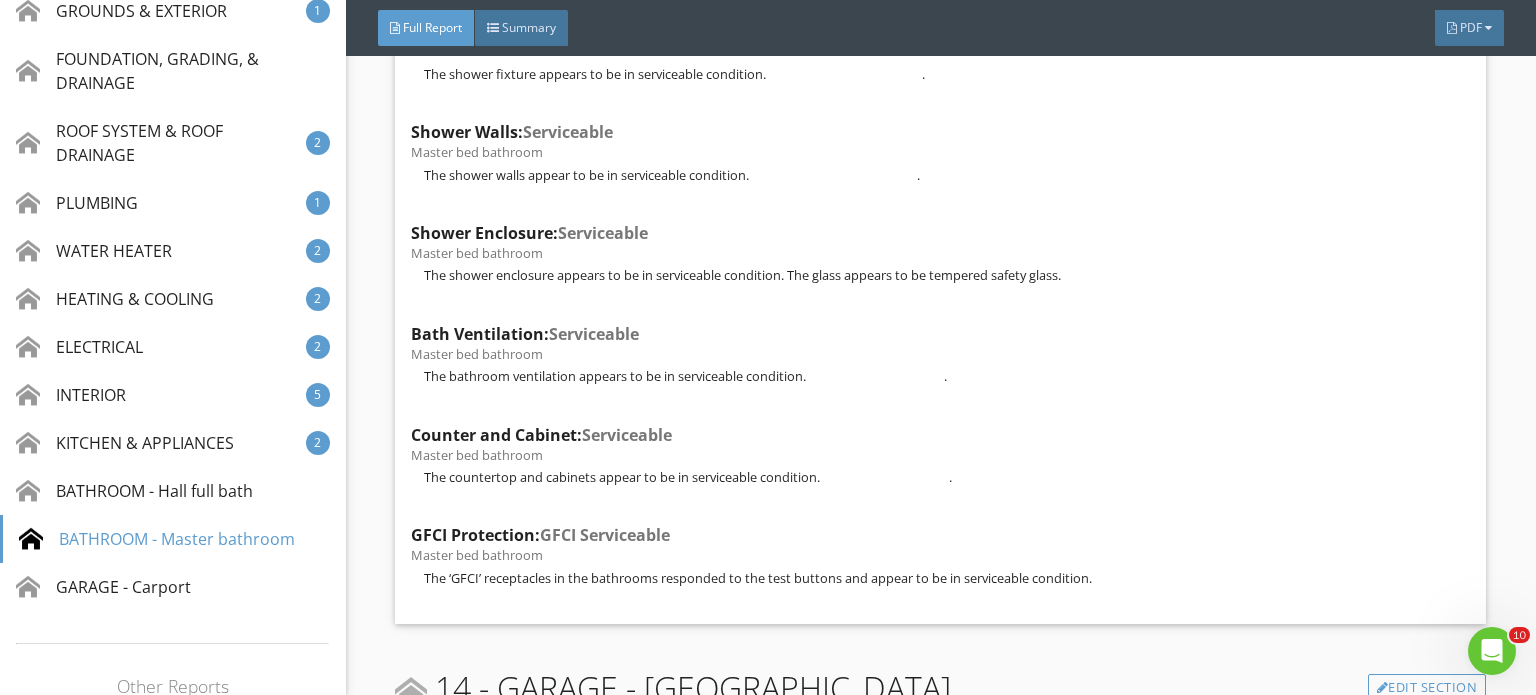 scroll, scrollTop: 27860, scrollLeft: 0, axis: vertical 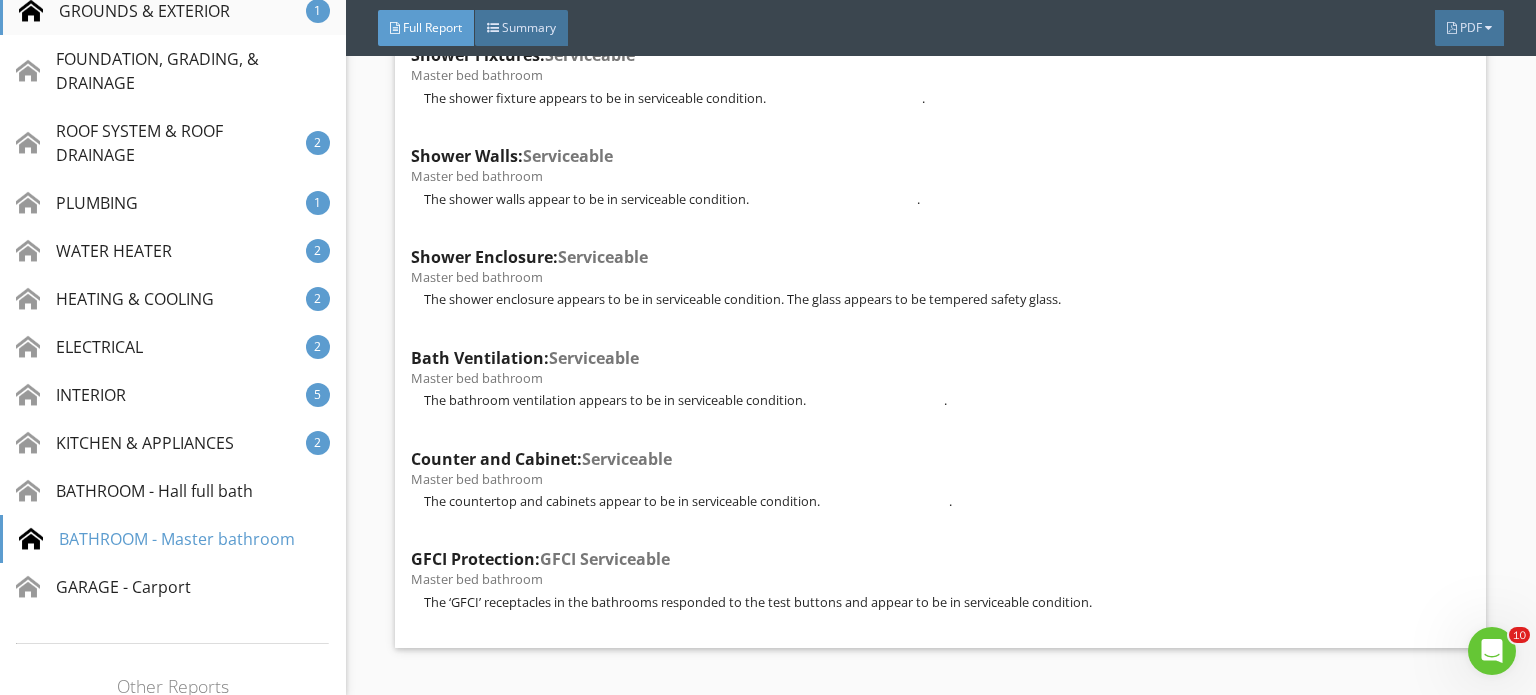 click on "GROUNDS & EXTERIOR" at bounding box center [124, 11] 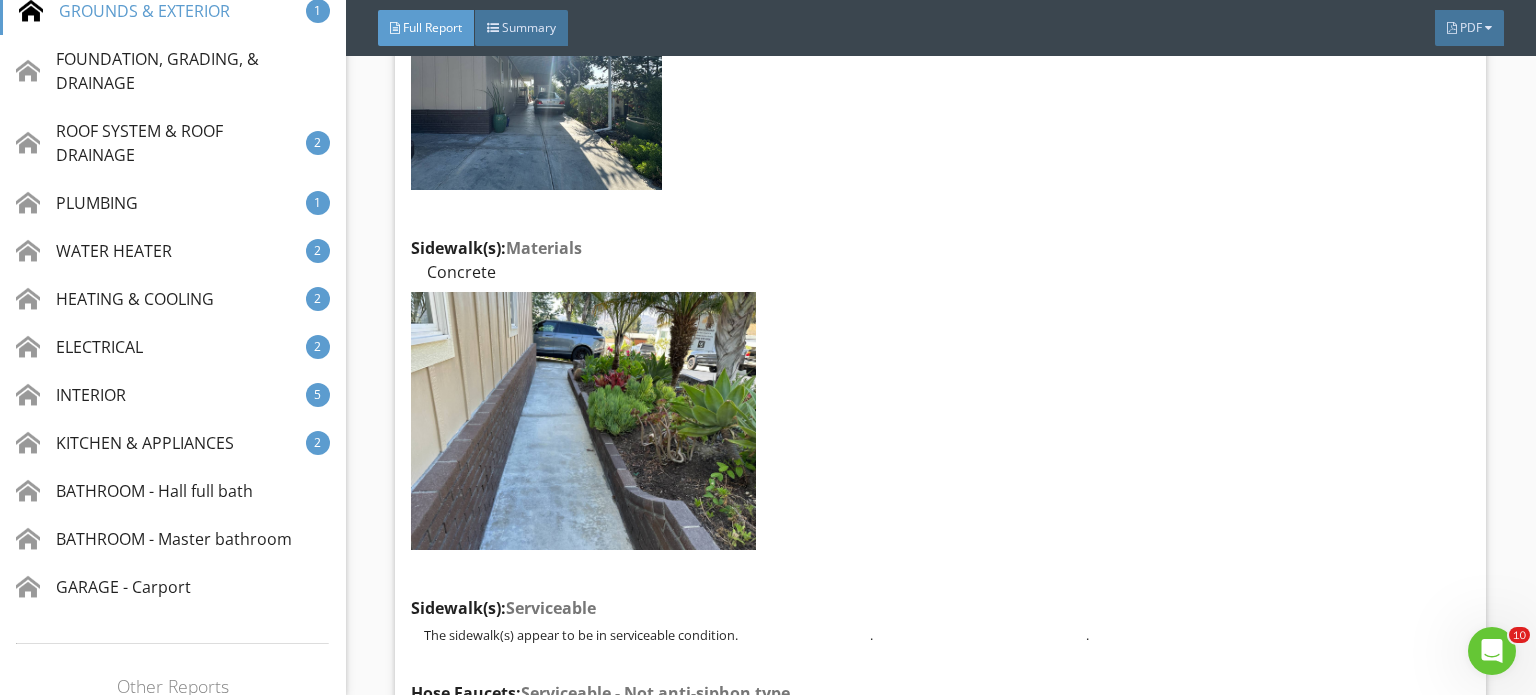 scroll, scrollTop: 2097, scrollLeft: 0, axis: vertical 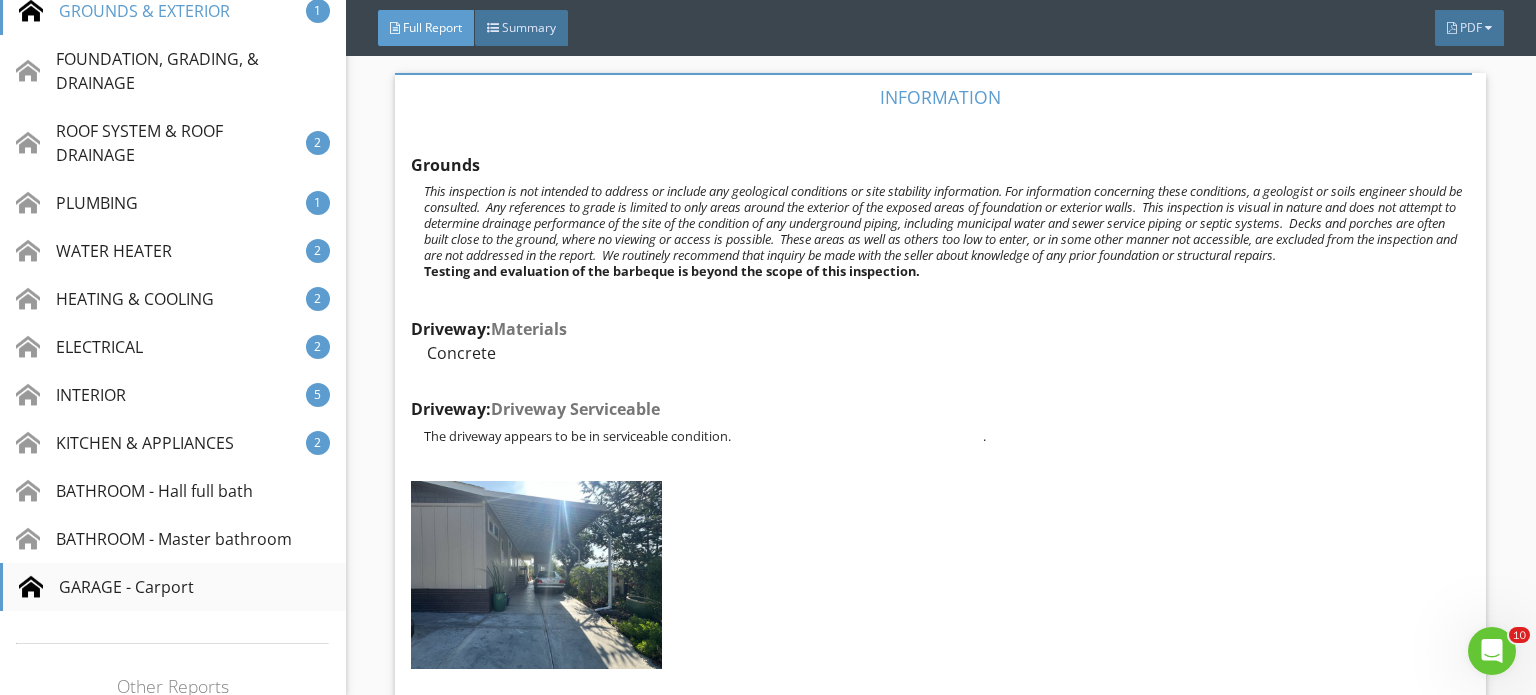 click on "GARAGE - Carport" at bounding box center (106, 587) 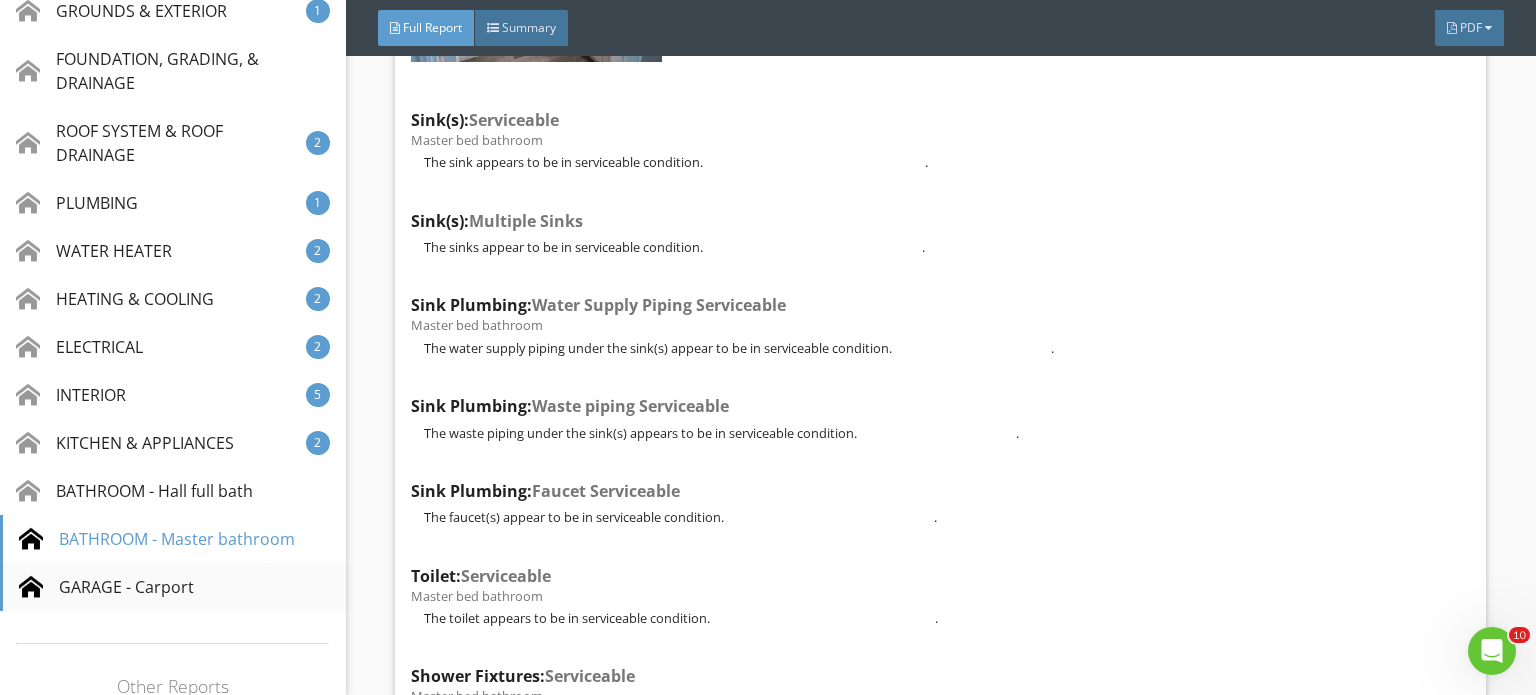 scroll, scrollTop: 28060, scrollLeft: 0, axis: vertical 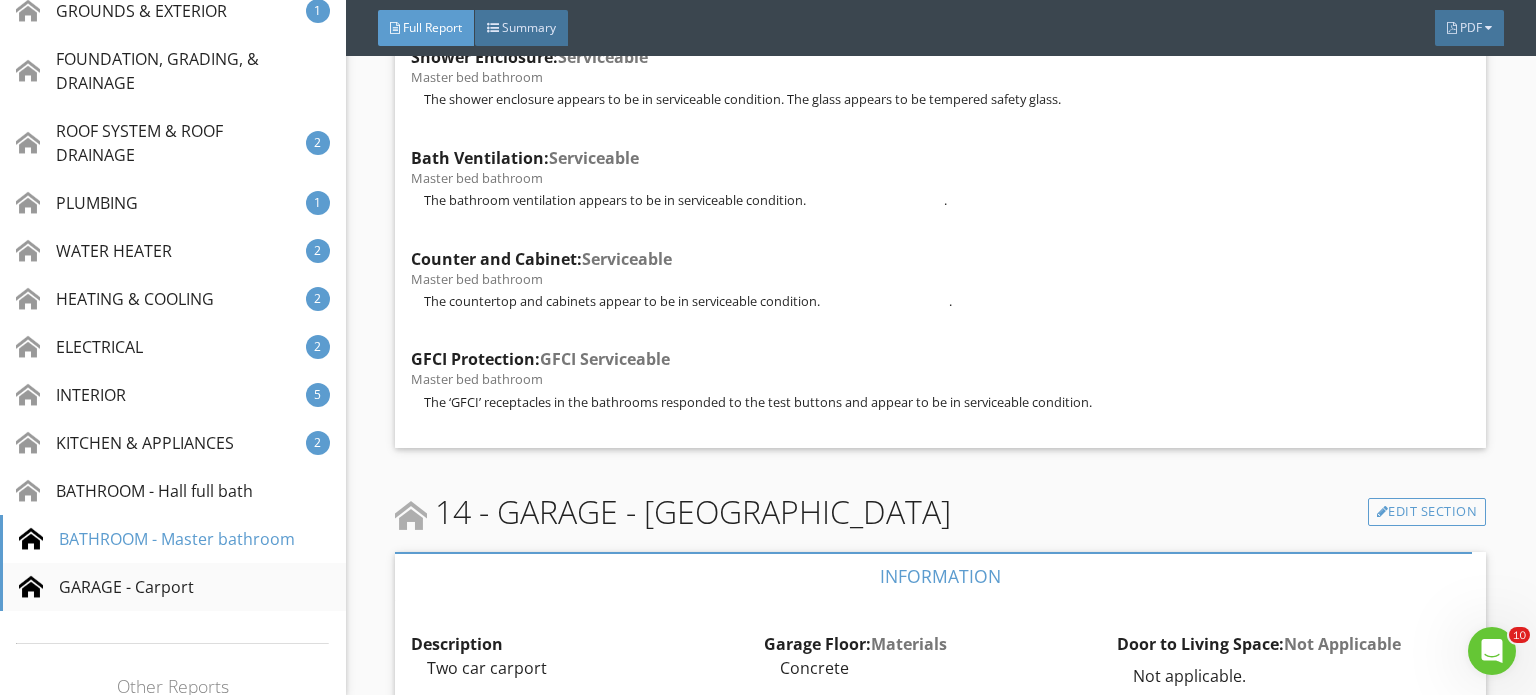 click on "GARAGE - Carport" at bounding box center (106, 587) 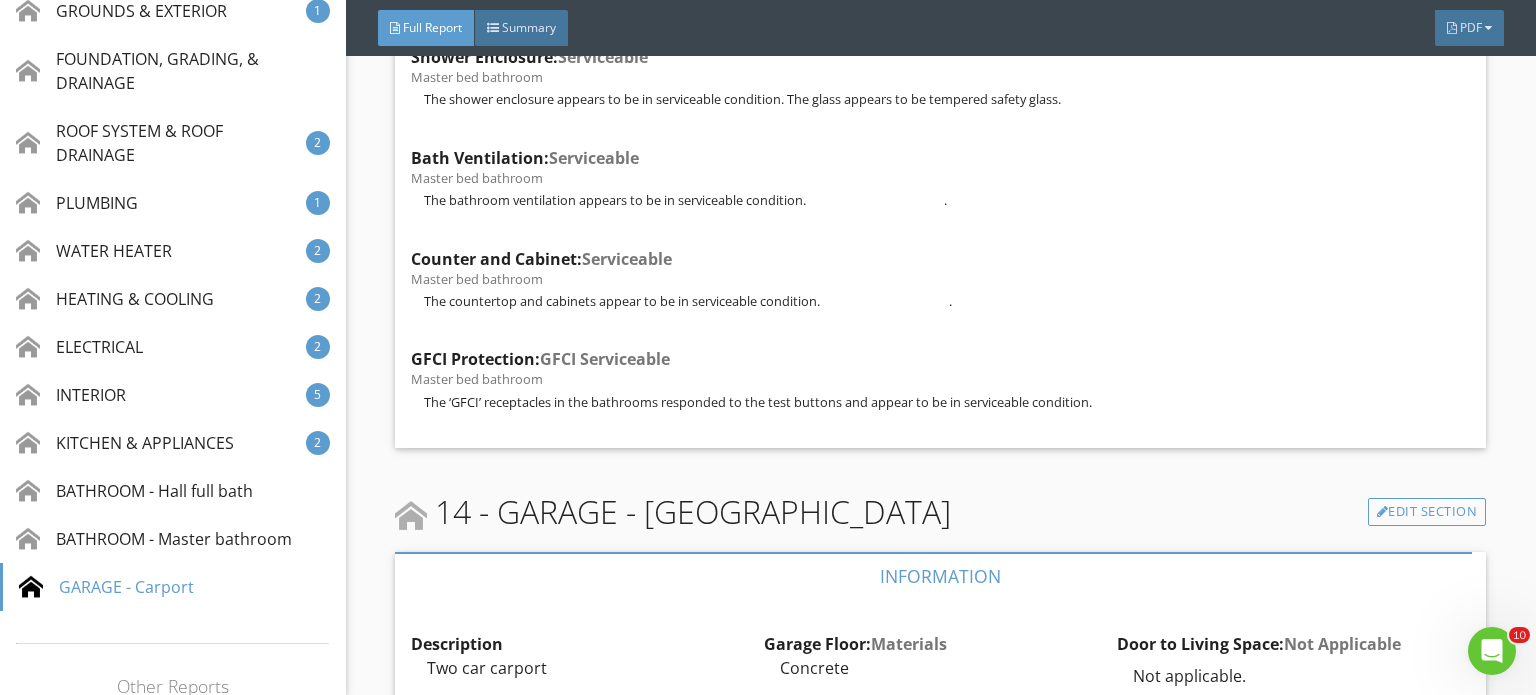 click on "14 -
GARAGE - Carport
Edit Section" at bounding box center [940, 512] 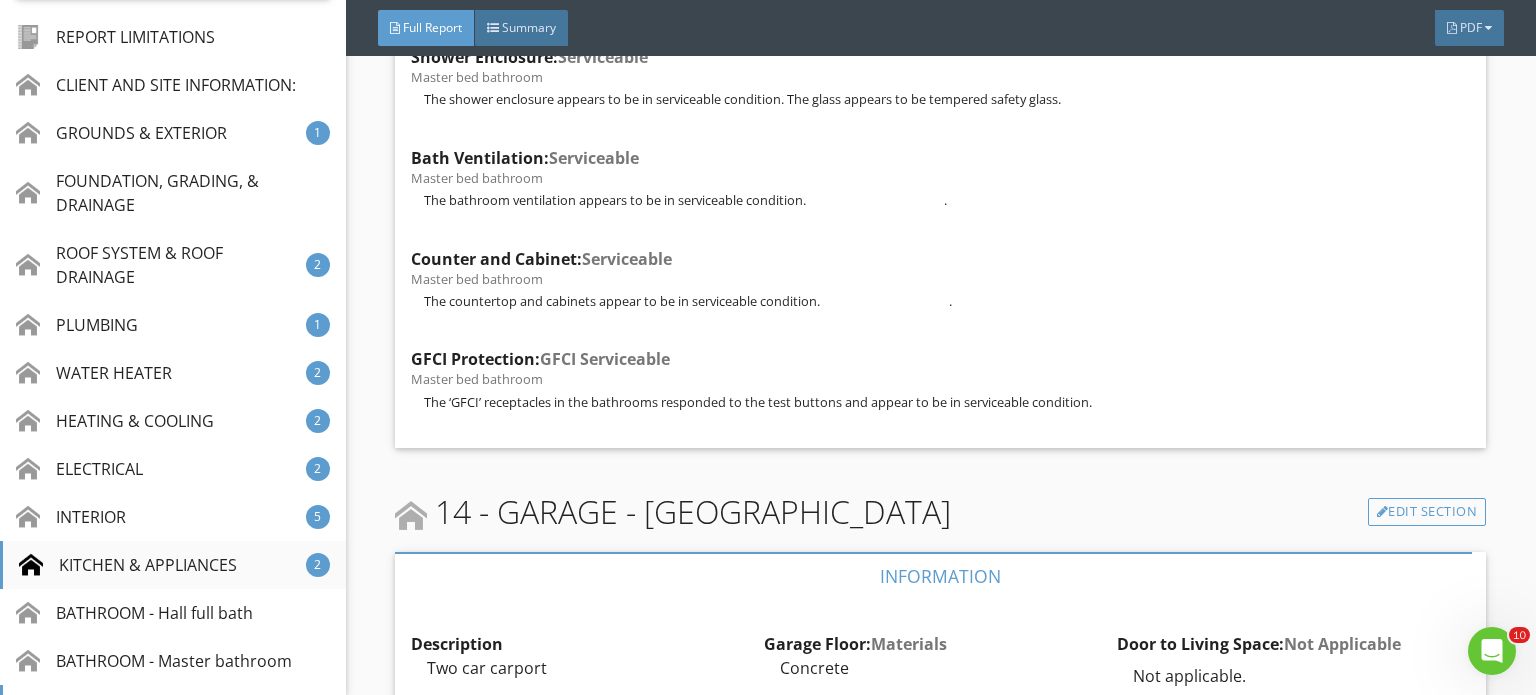 scroll, scrollTop: 0, scrollLeft: 0, axis: both 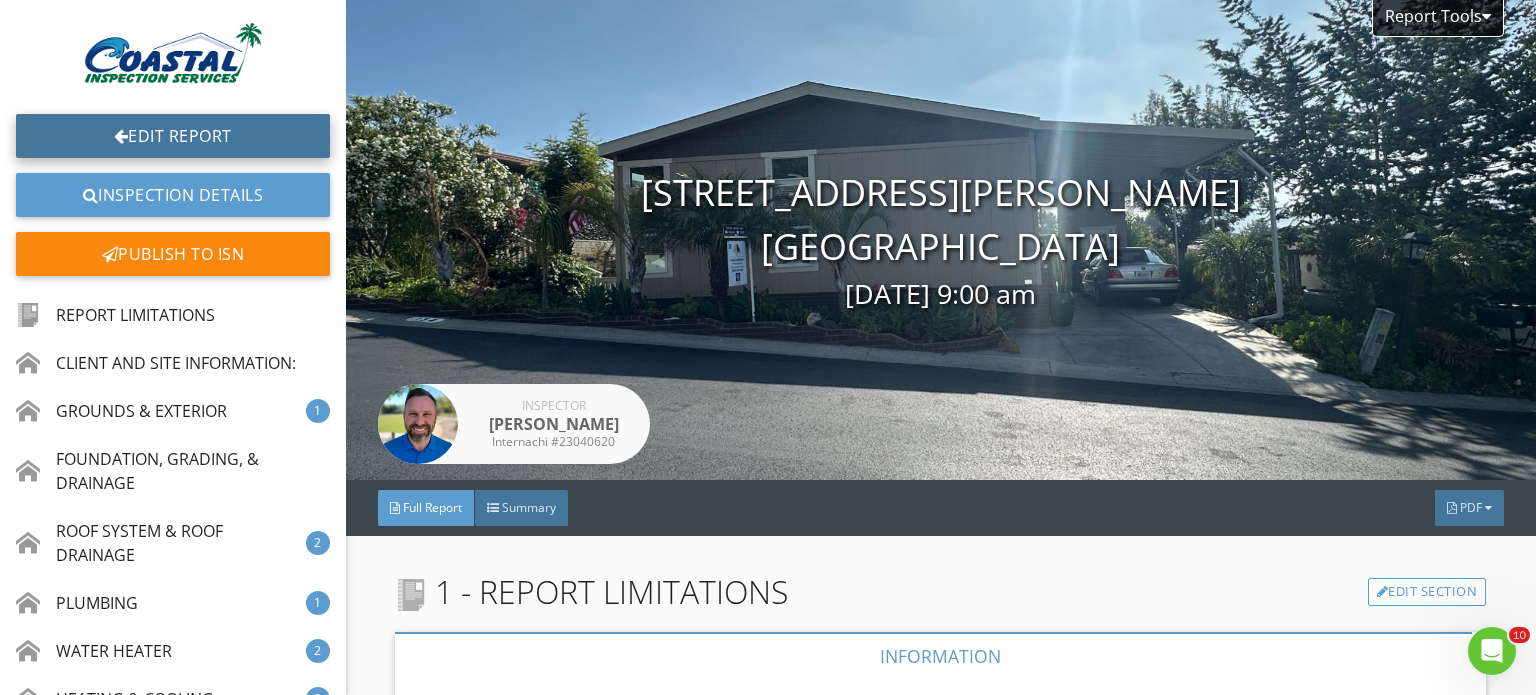 click on "Edit Report" at bounding box center [173, 136] 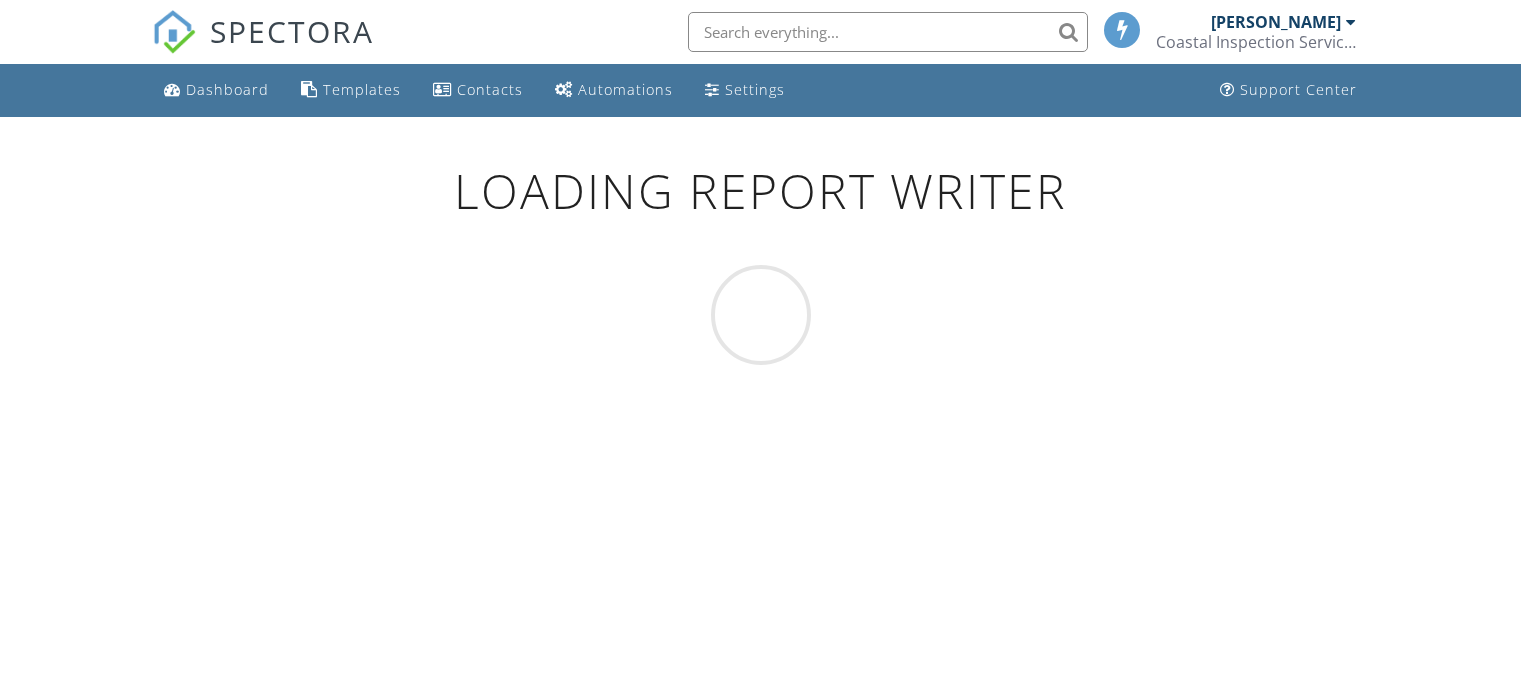 scroll, scrollTop: 0, scrollLeft: 0, axis: both 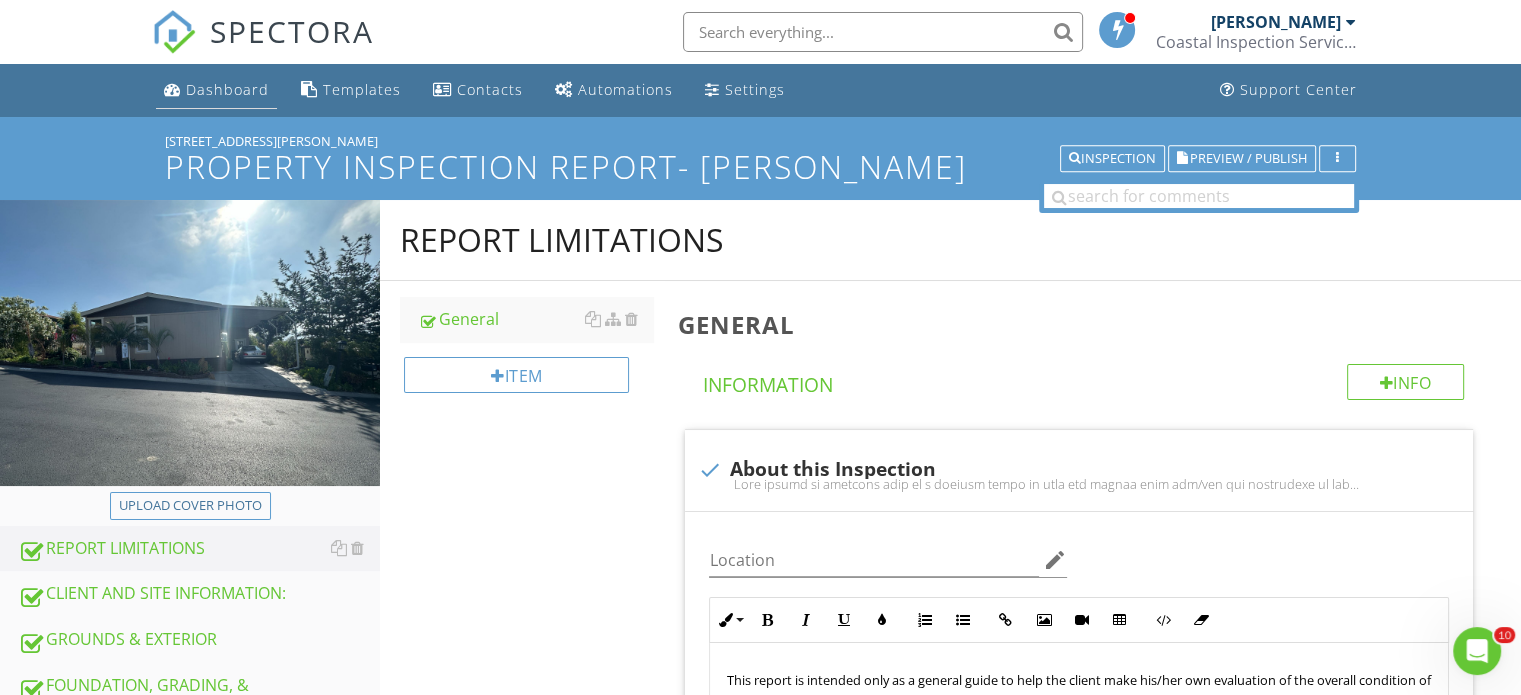 click on "Dashboard" at bounding box center (227, 89) 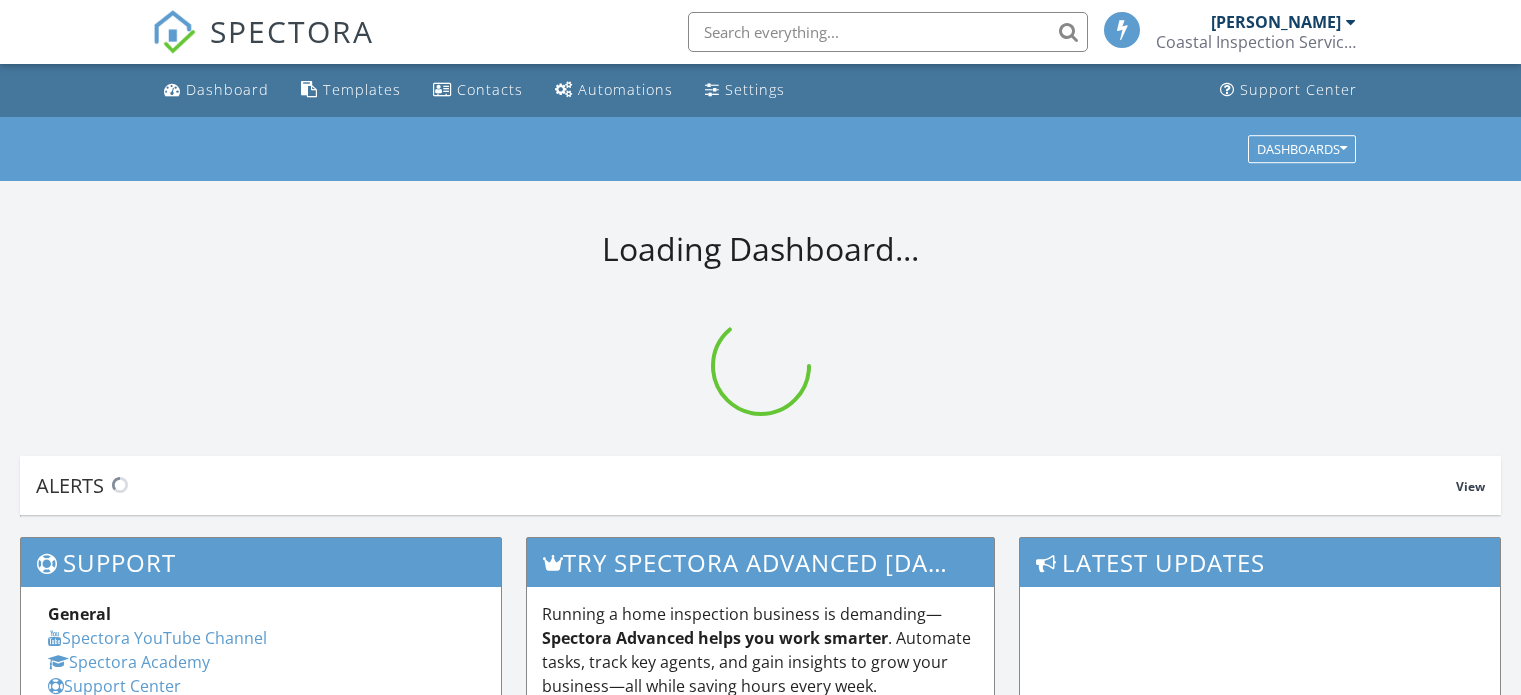 scroll, scrollTop: 0, scrollLeft: 0, axis: both 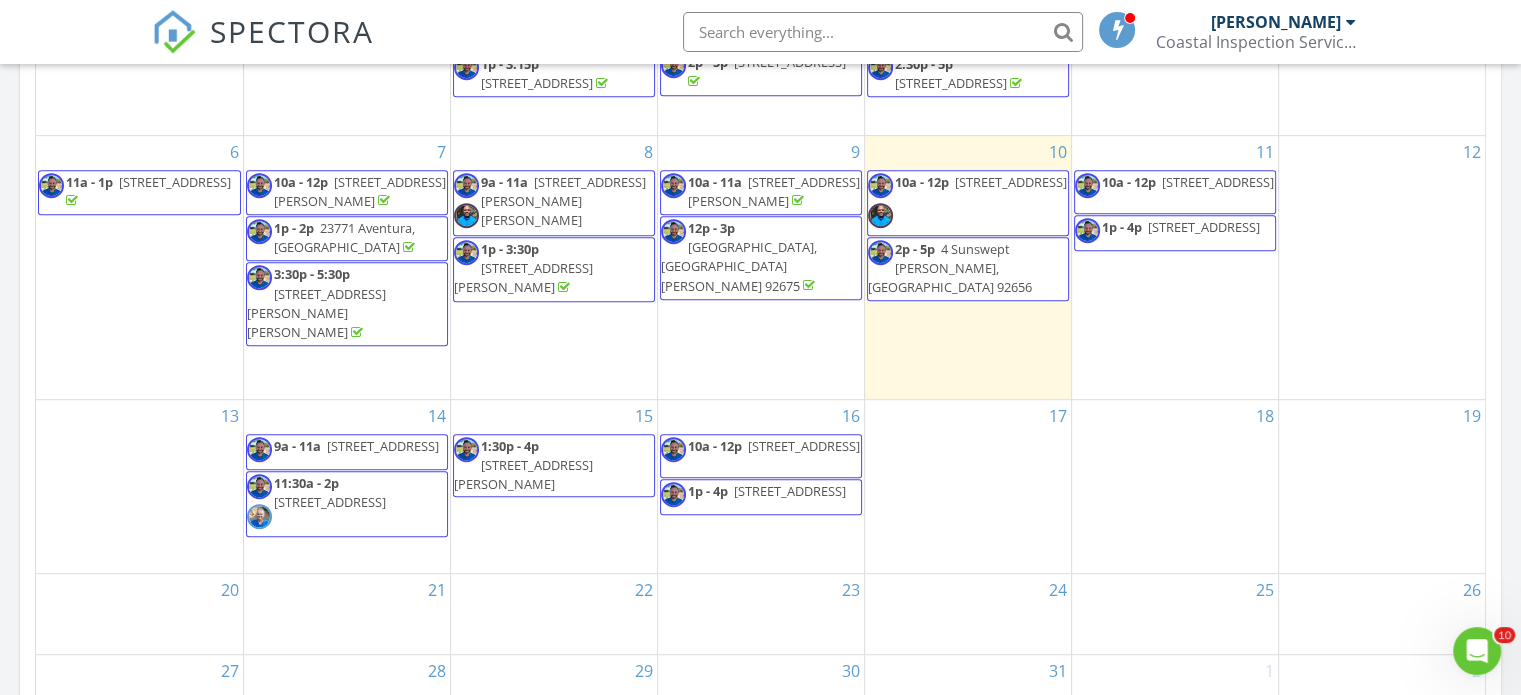 click on "[STREET_ADDRESS]" at bounding box center (330, 502) 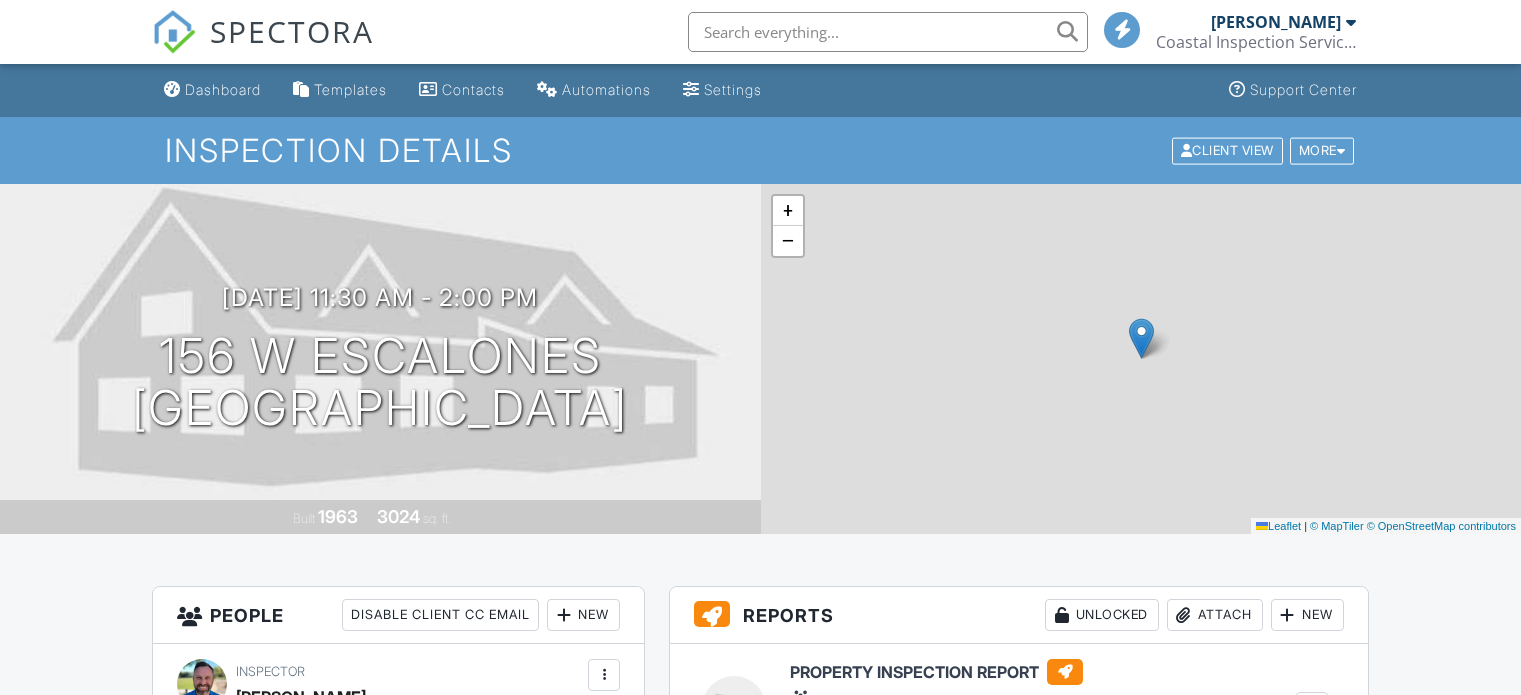 scroll, scrollTop: 0, scrollLeft: 0, axis: both 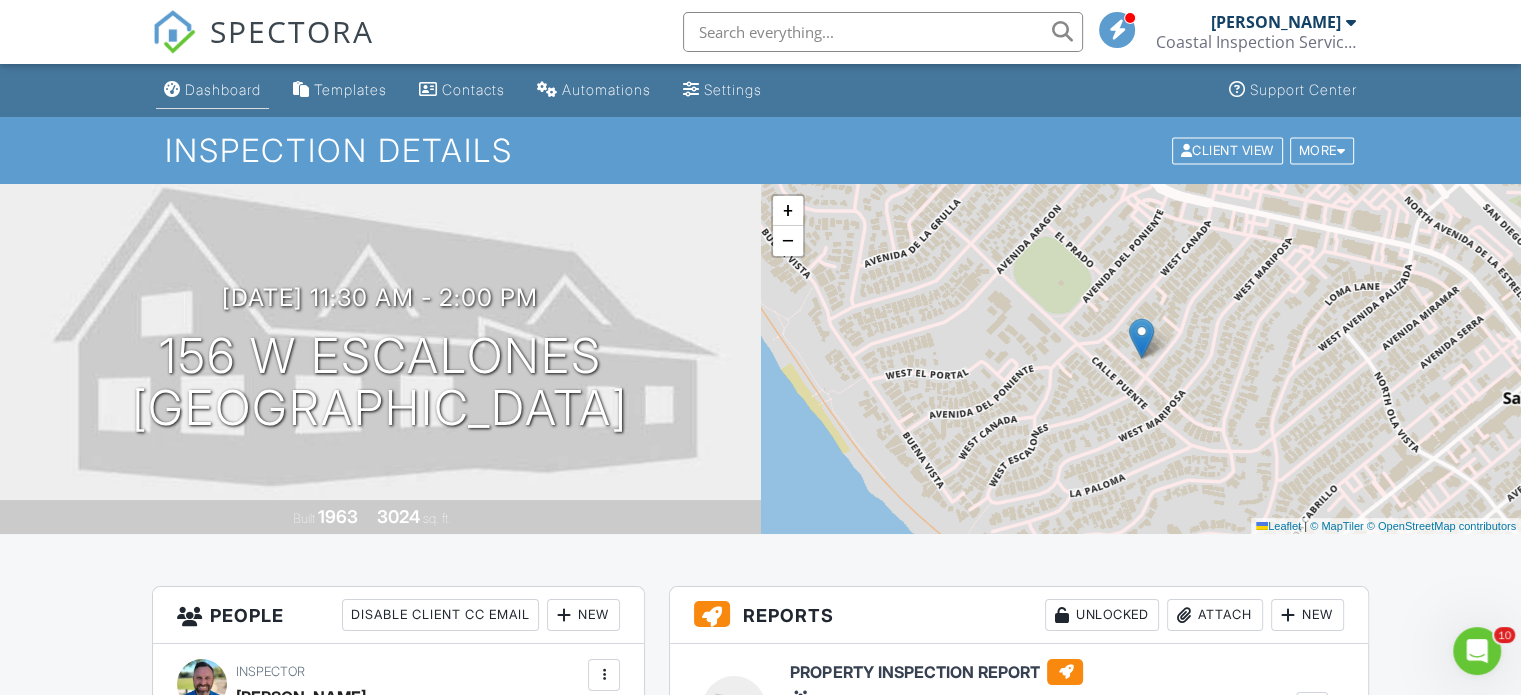 click on "Dashboard" at bounding box center [223, 89] 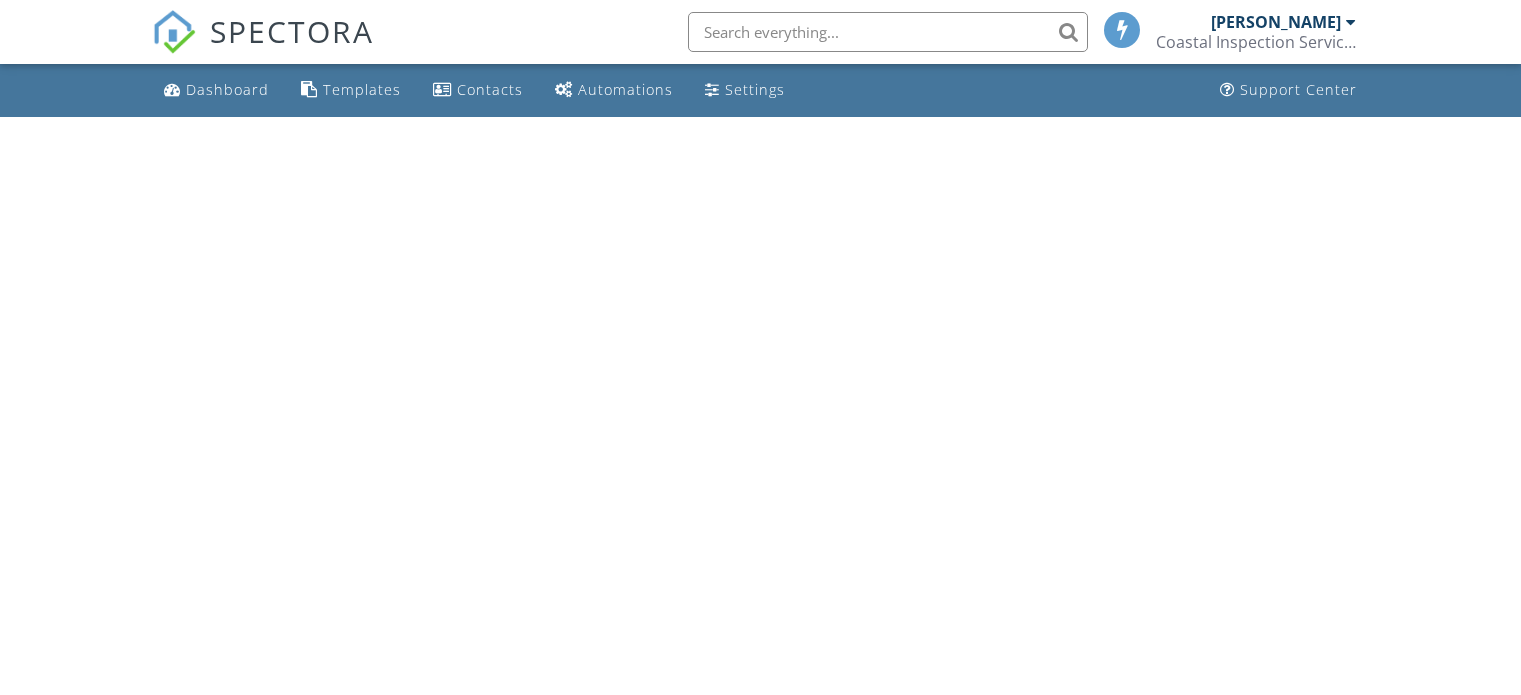 scroll, scrollTop: 0, scrollLeft: 0, axis: both 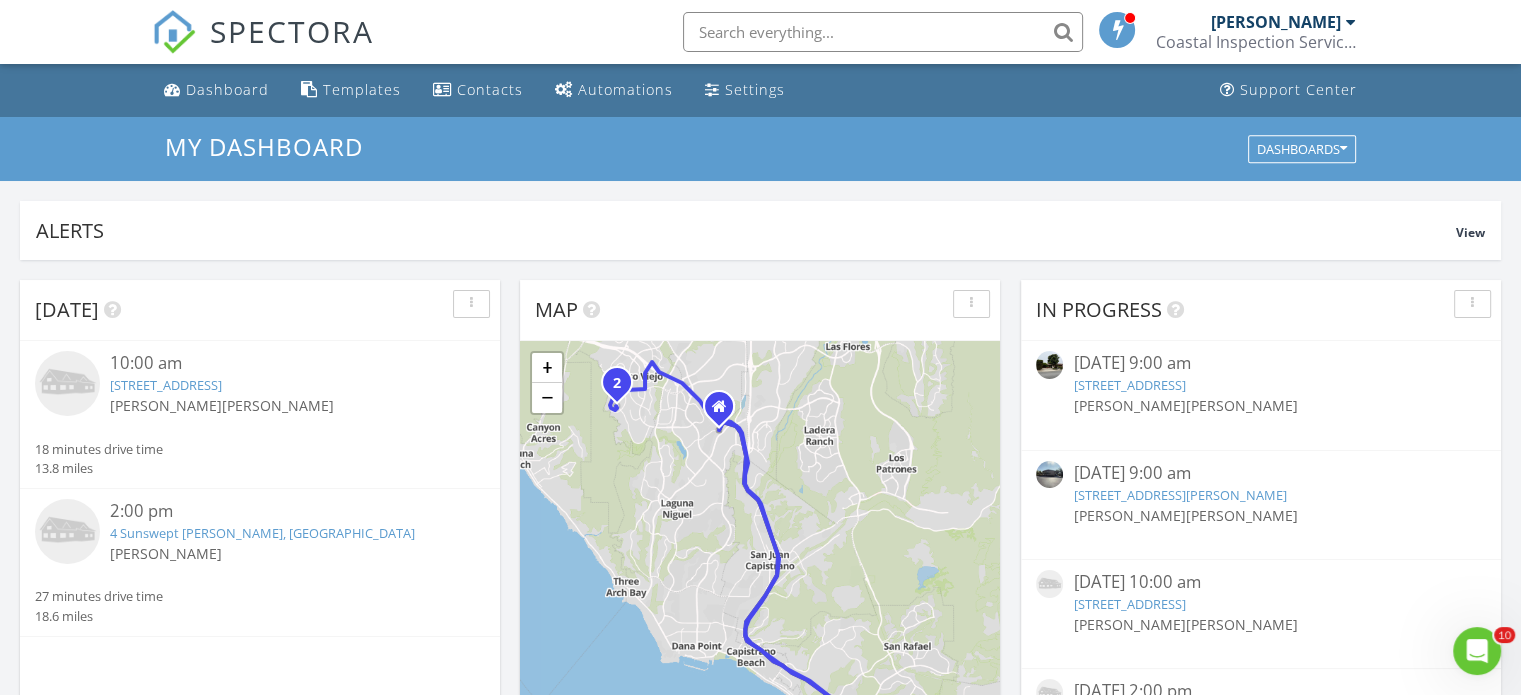 click on "[DATE]" at bounding box center [245, 310] 